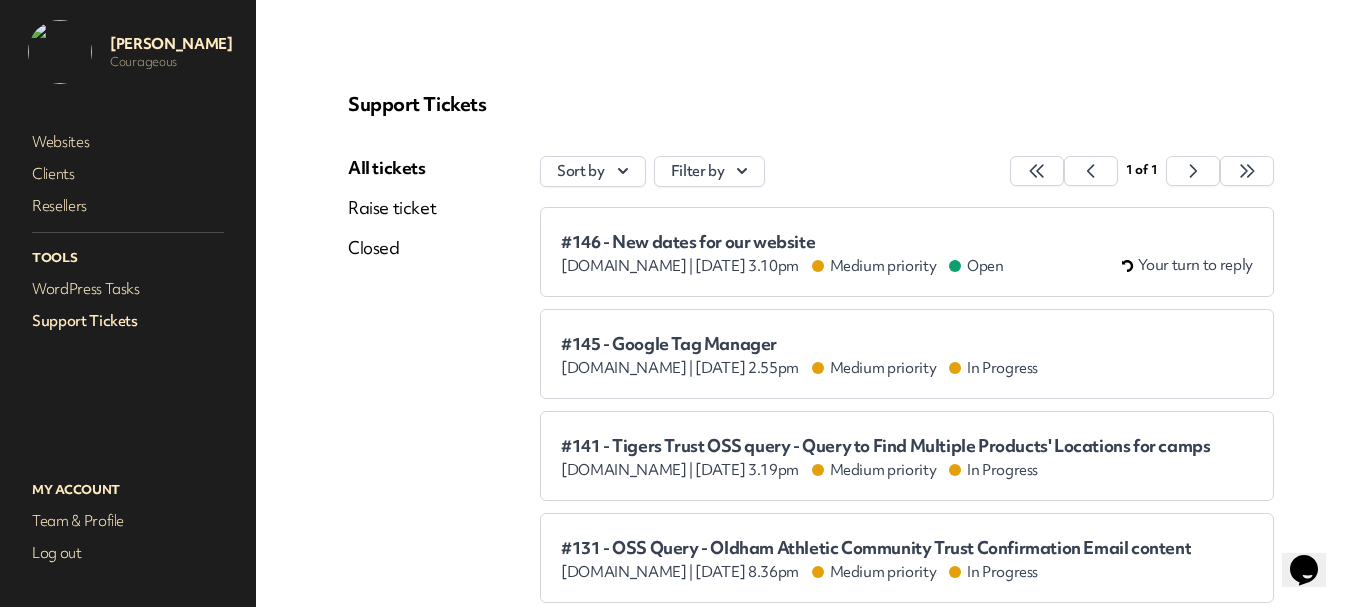 scroll, scrollTop: 0, scrollLeft: 0, axis: both 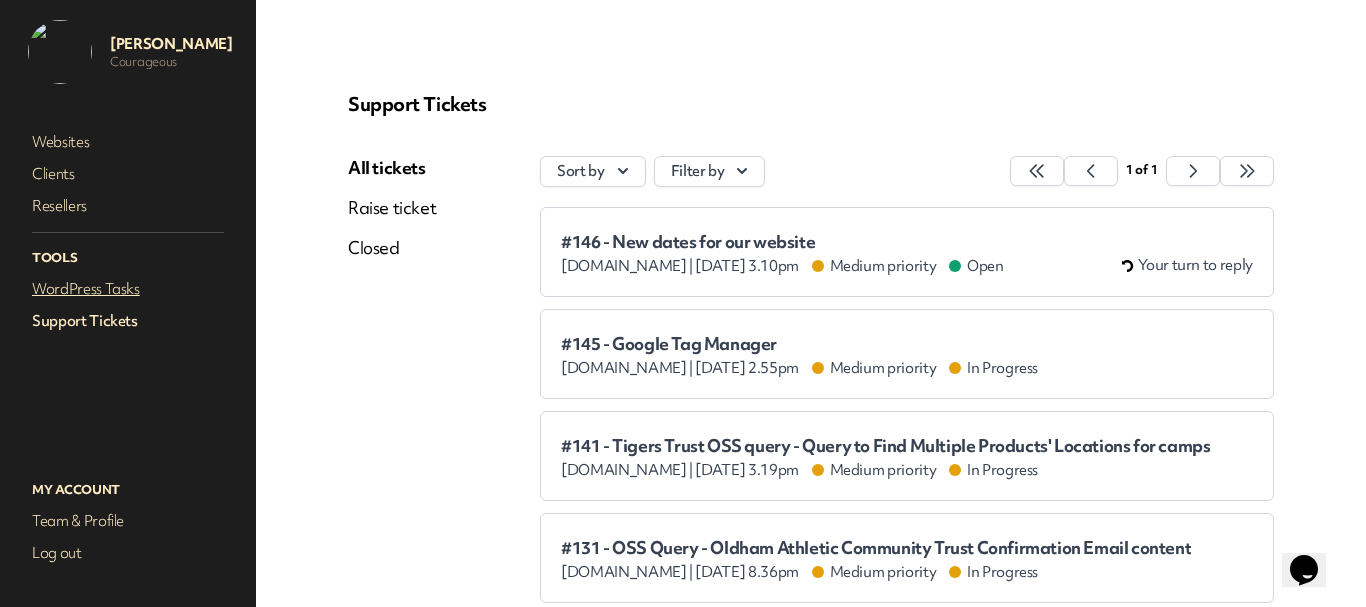 click on "WordPress Tasks" at bounding box center [128, 289] 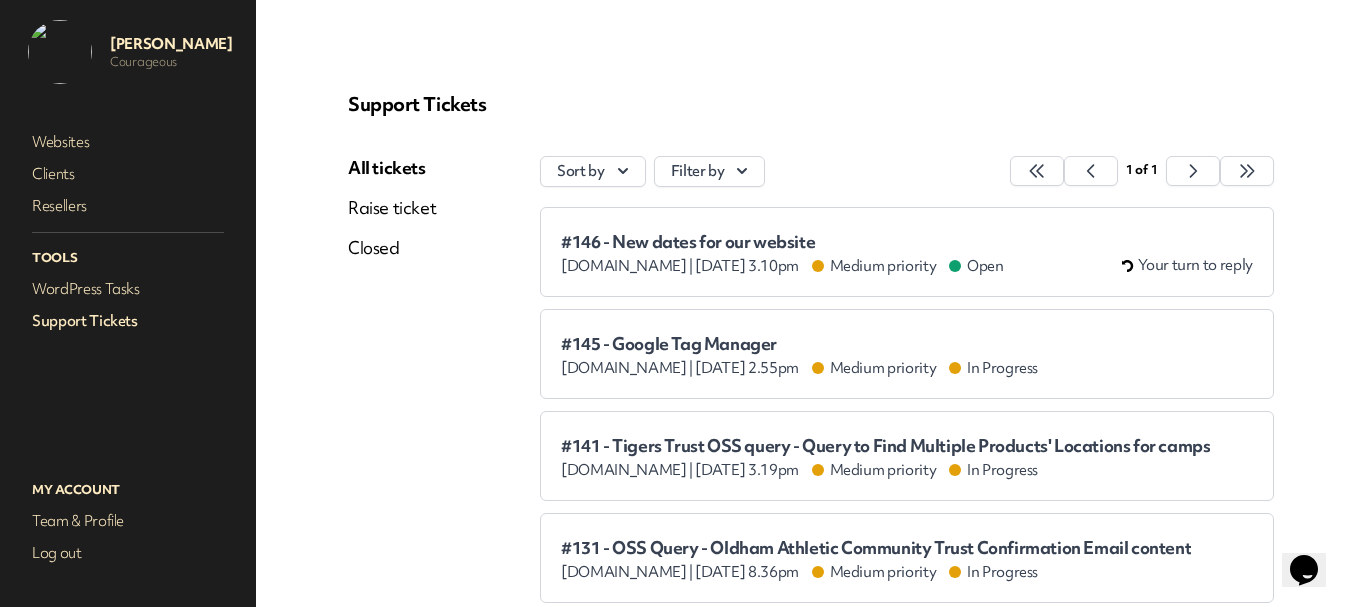 click on "Support Tickets" at bounding box center (128, 321) 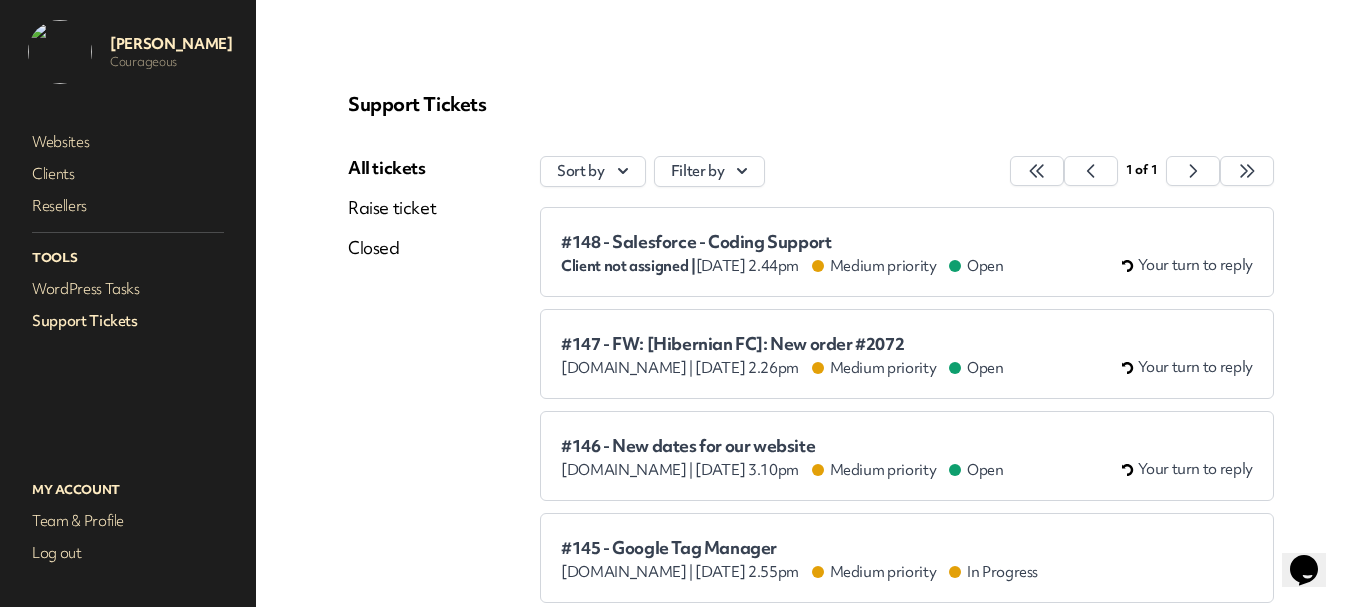 click on "#148 - Salesforce - Coding Support" at bounding box center [782, 242] 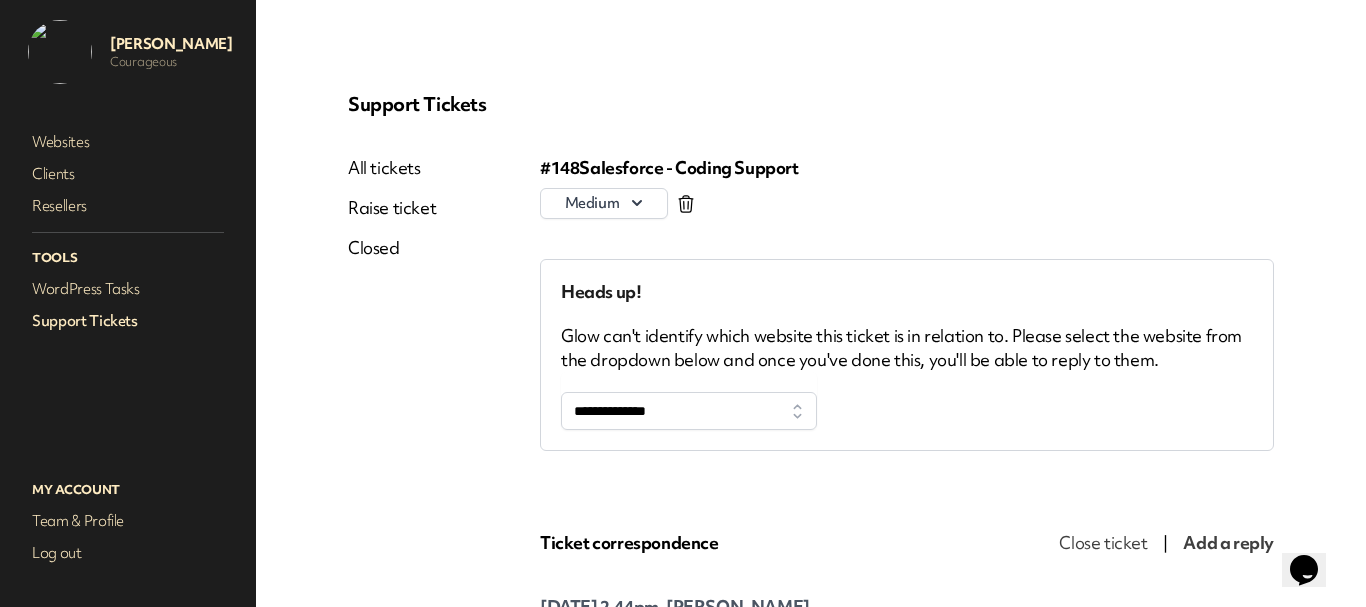 scroll, scrollTop: 0, scrollLeft: 0, axis: both 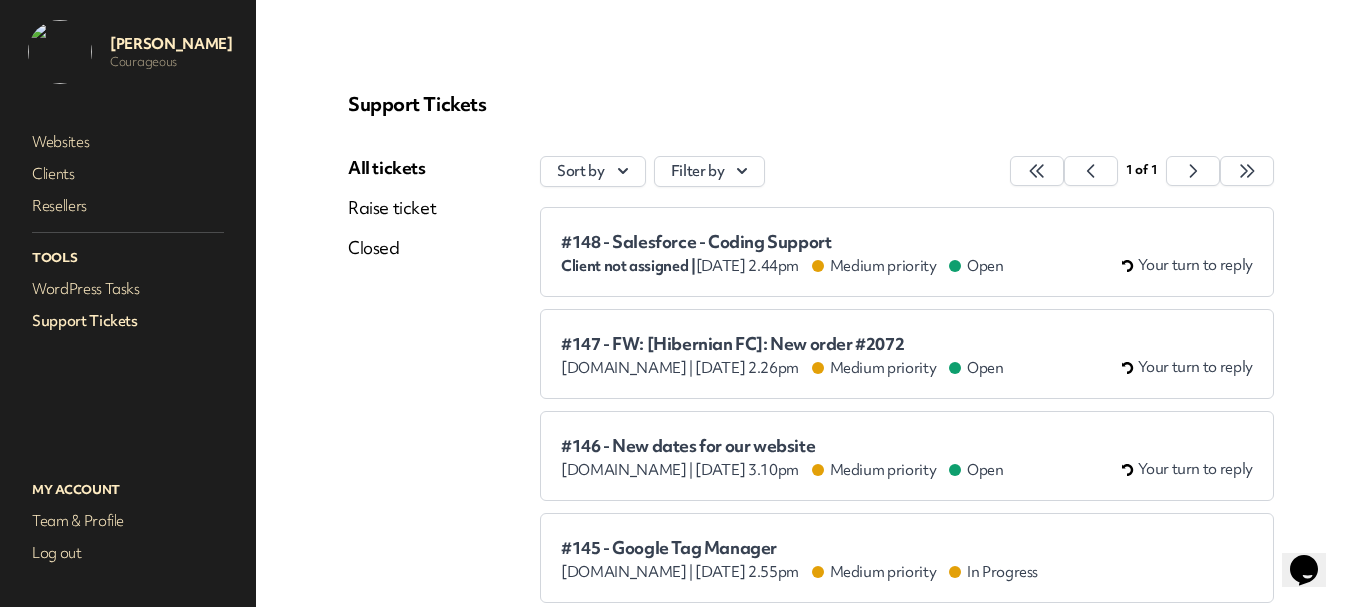 click on "Raise ticket" at bounding box center [392, 208] 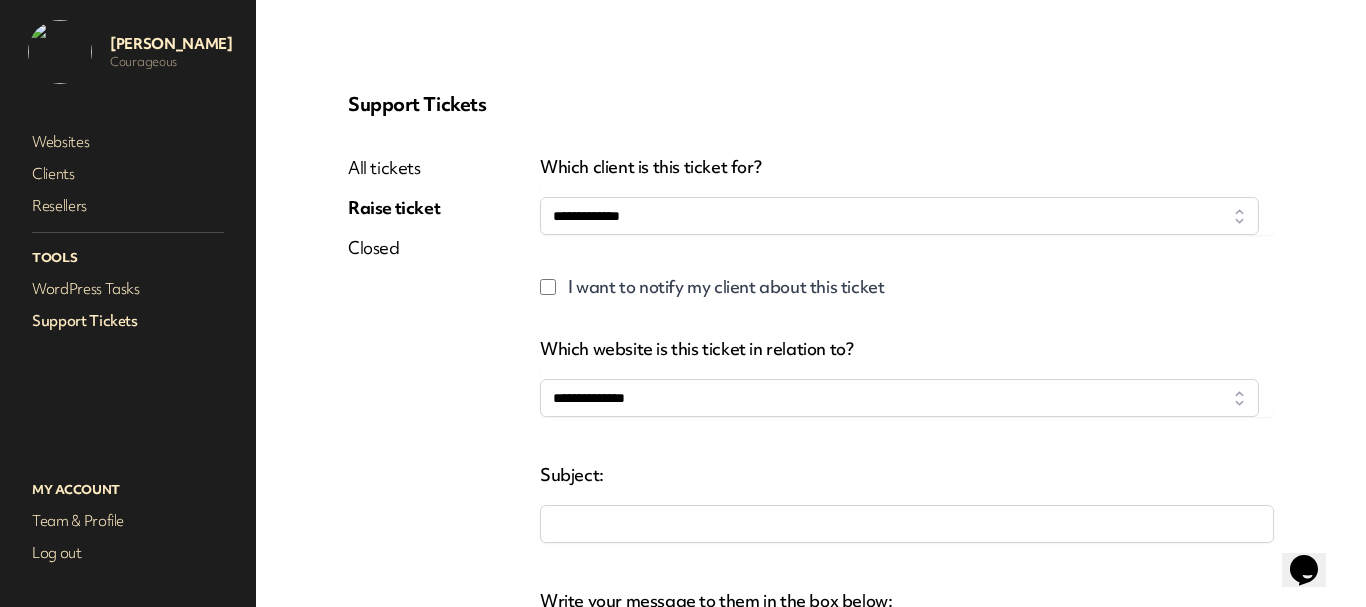 click on "All tickets" at bounding box center (394, 168) 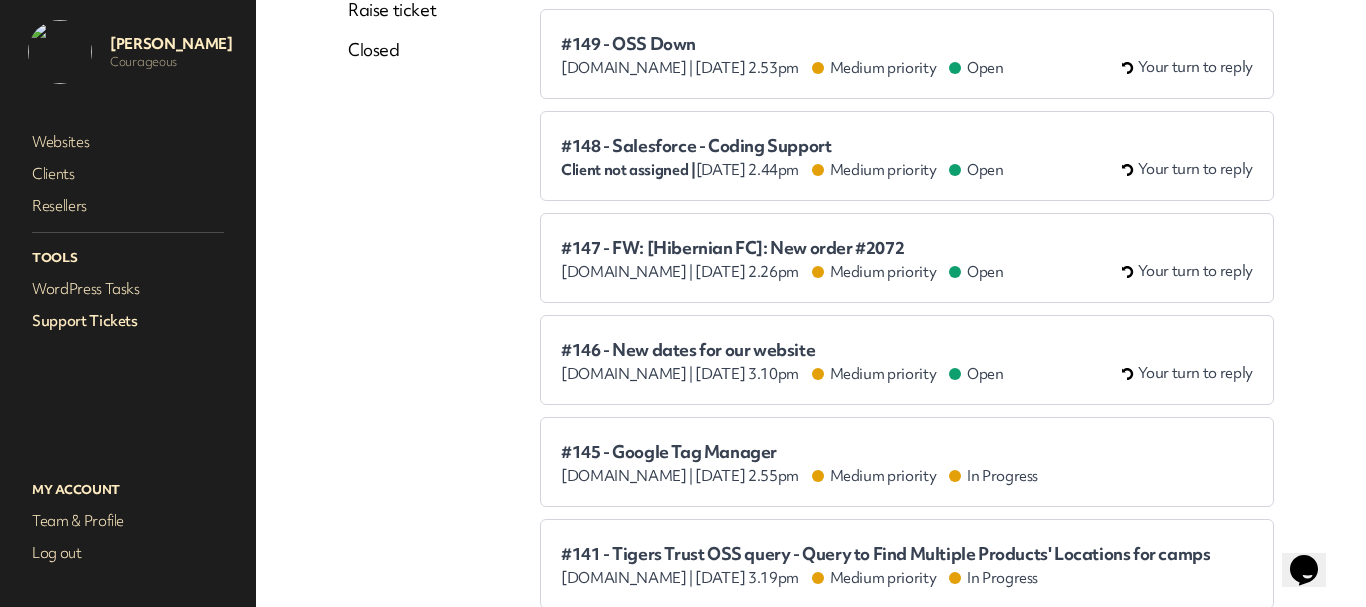 scroll, scrollTop: 200, scrollLeft: 0, axis: vertical 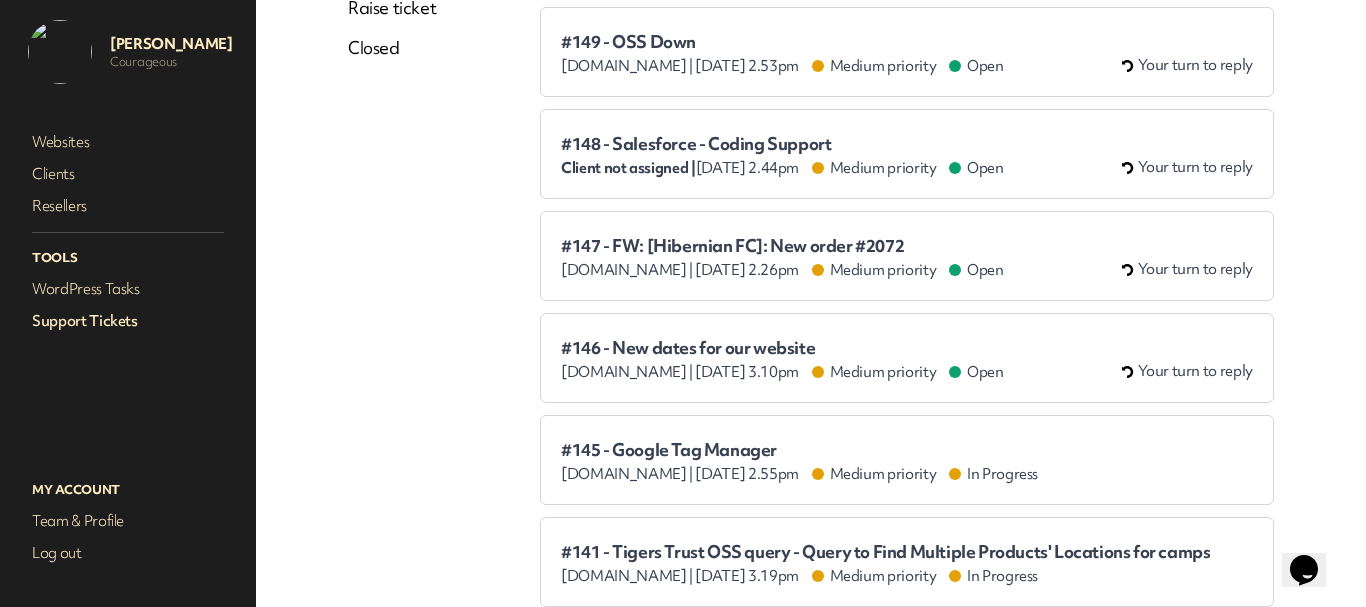 click on "#147 - FW: [Hibernian FC]: New order #2072" at bounding box center [782, 246] 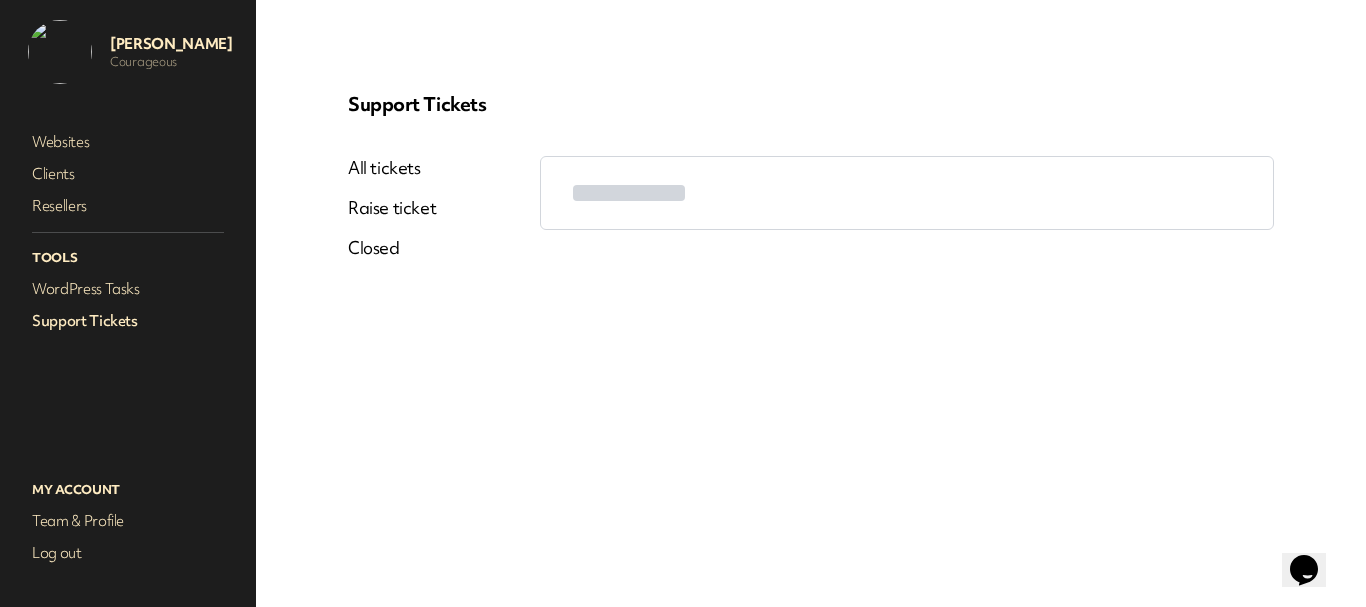 scroll, scrollTop: 0, scrollLeft: 0, axis: both 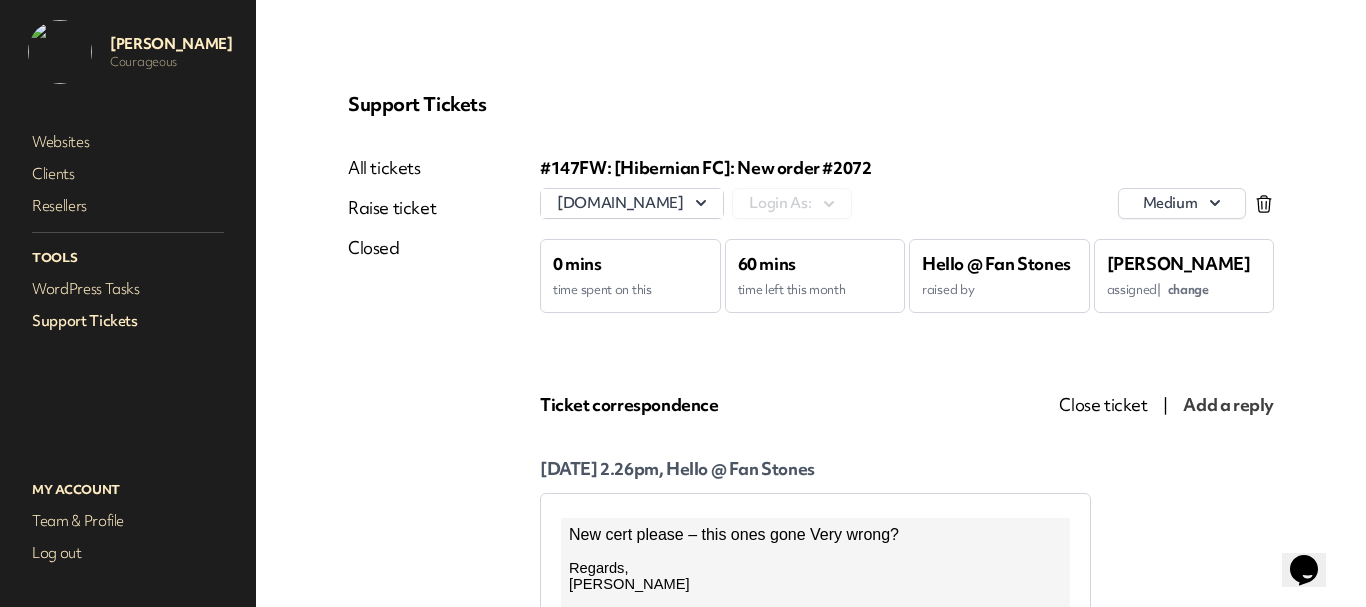 click on "All tickets" at bounding box center [392, 168] 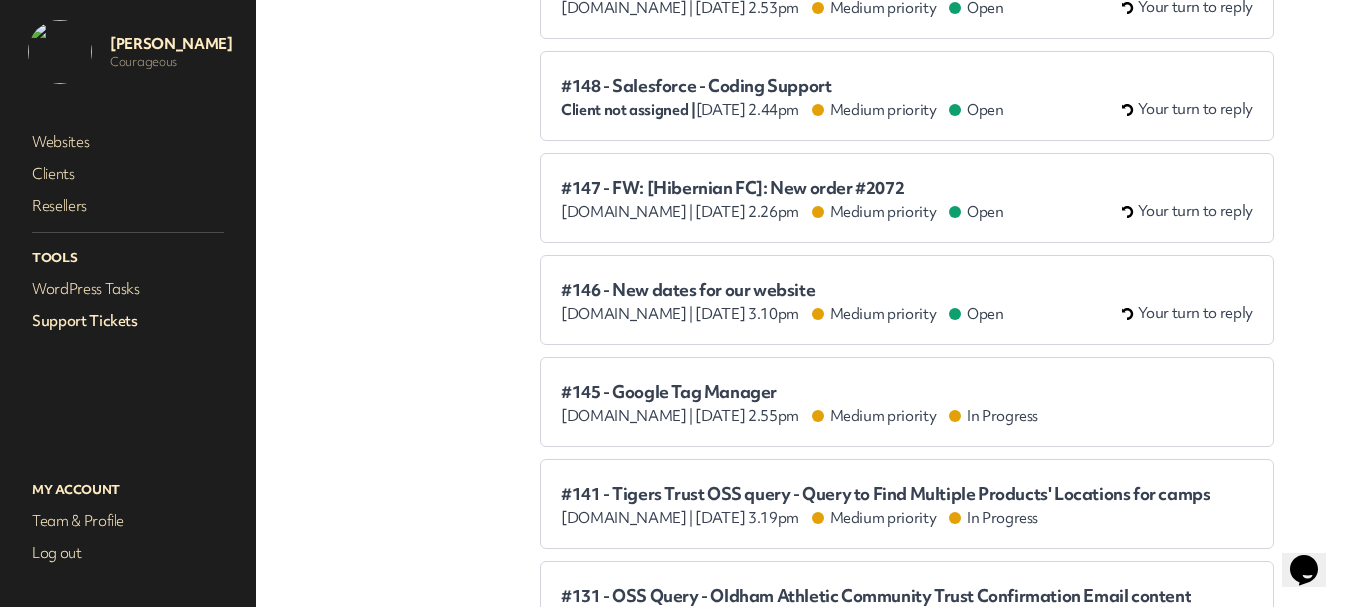 scroll, scrollTop: 257, scrollLeft: 0, axis: vertical 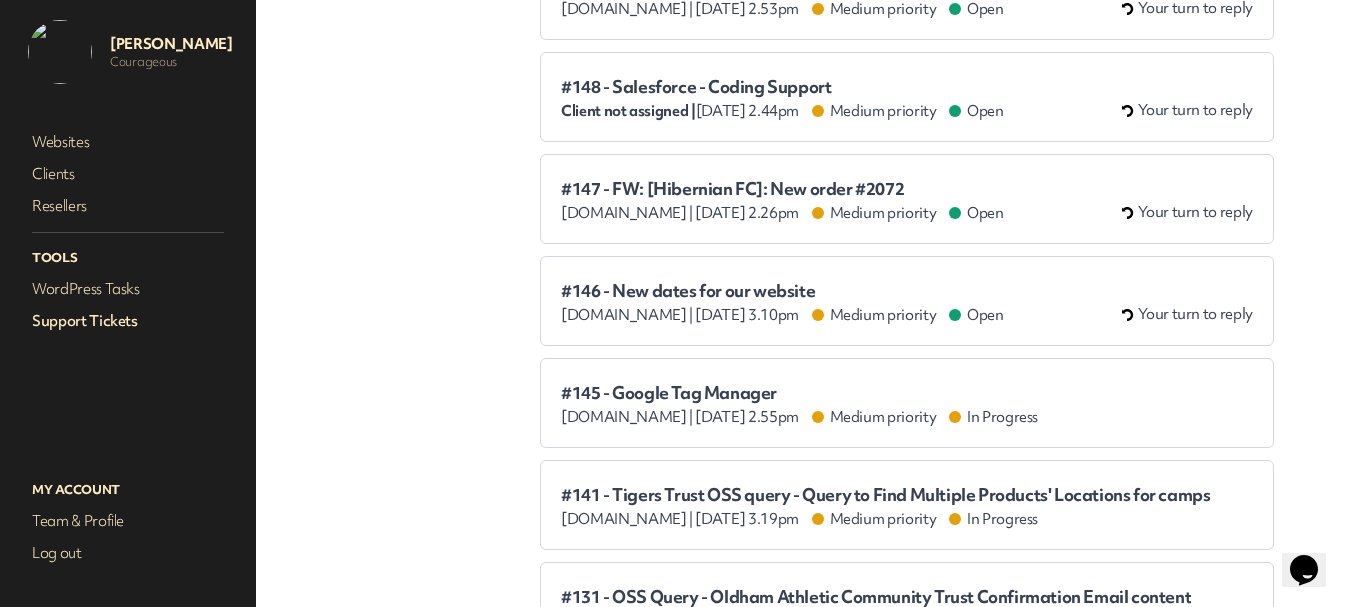 click on "#147 - FW: [Hibernian FC]: New order #2072" at bounding box center [782, 189] 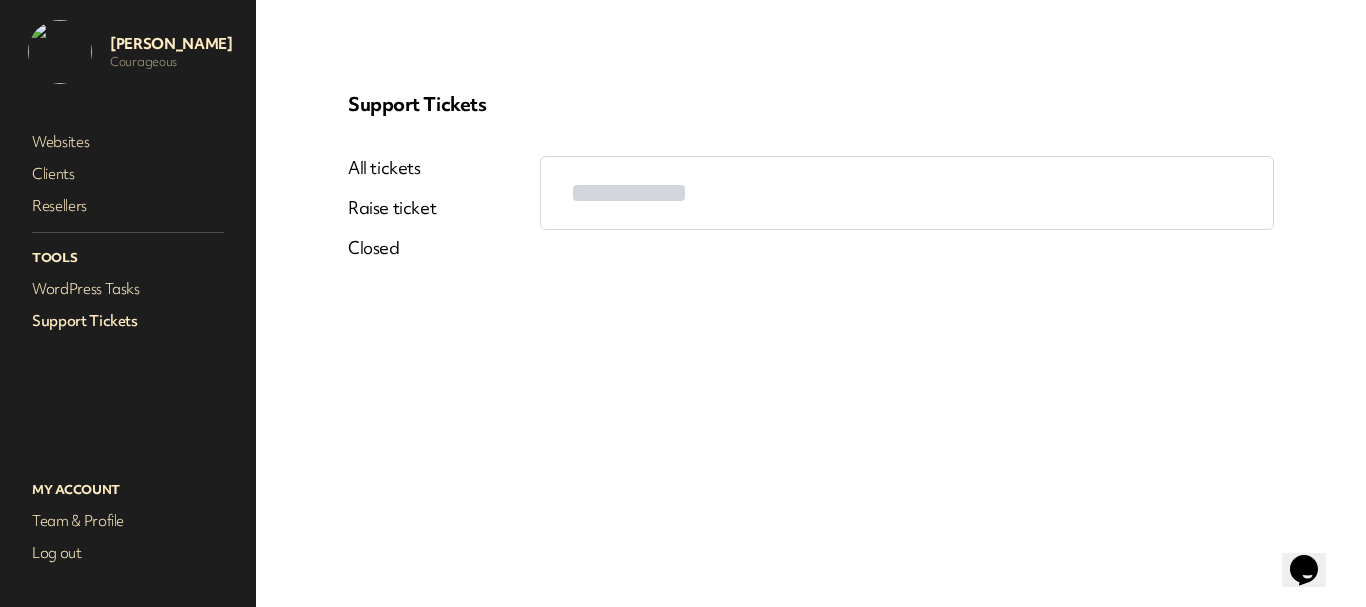 scroll, scrollTop: 0, scrollLeft: 0, axis: both 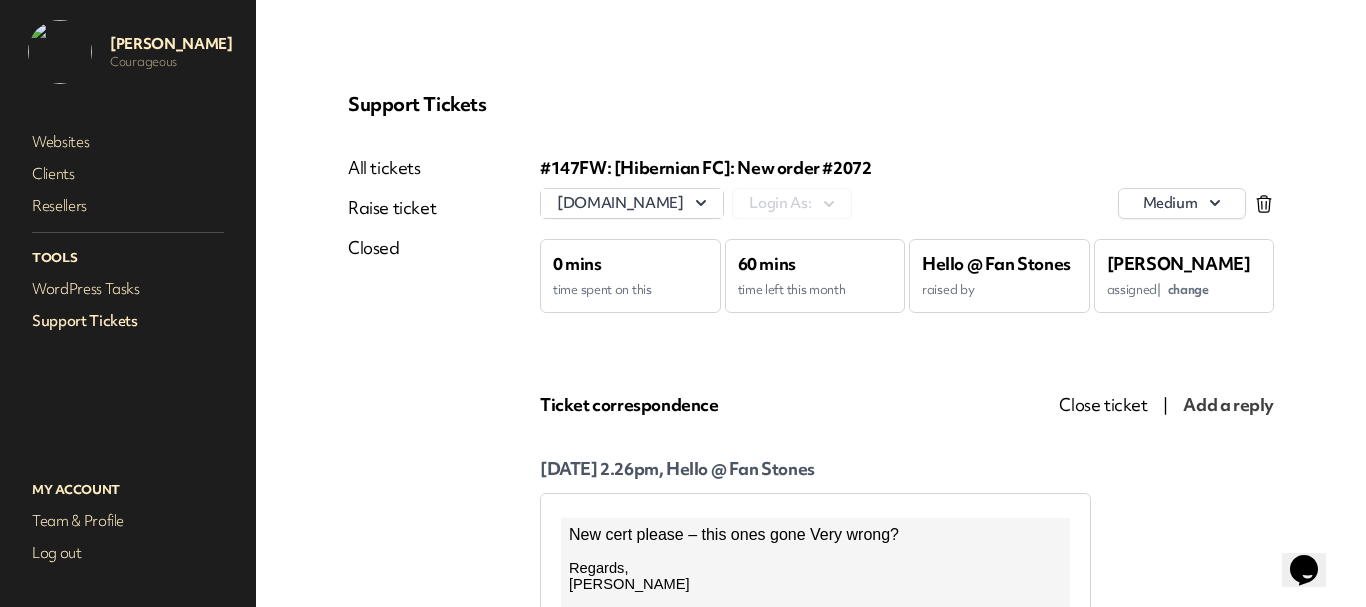 click on "change" at bounding box center [1188, 289] 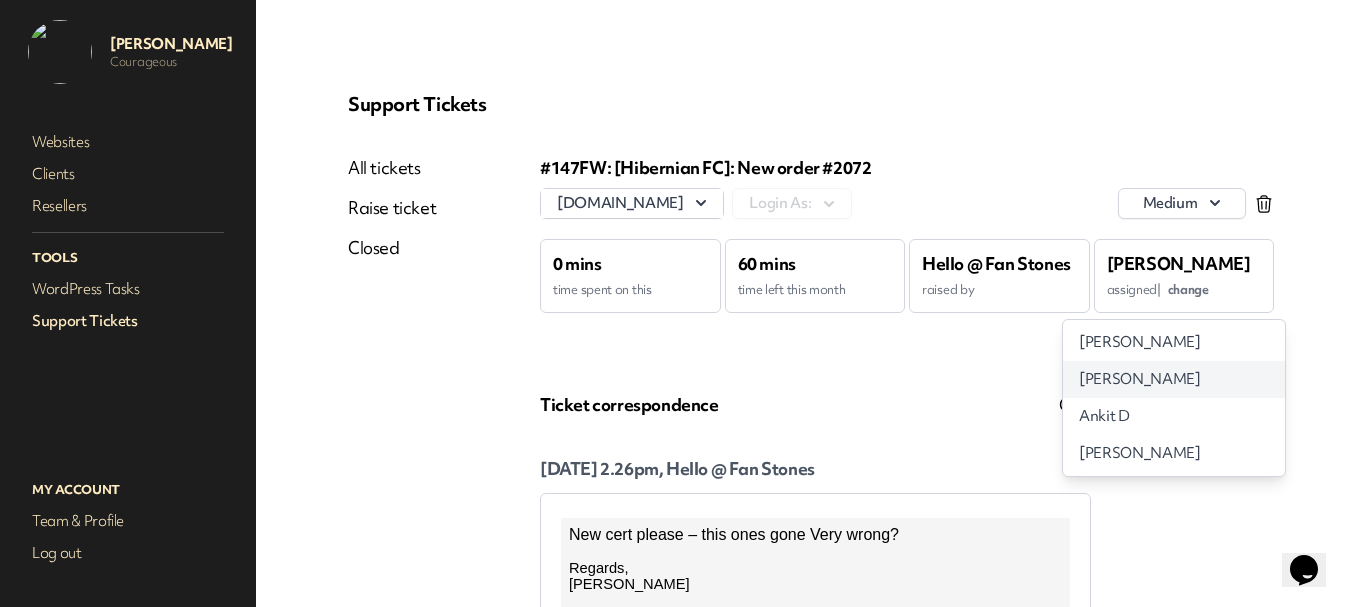 click on "[PERSON_NAME]" at bounding box center (1139, 379) 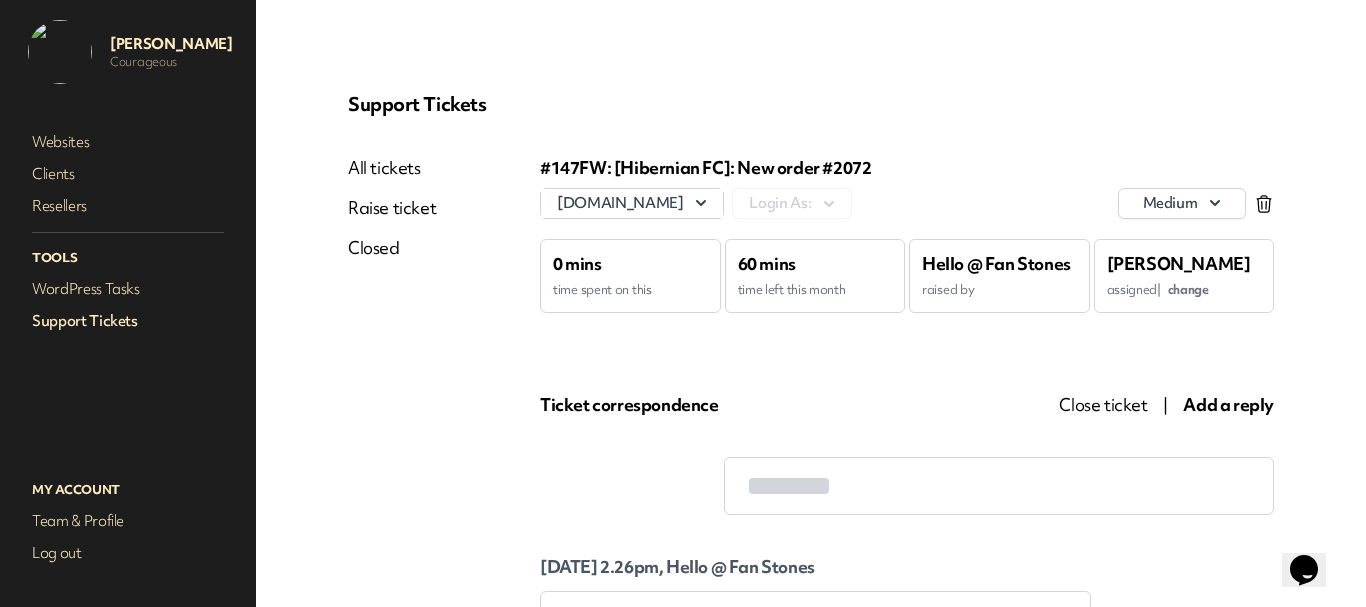 click on "All tickets" at bounding box center [392, 168] 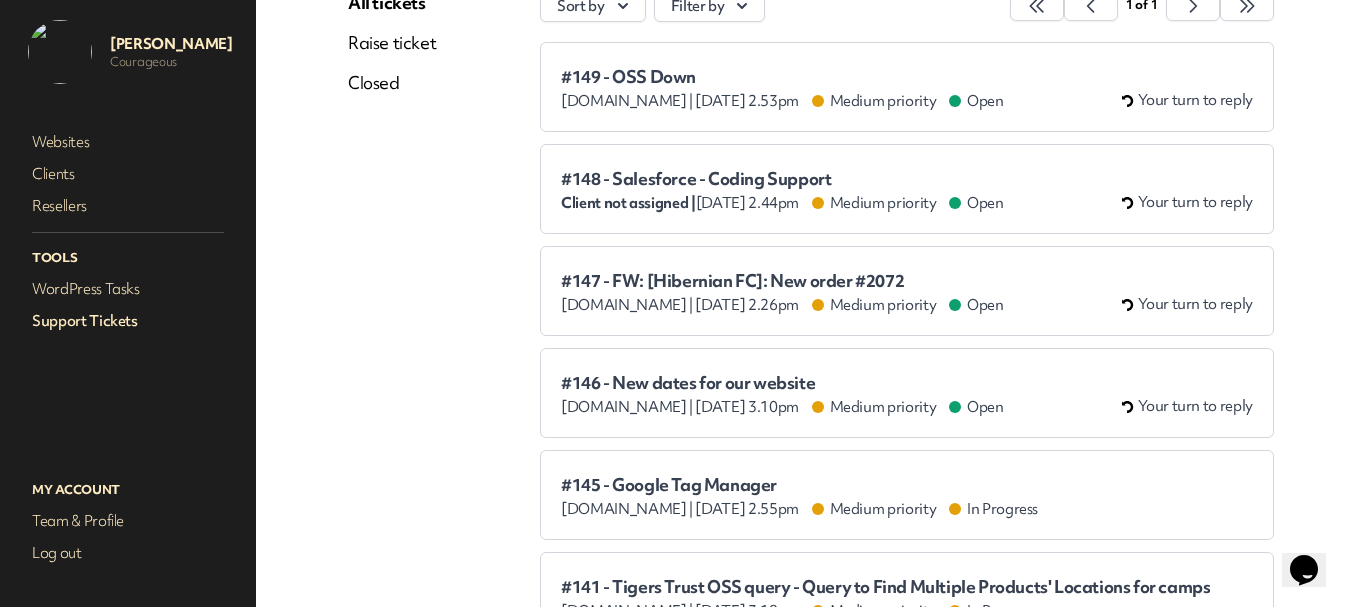 scroll, scrollTop: 200, scrollLeft: 0, axis: vertical 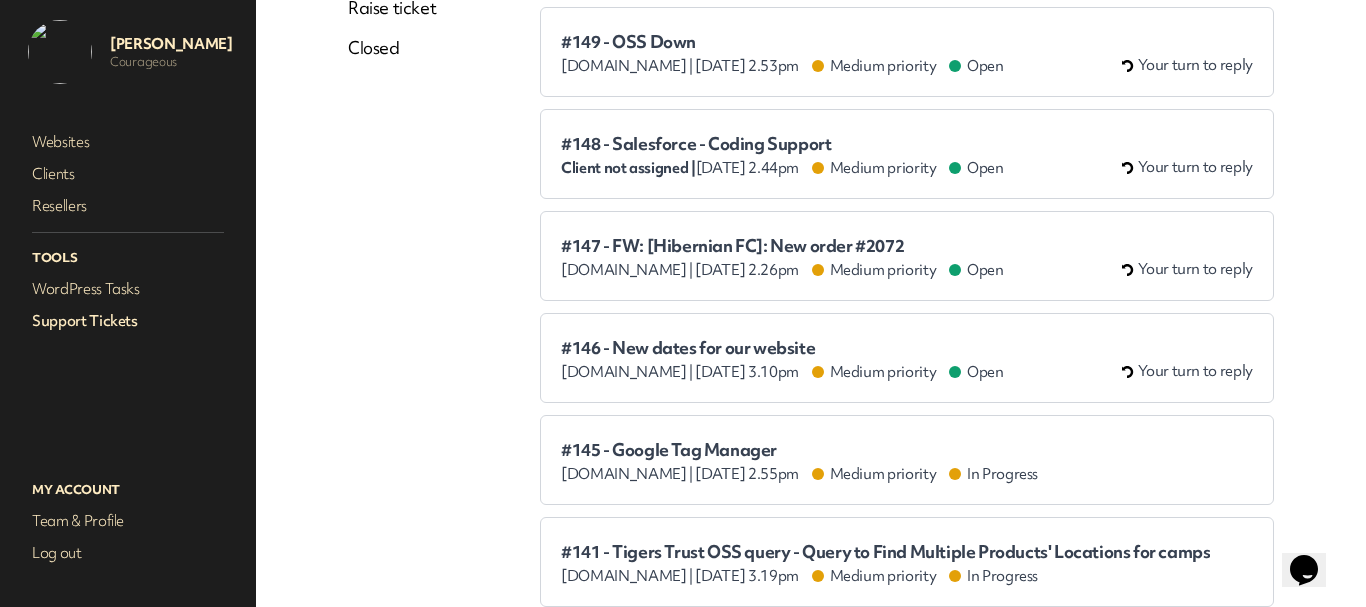 click on "#148 - Salesforce - Coding Support" at bounding box center (782, 144) 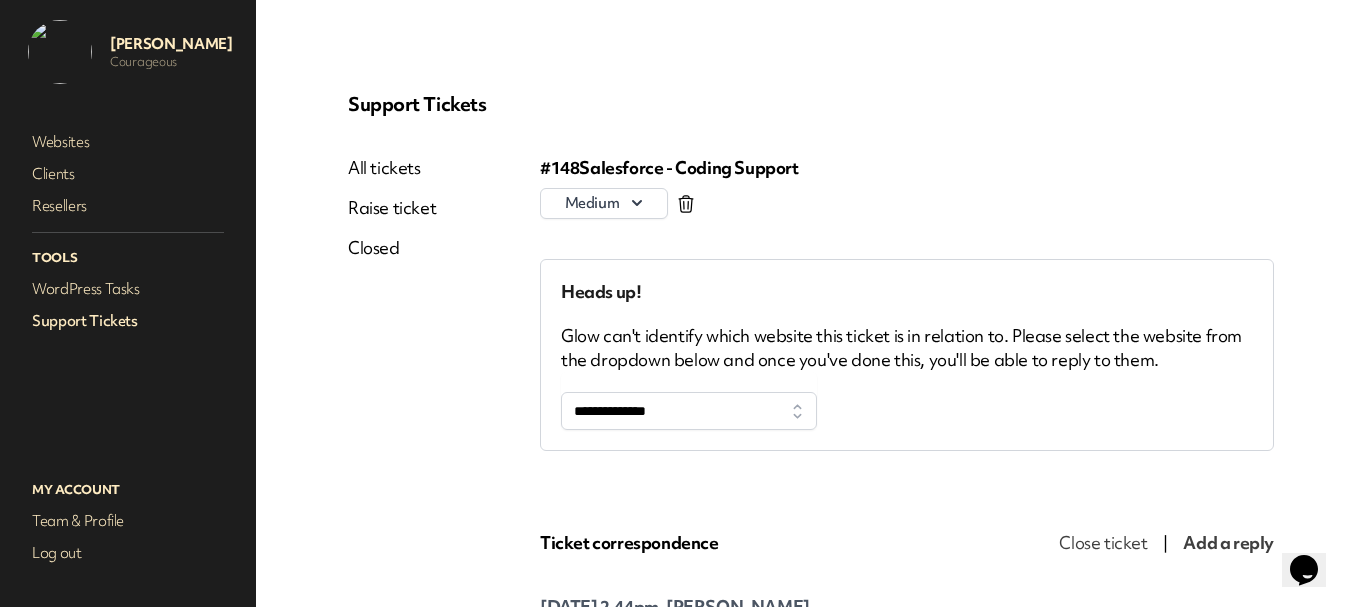 scroll, scrollTop: 0, scrollLeft: 0, axis: both 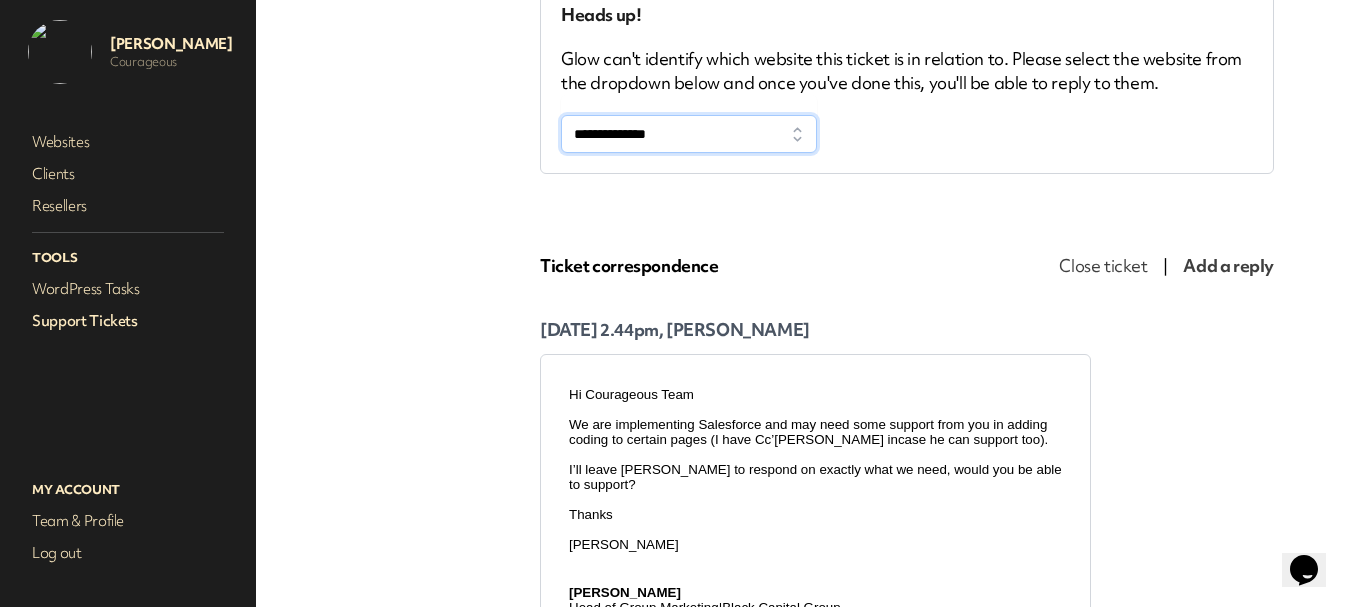 click on "**********" at bounding box center (689, 134) 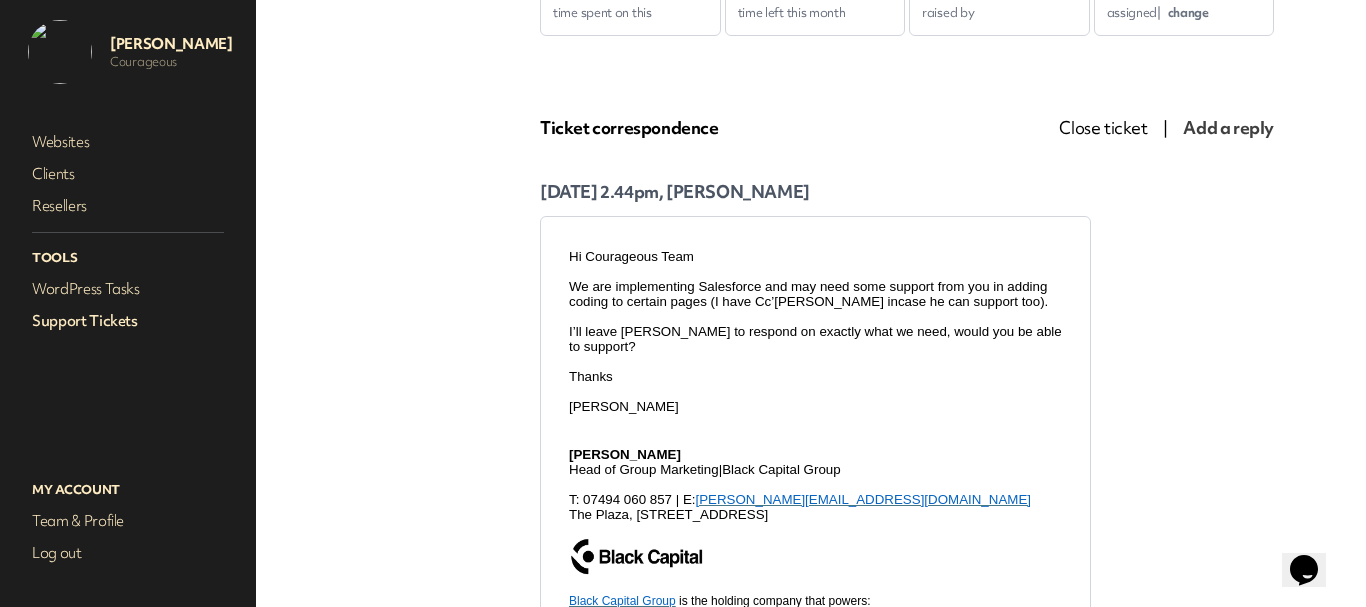 click on "Support Tickets" at bounding box center (128, 321) 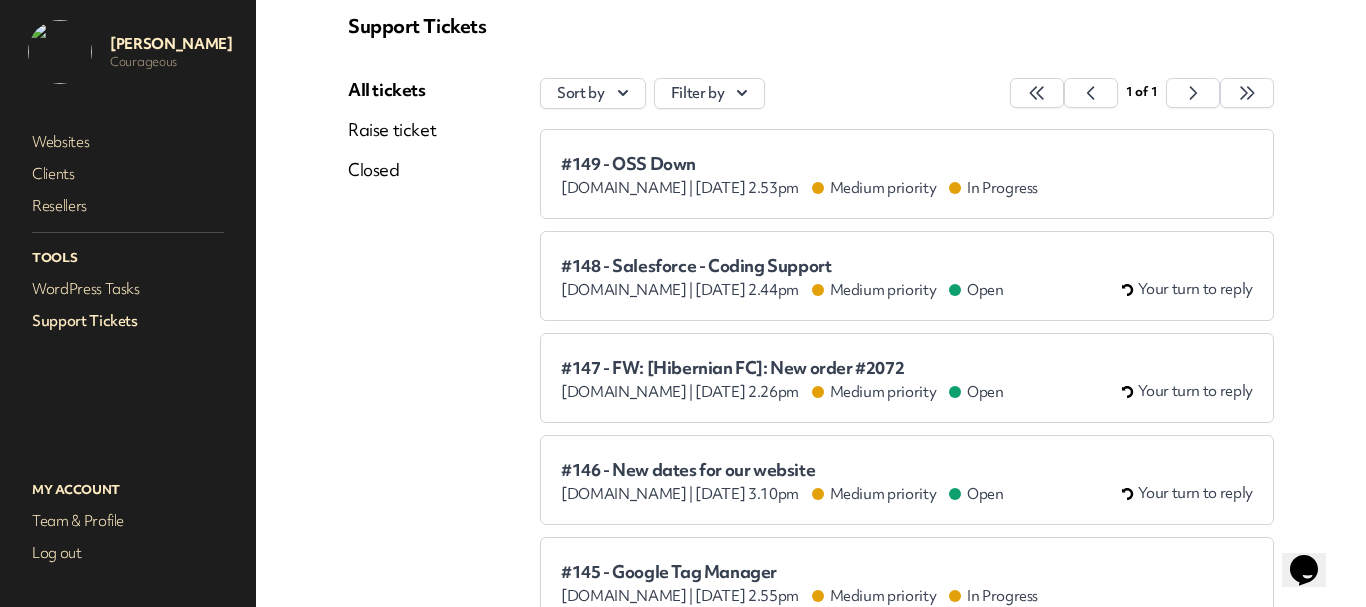 scroll, scrollTop: 77, scrollLeft: 0, axis: vertical 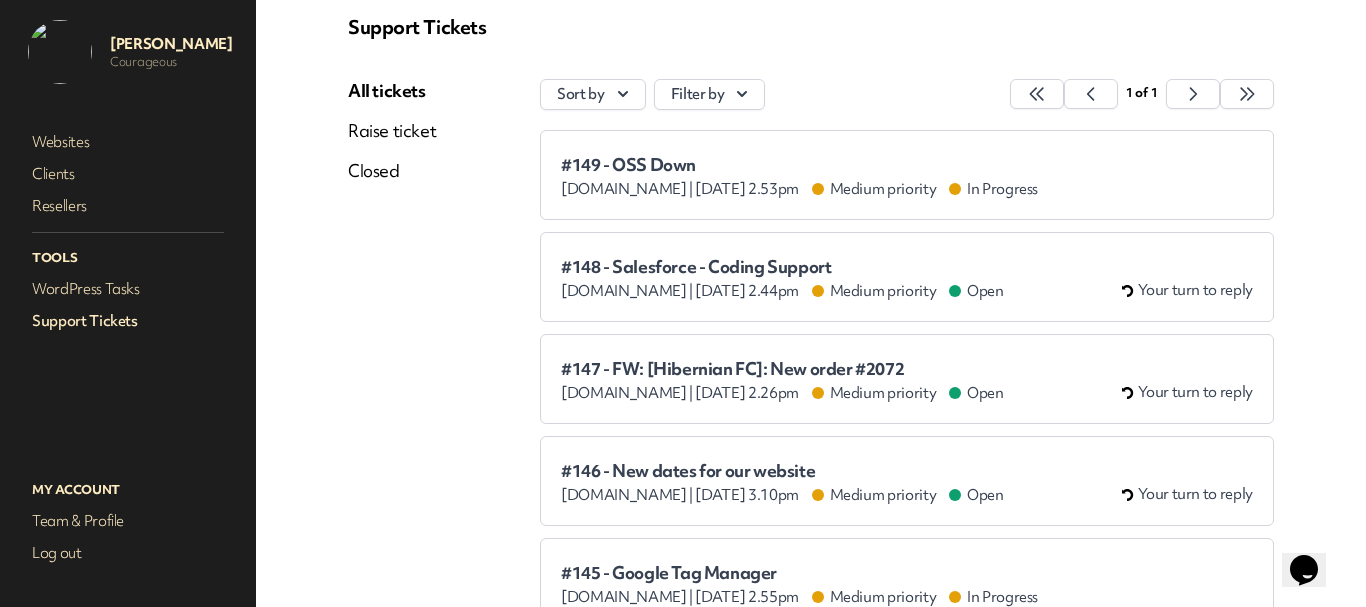 click on "#146 - New dates for our website" at bounding box center (782, 471) 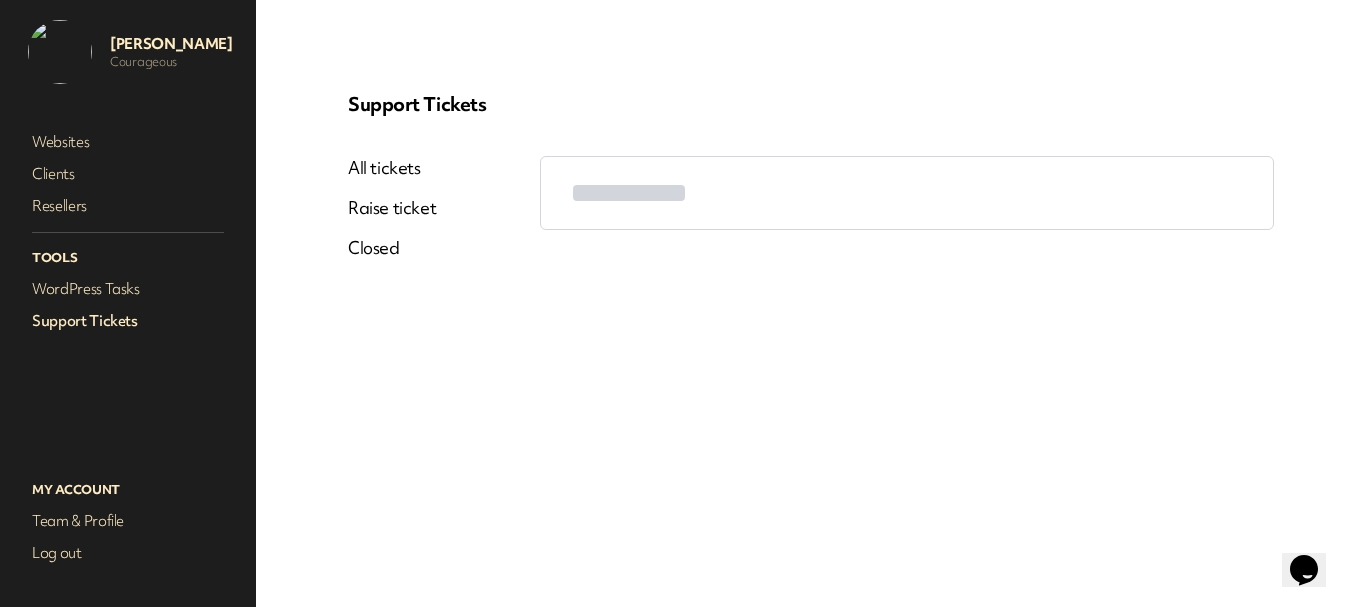 scroll, scrollTop: 0, scrollLeft: 0, axis: both 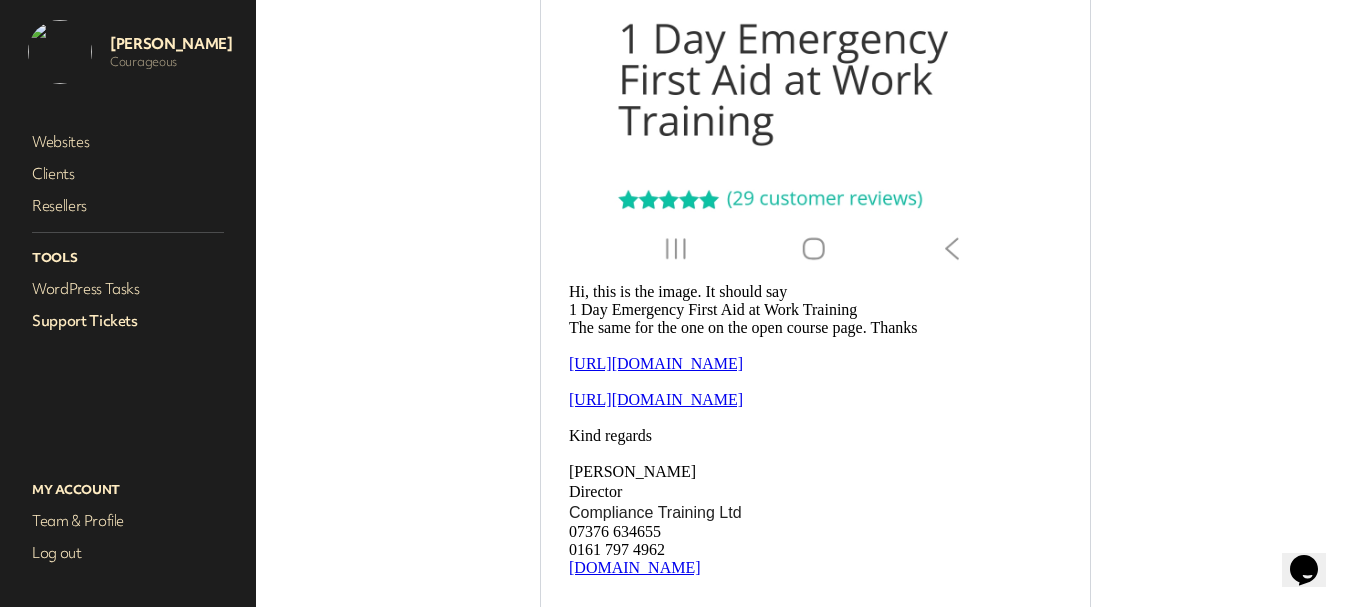click on "https://compliancetrainingltd.co.uk/shop/" at bounding box center (656, 363) 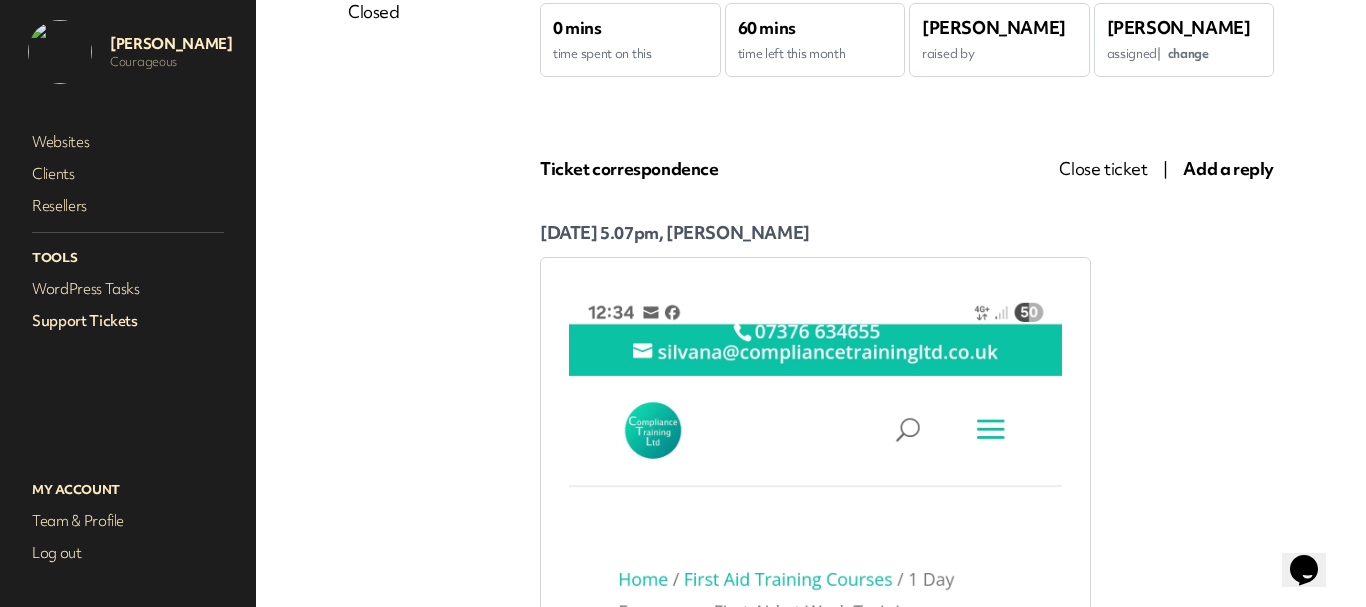 scroll, scrollTop: 200, scrollLeft: 0, axis: vertical 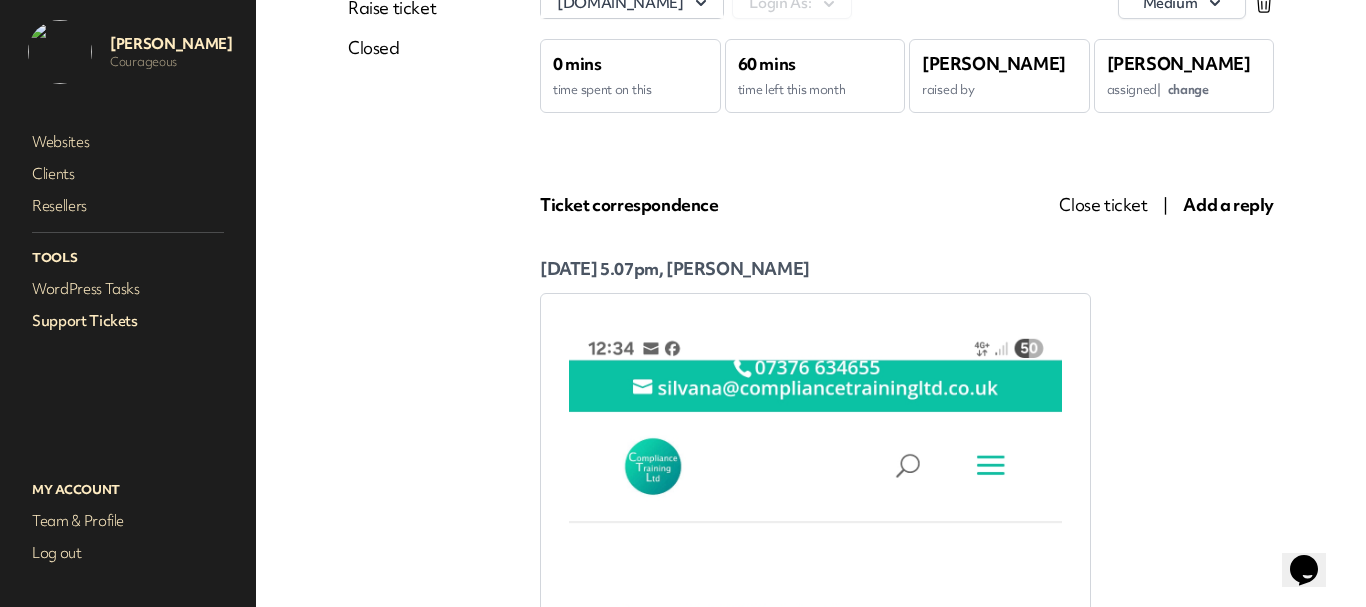 click on "Add a reply" at bounding box center [1228, 204] 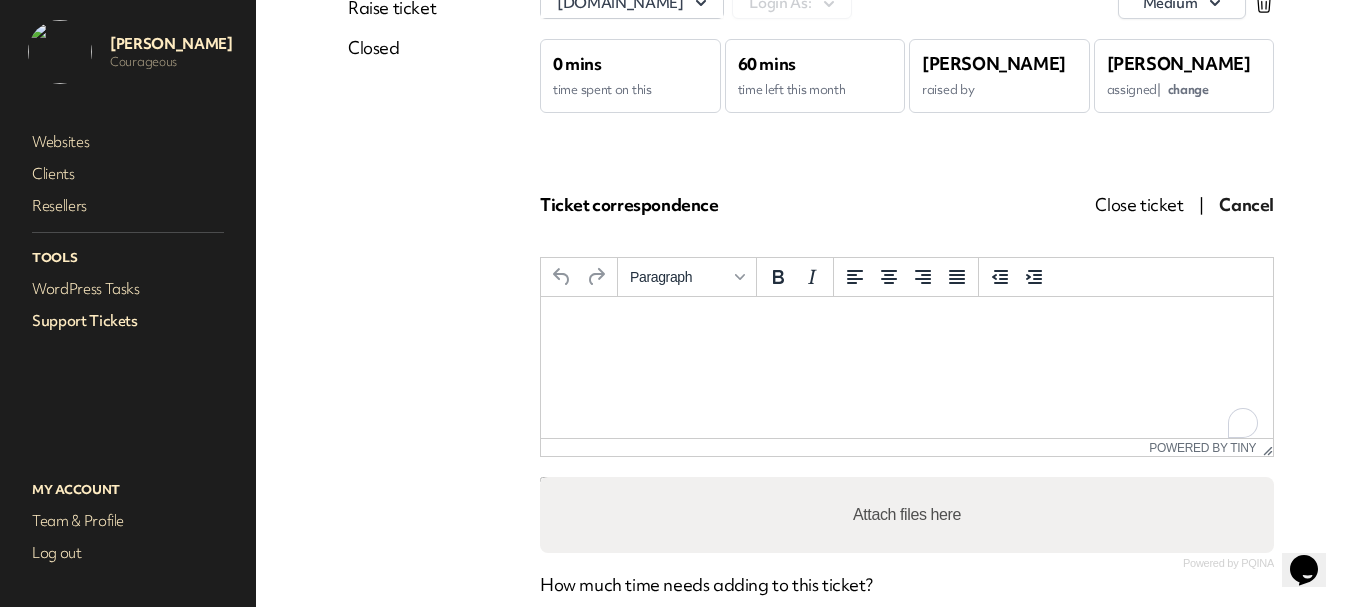 click at bounding box center [907, 324] 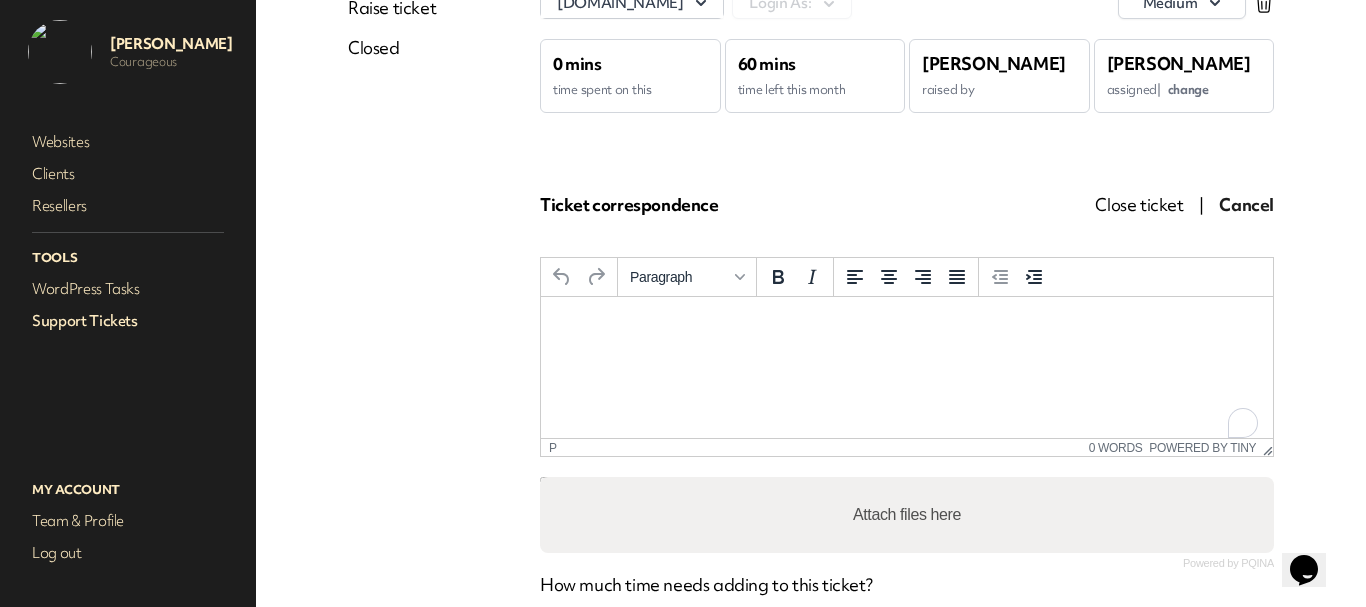 type 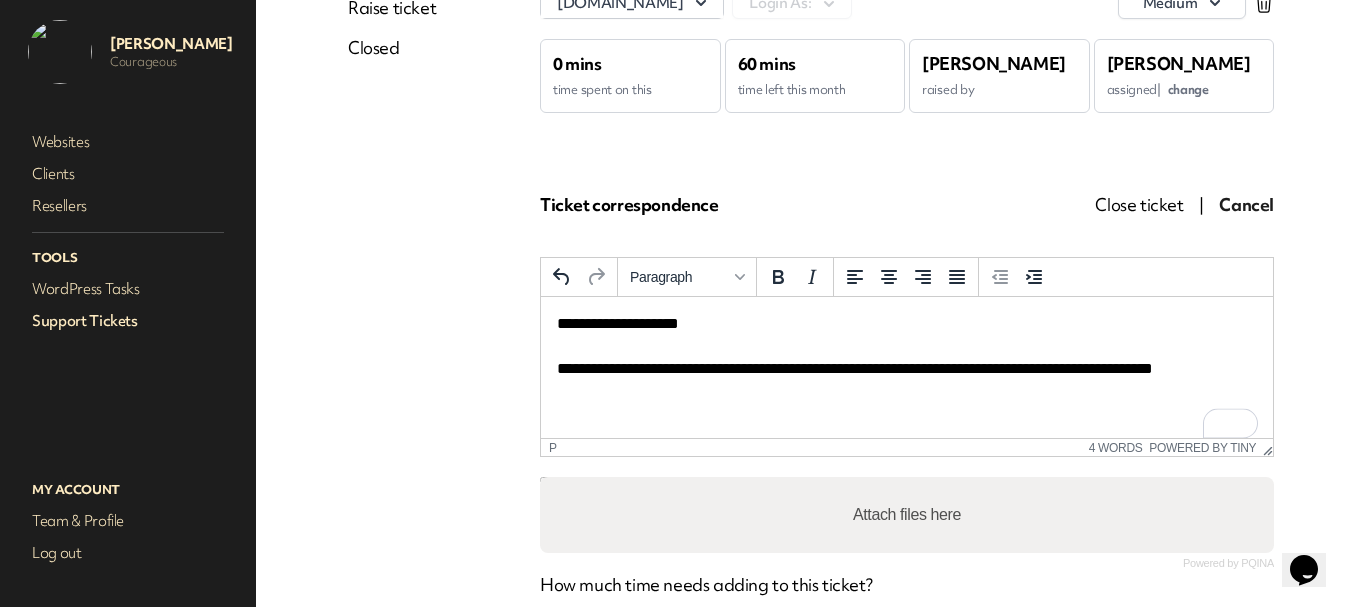 scroll, scrollTop: 9, scrollLeft: 0, axis: vertical 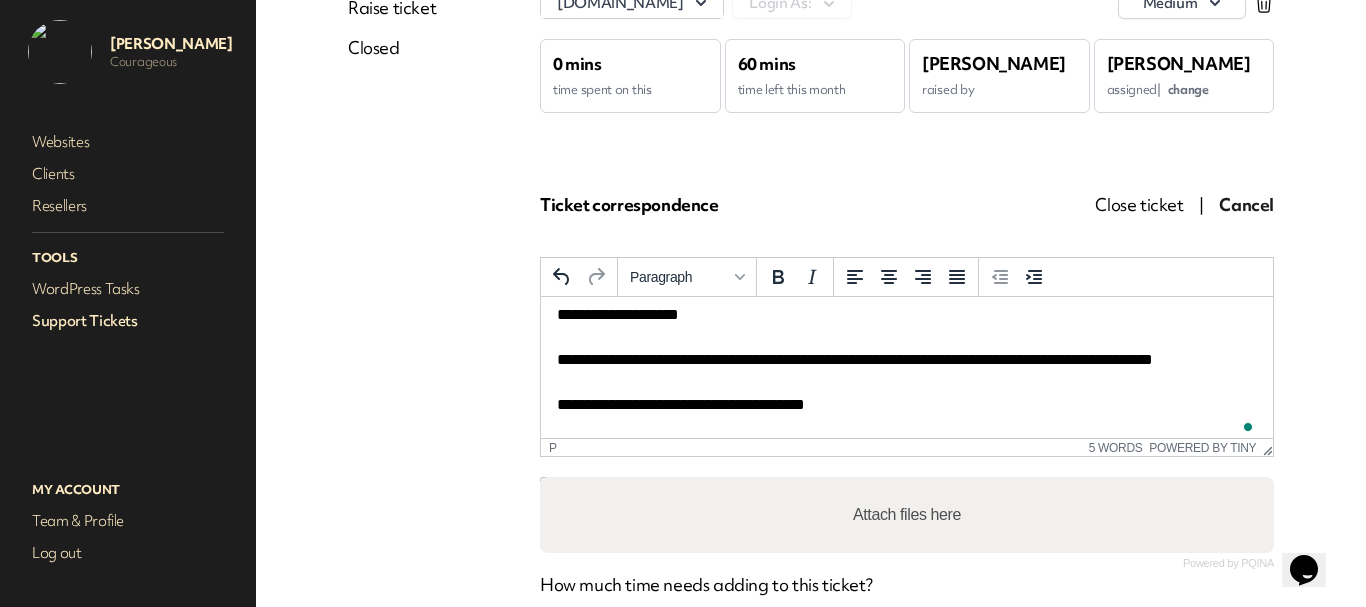 click on "**********" at bounding box center (892, 371) 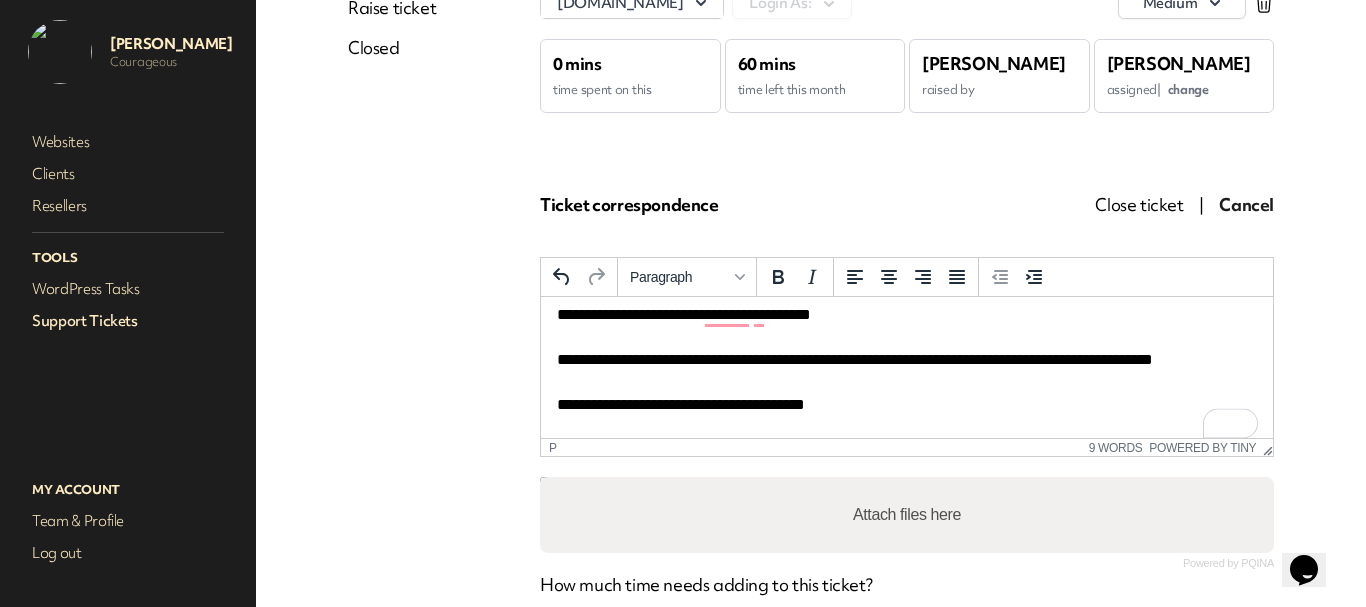 scroll, scrollTop: 25, scrollLeft: 0, axis: vertical 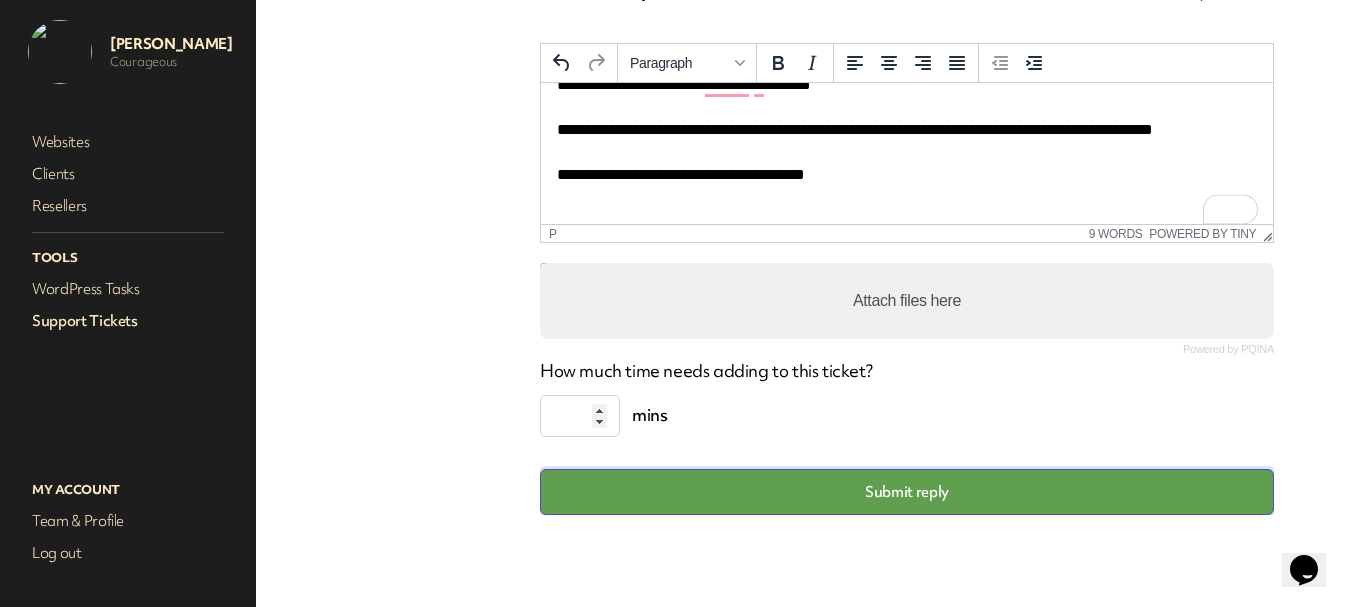 click on "Submit reply" at bounding box center (907, 492) 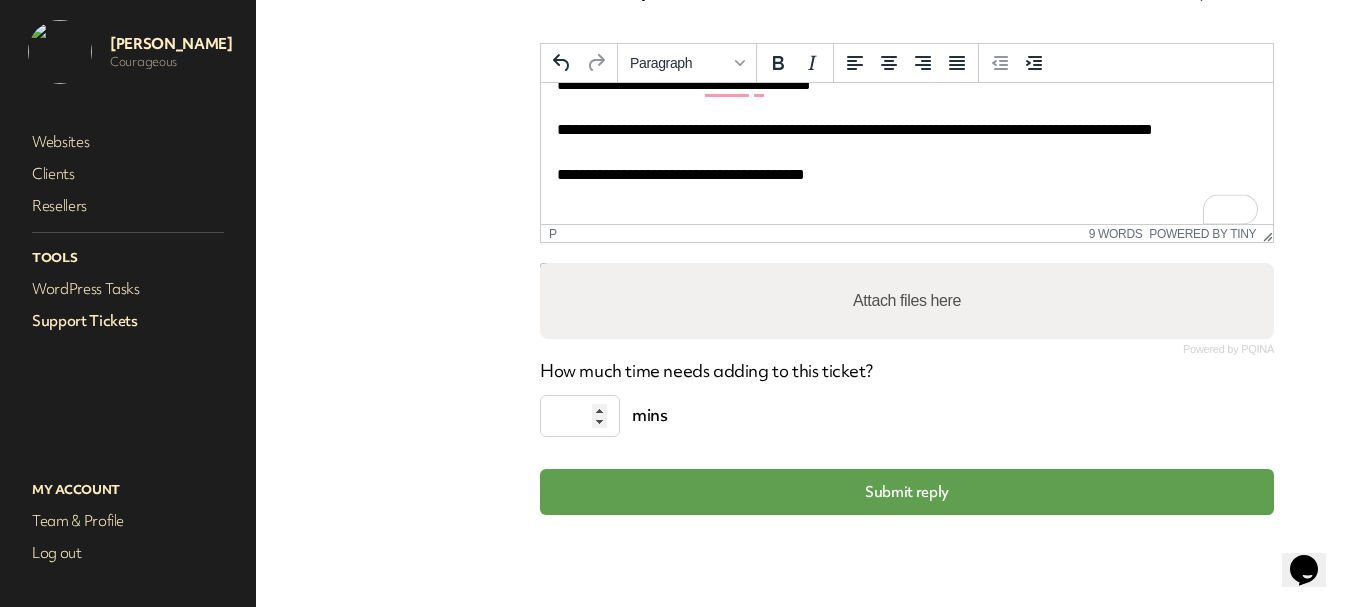 scroll, scrollTop: 376, scrollLeft: 0, axis: vertical 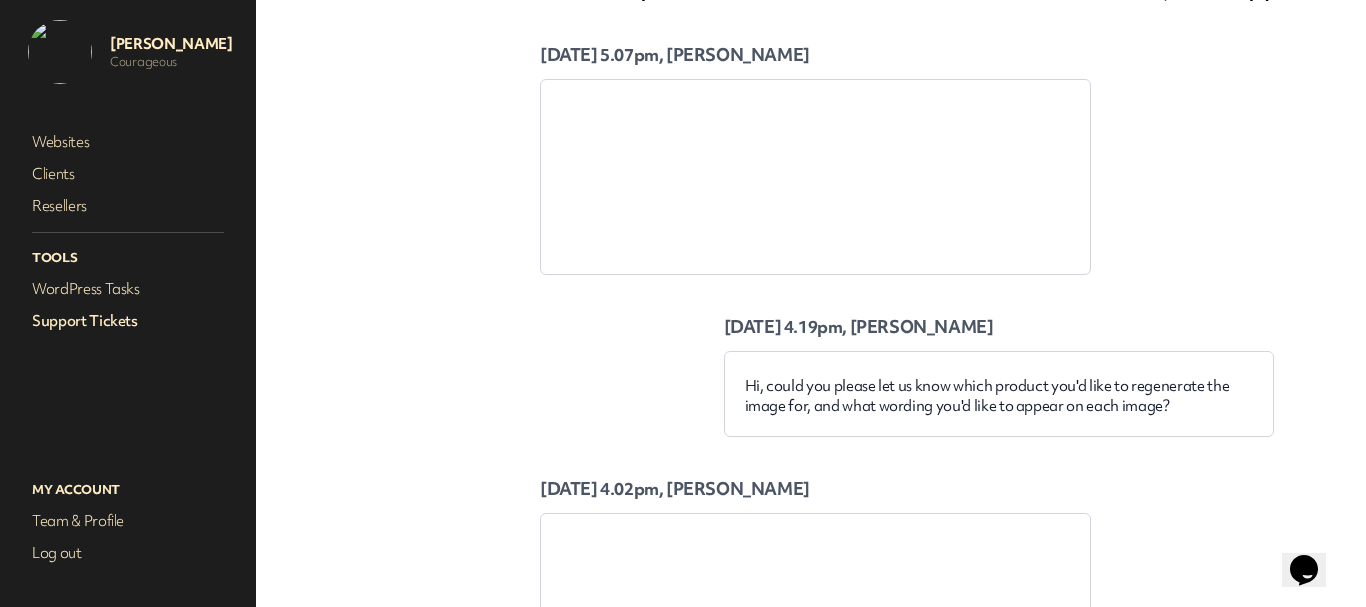 click on "Support Tickets" at bounding box center [128, 321] 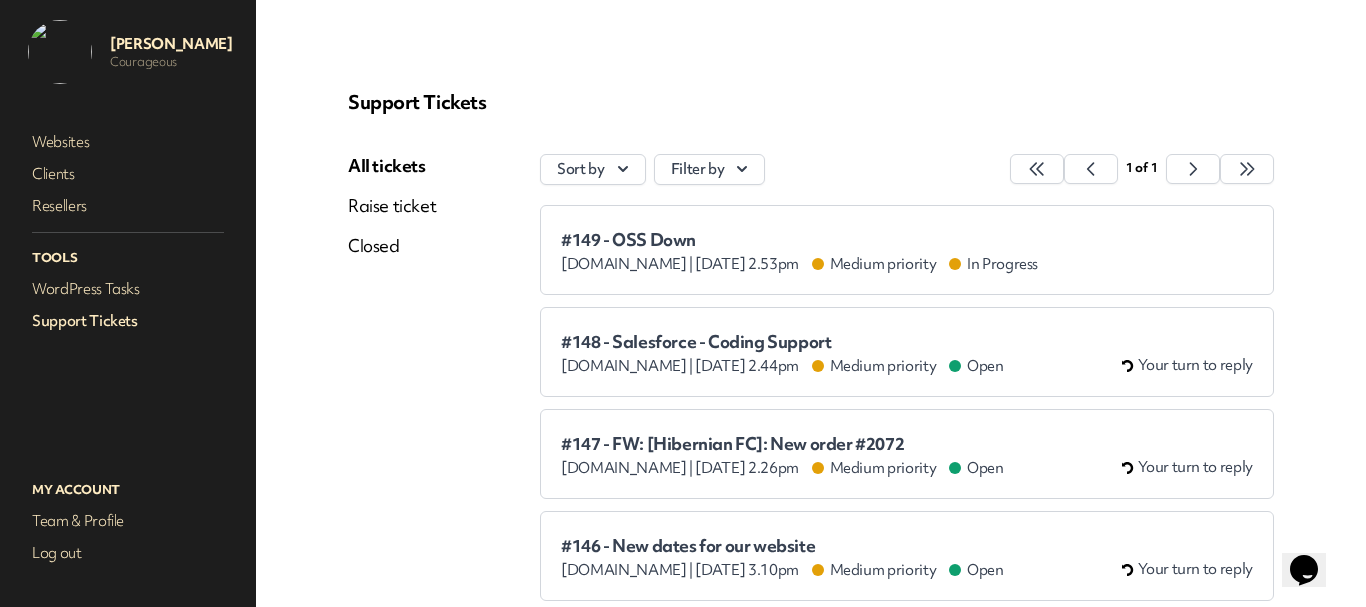 scroll, scrollTop: 0, scrollLeft: 0, axis: both 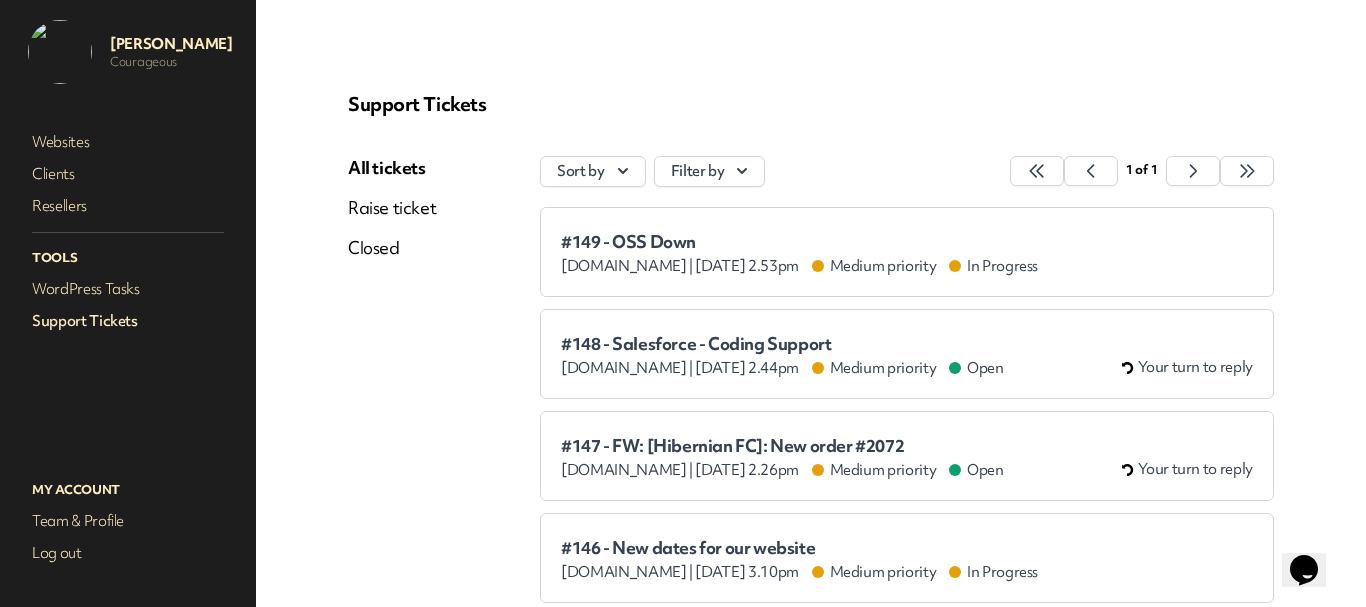 click on "#149 - OSS Down" at bounding box center (799, 242) 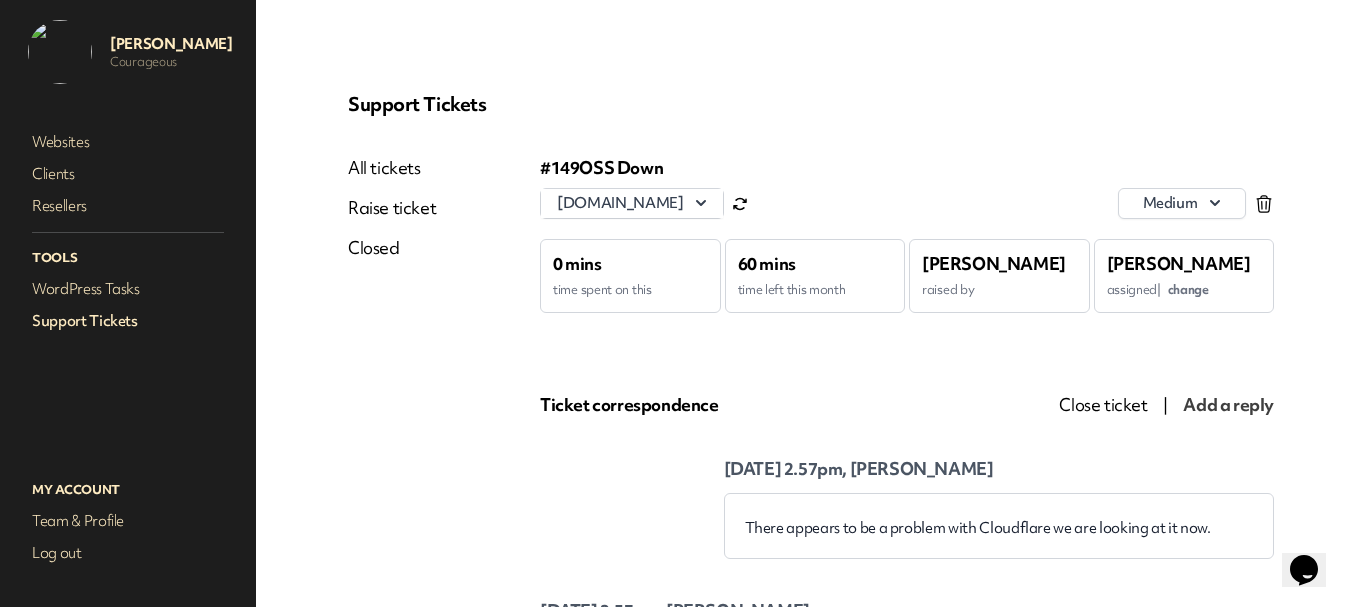 scroll, scrollTop: 0, scrollLeft: 0, axis: both 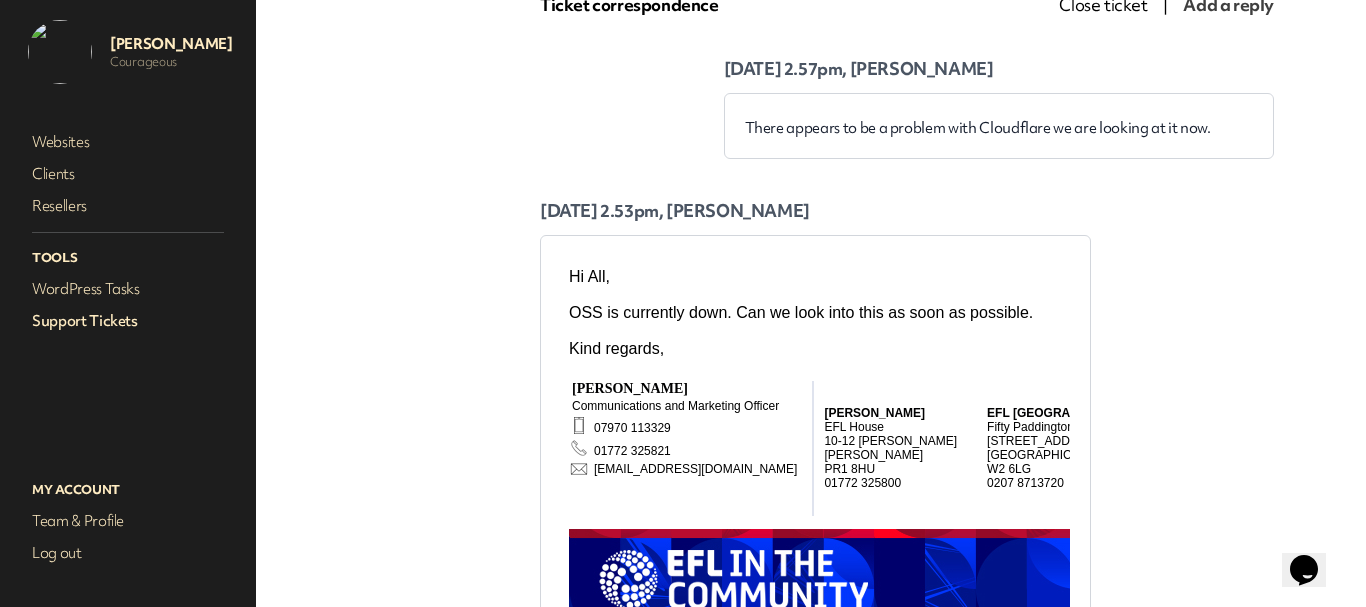 click on "Support Tickets" at bounding box center (128, 321) 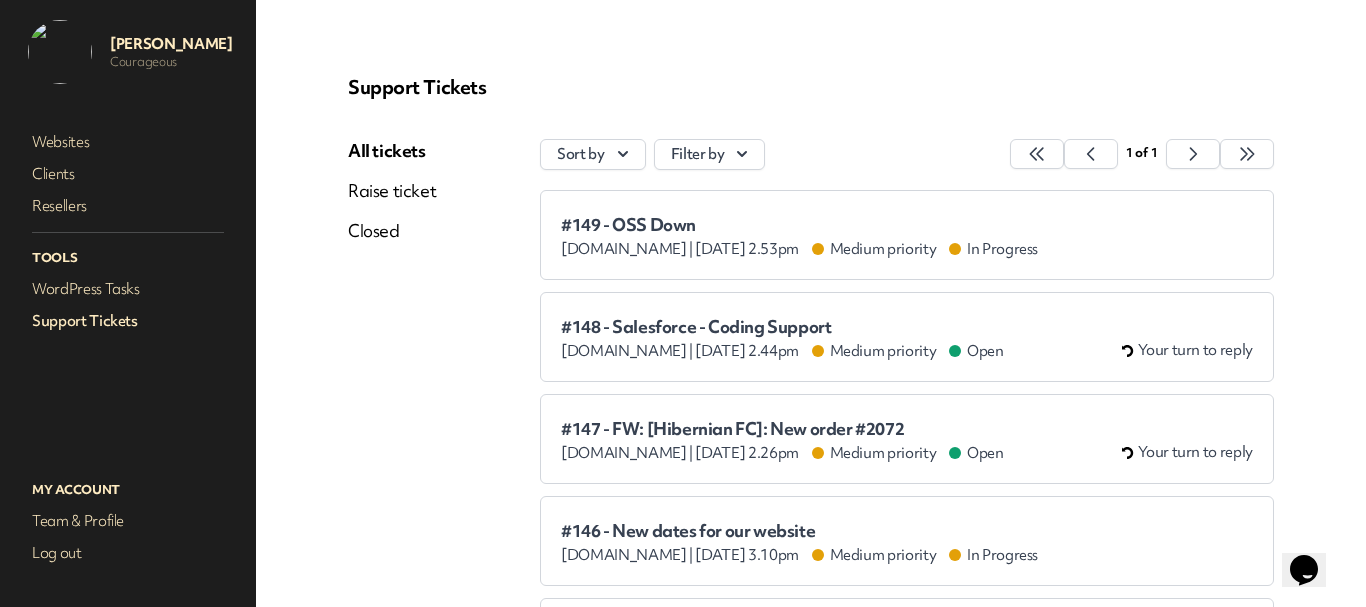 scroll, scrollTop: 0, scrollLeft: 0, axis: both 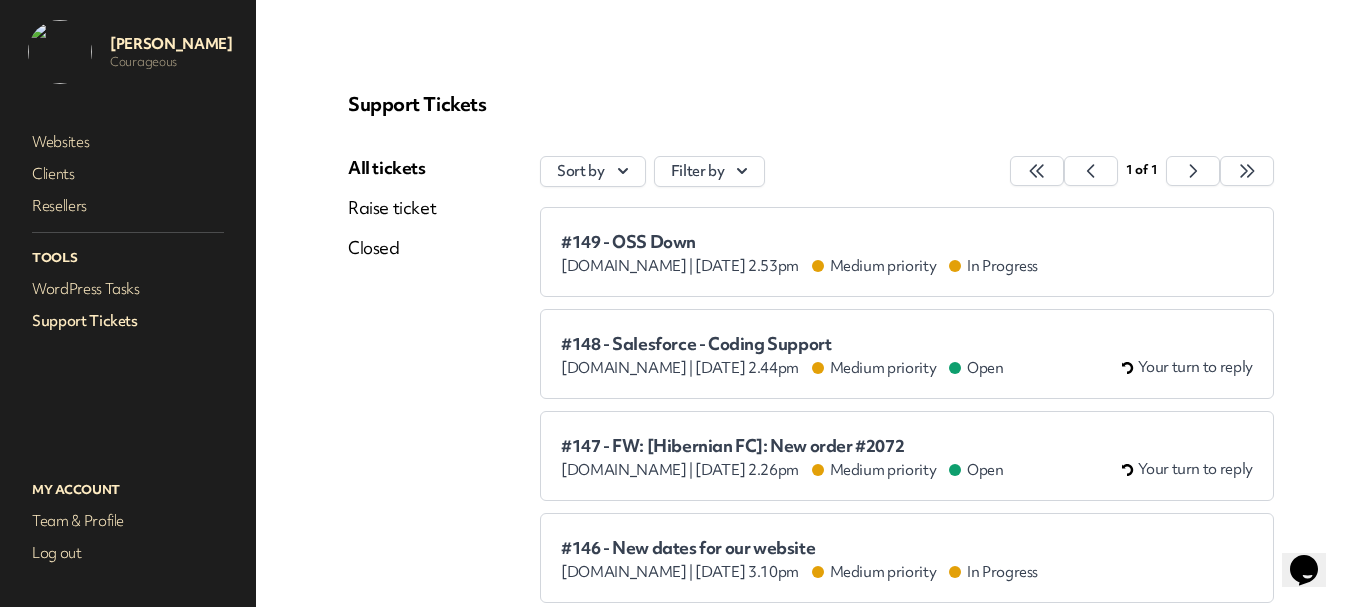 click on "#148 - Salesforce - Coding Support" at bounding box center (782, 344) 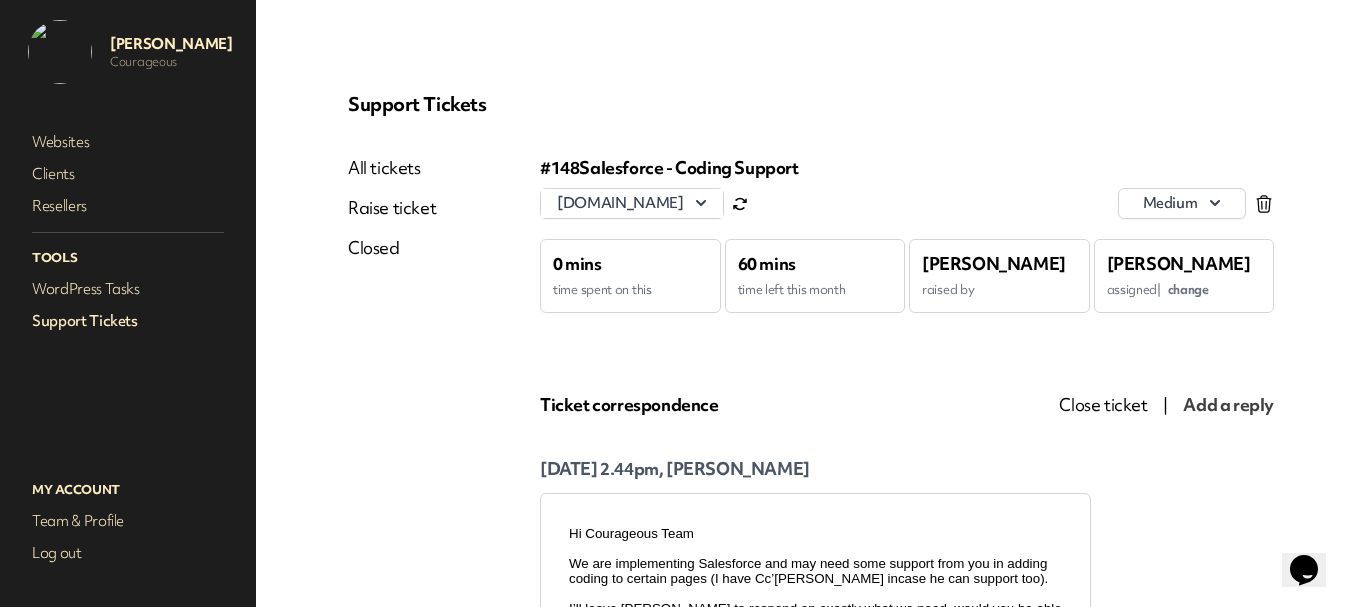 scroll, scrollTop: 0, scrollLeft: 0, axis: both 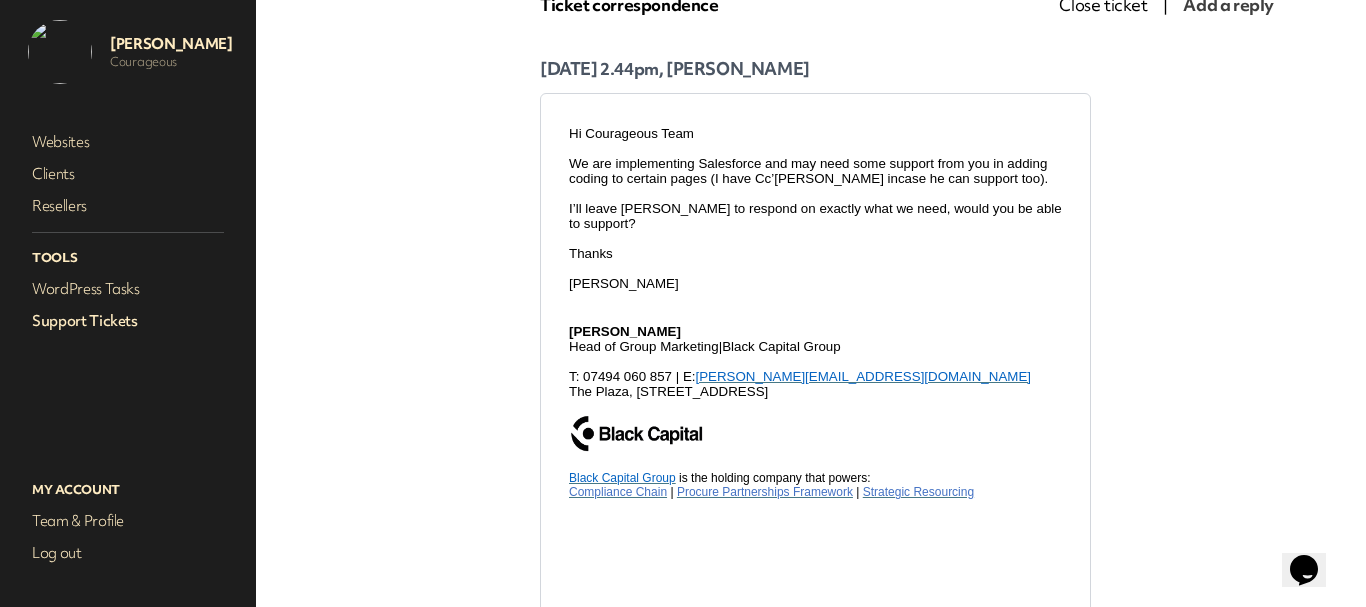 click on "Support Tickets" at bounding box center [128, 321] 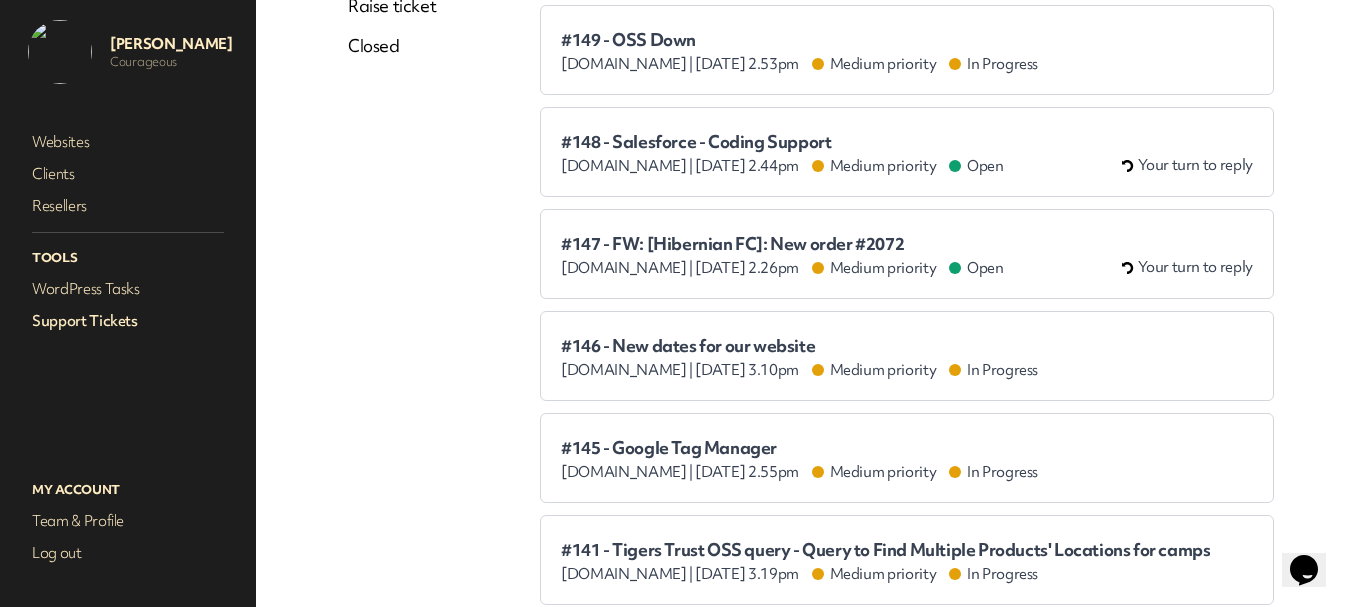scroll, scrollTop: 200, scrollLeft: 0, axis: vertical 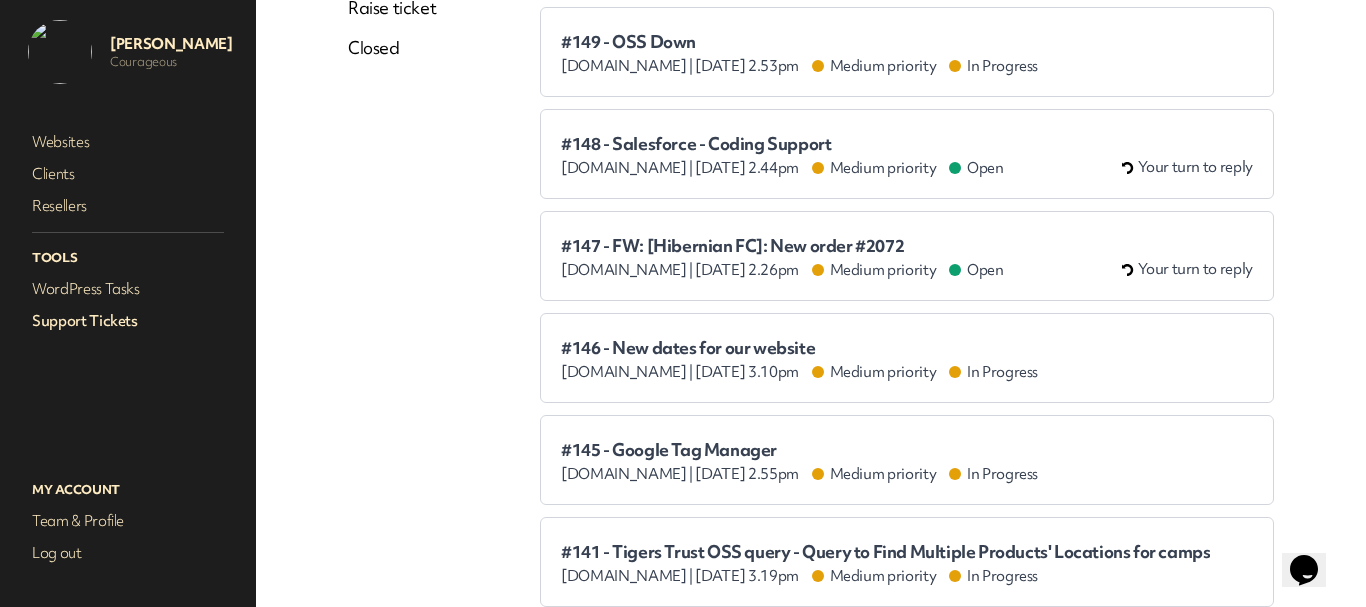 click on "#145 - Google Tag Manager" at bounding box center (799, 450) 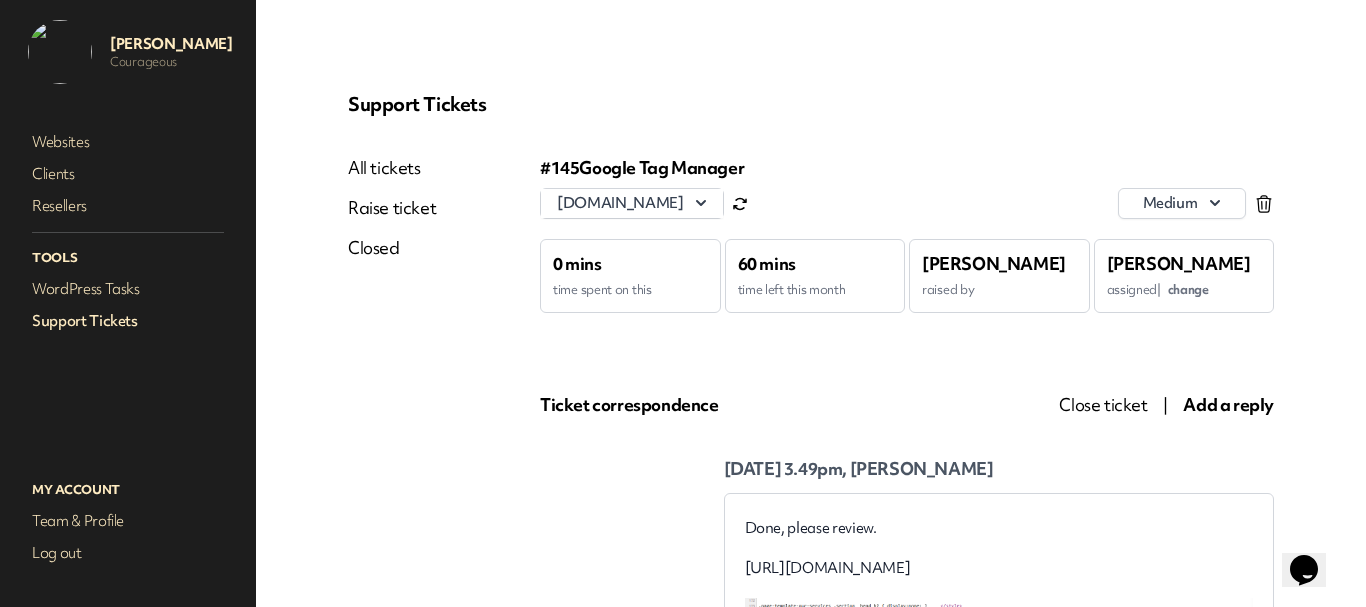 scroll, scrollTop: 0, scrollLeft: 0, axis: both 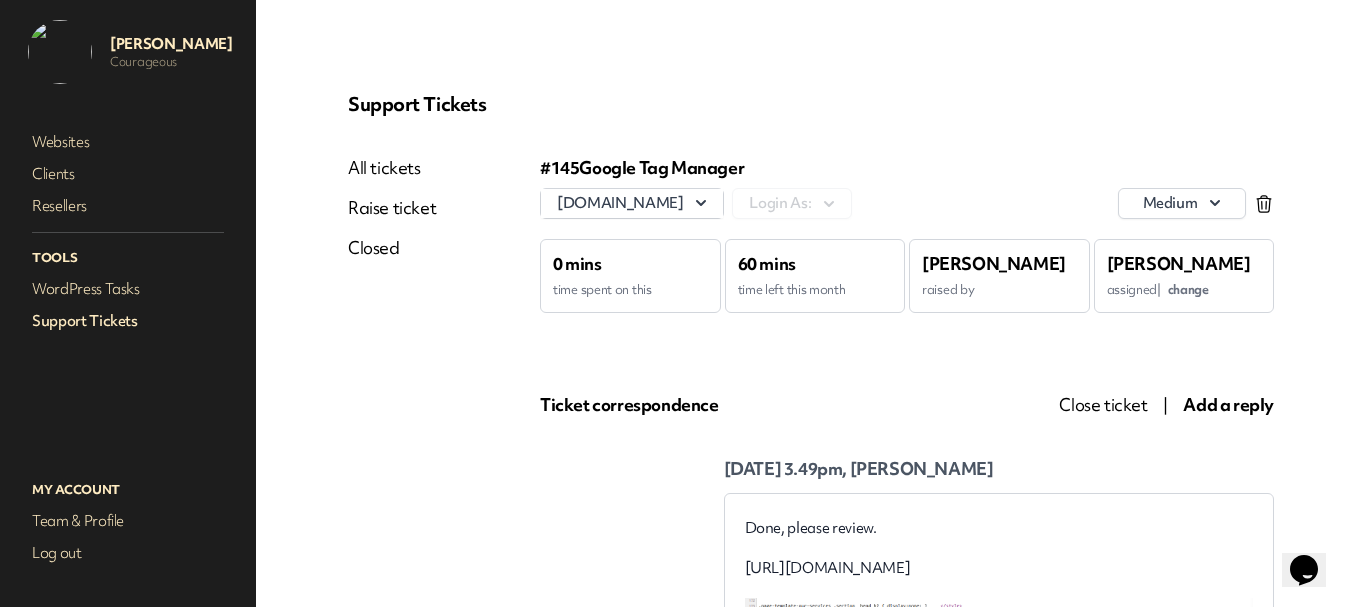 click on "Close ticket" at bounding box center [1103, 404] 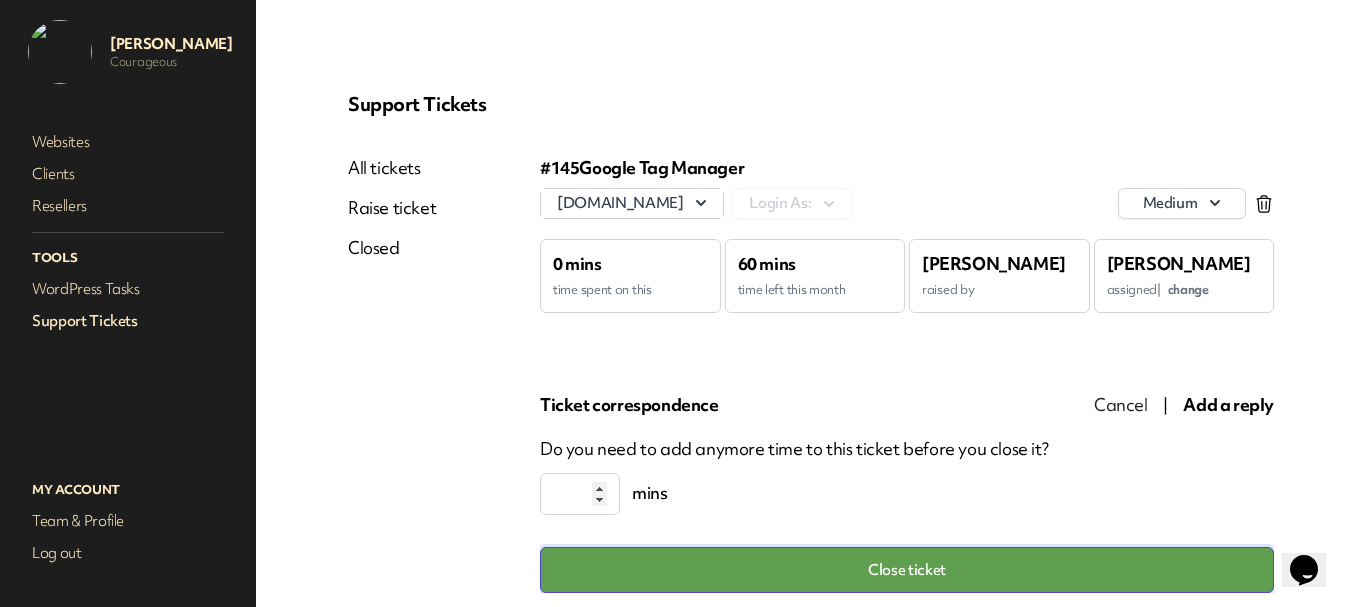 click on "Close ticket" at bounding box center (907, 570) 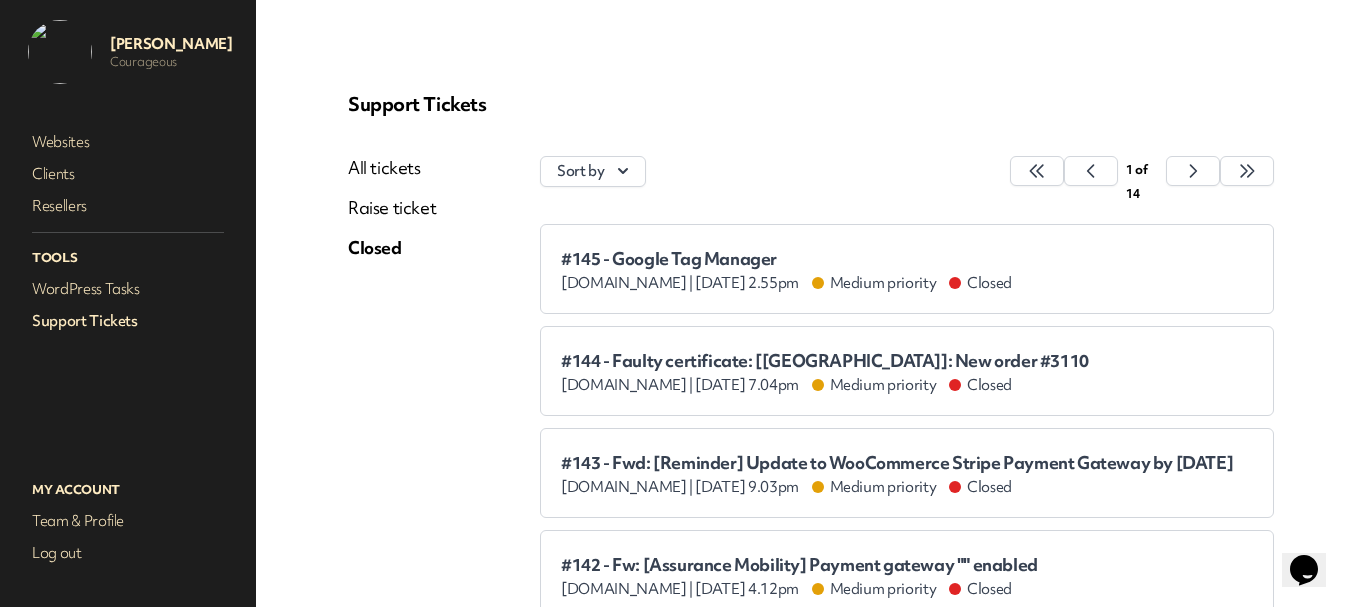 click on "Support Tickets" at bounding box center (128, 321) 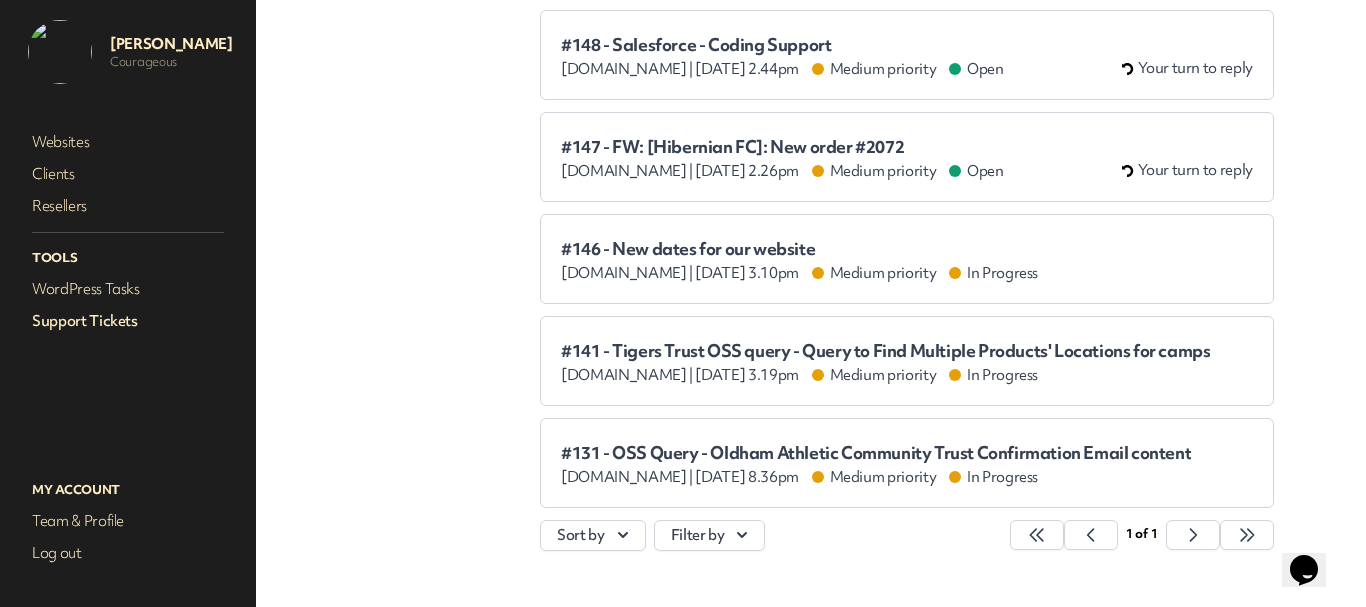 scroll, scrollTop: 300, scrollLeft: 0, axis: vertical 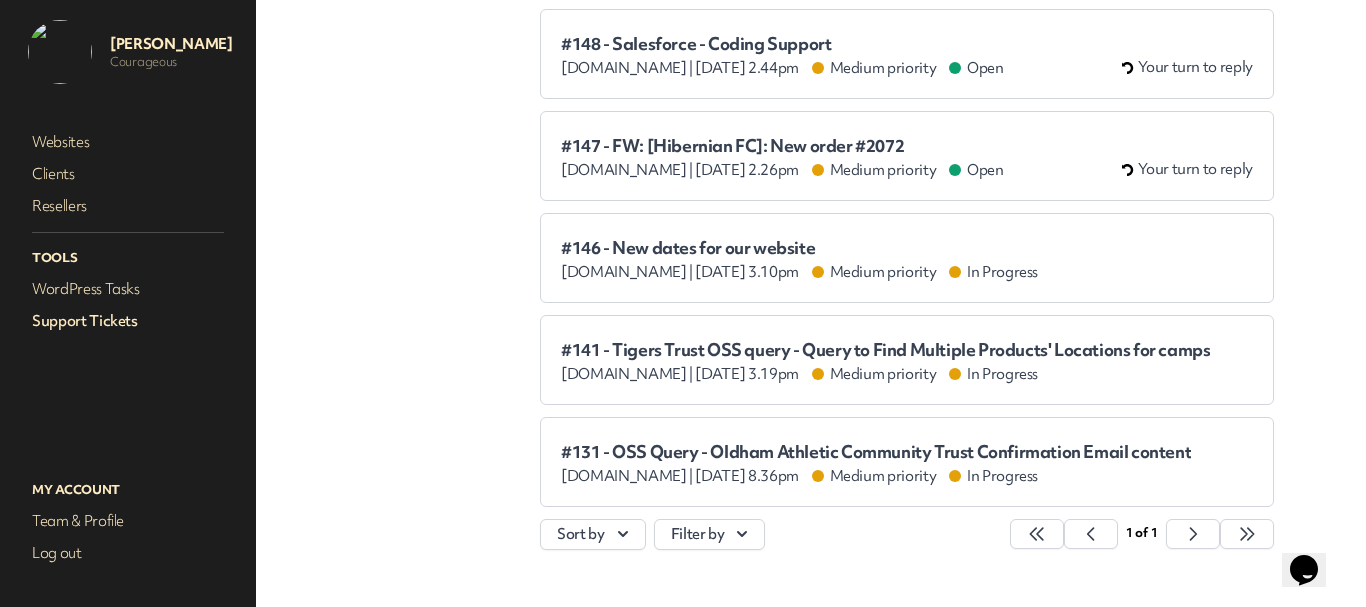 click on "#146 - New dates for our website" at bounding box center [799, 248] 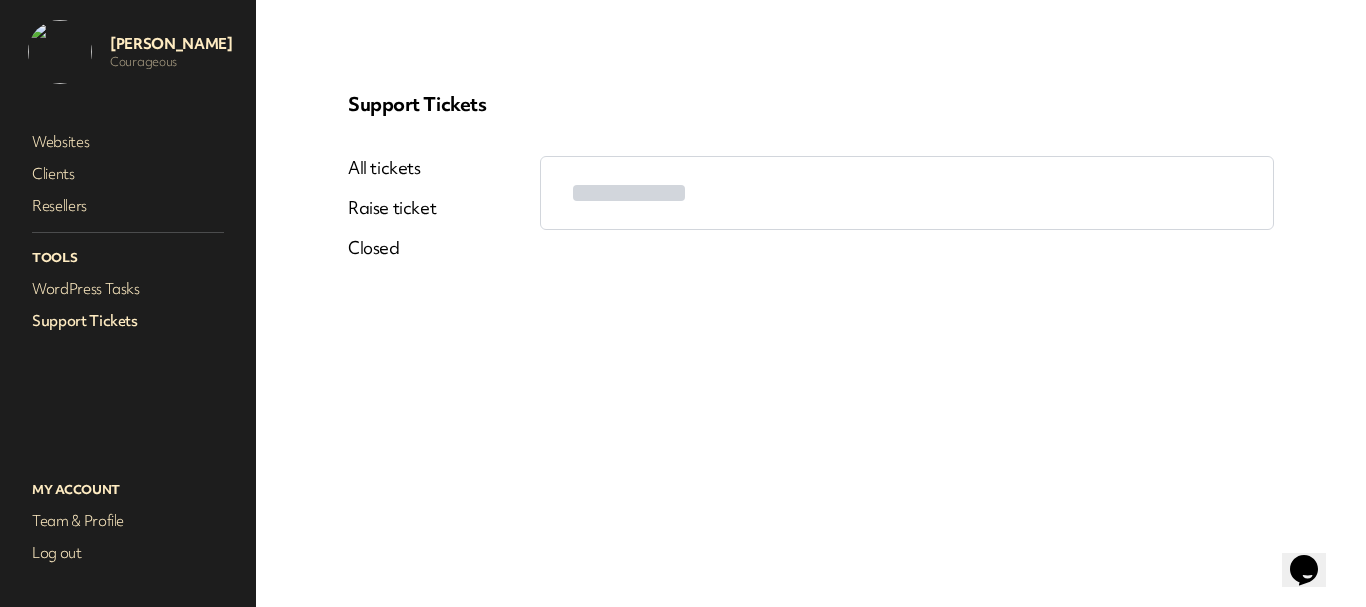 scroll, scrollTop: 0, scrollLeft: 0, axis: both 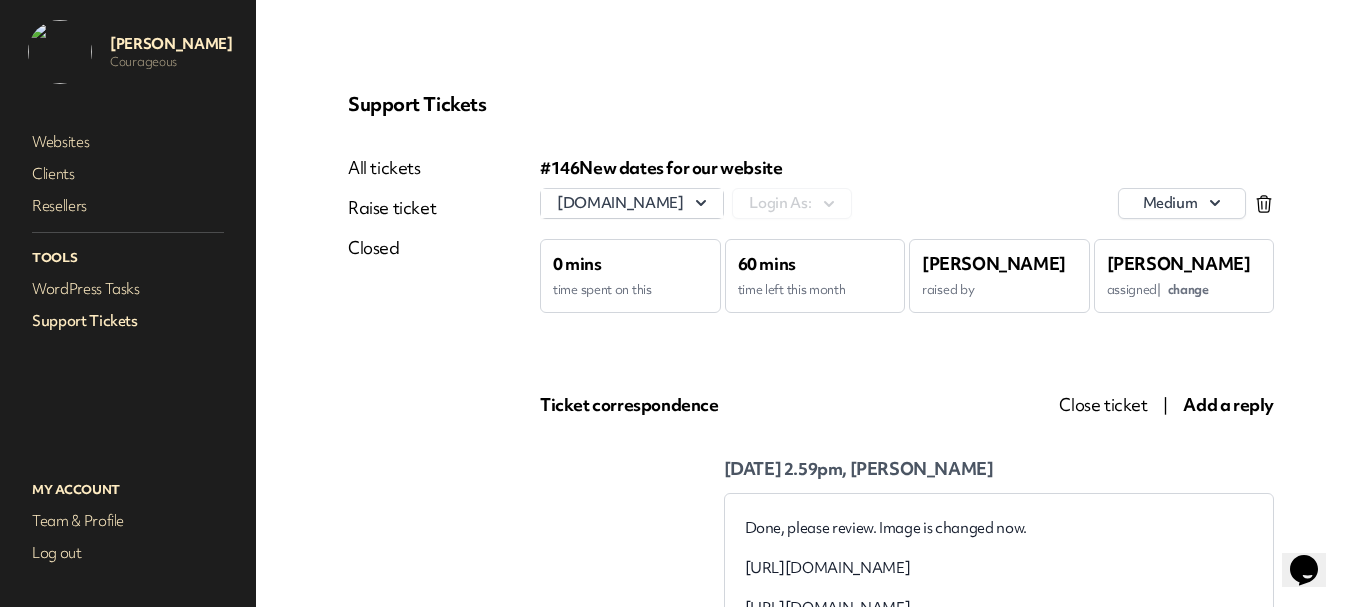 click on "Close ticket" at bounding box center (1103, 404) 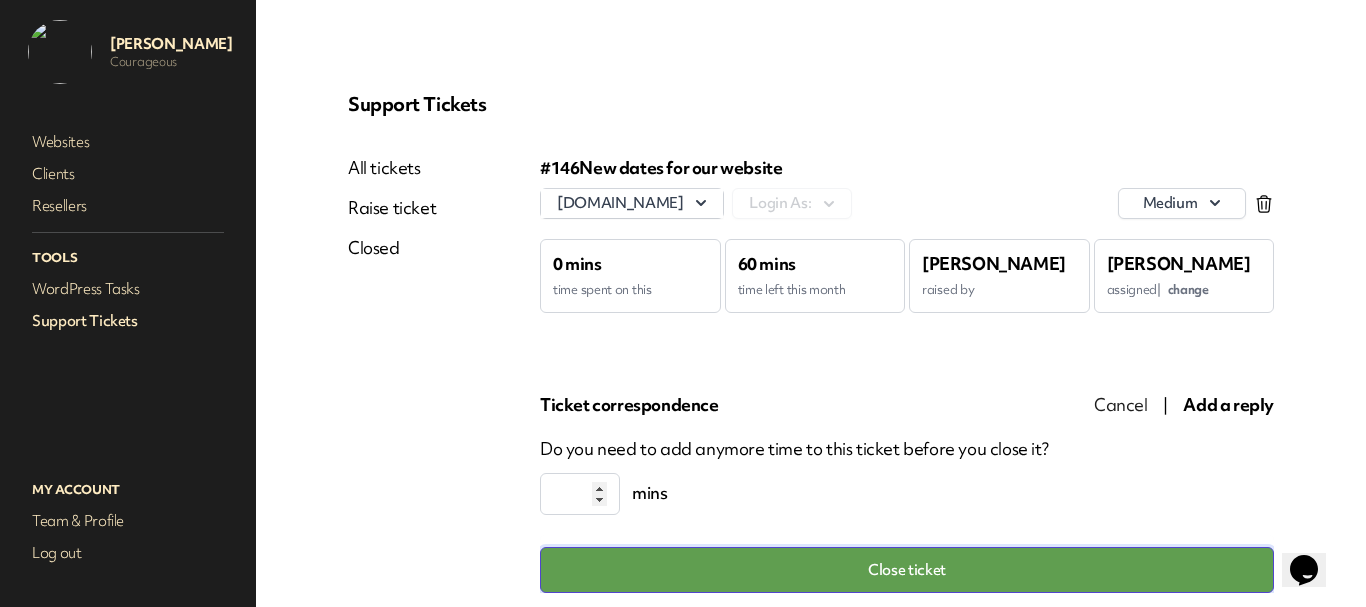 click on "Close ticket" at bounding box center (907, 570) 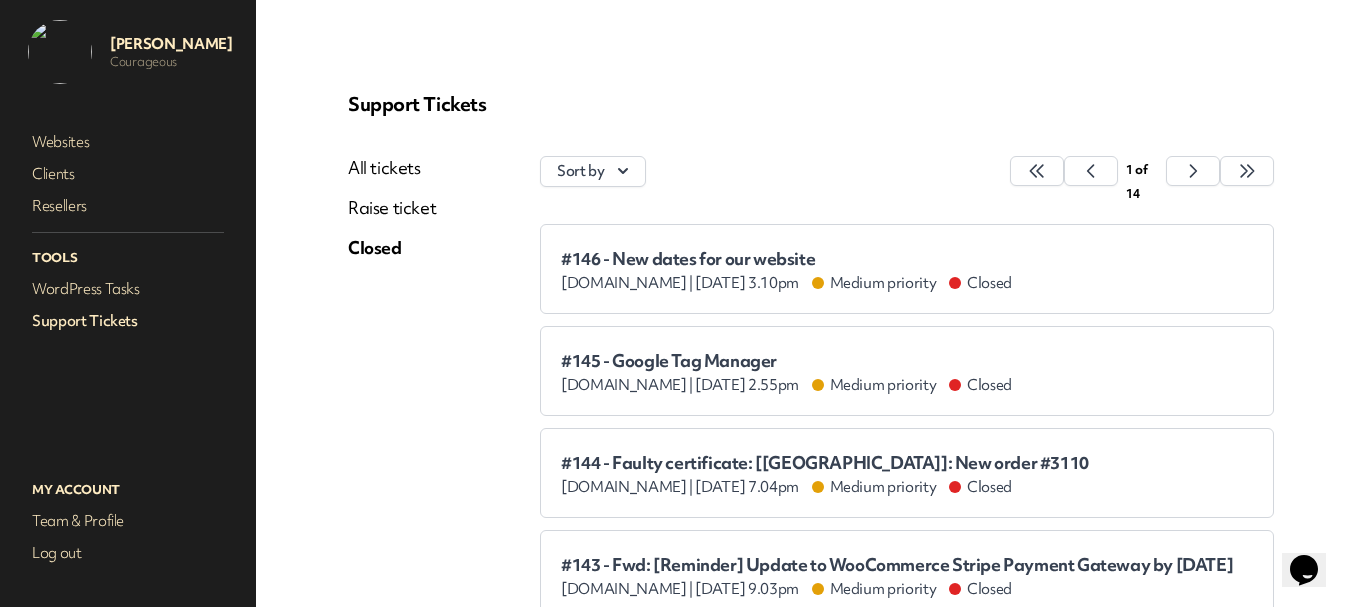click on "Support Tickets" at bounding box center [128, 321] 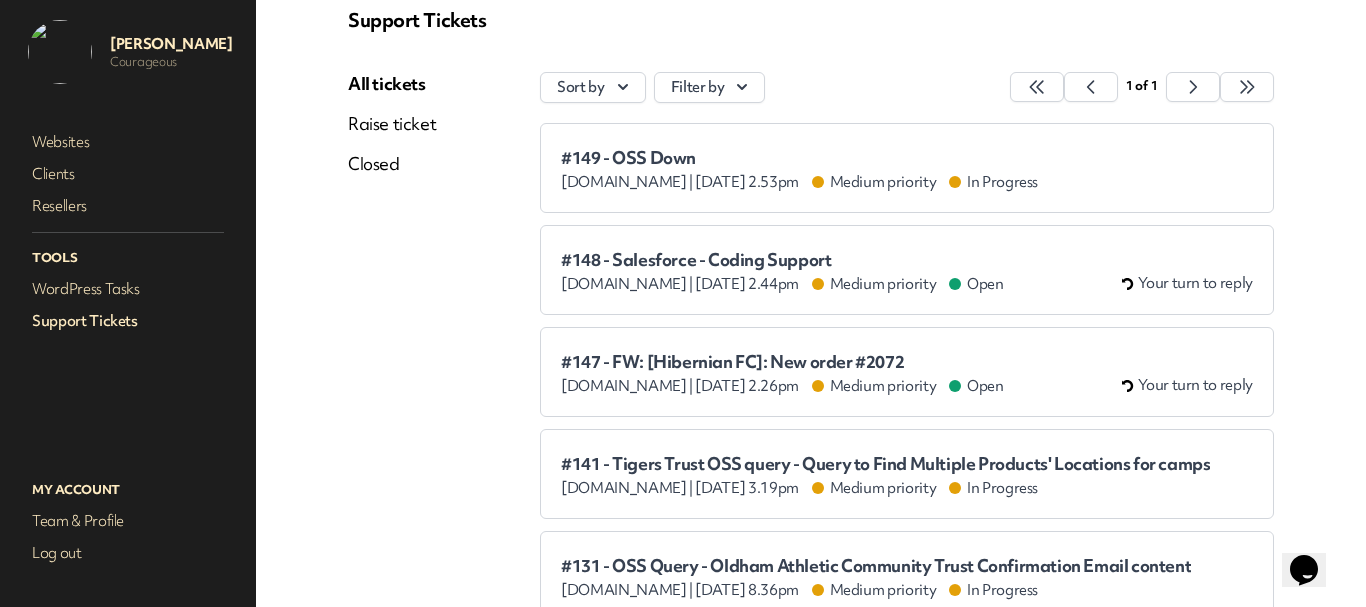 scroll, scrollTop: 200, scrollLeft: 0, axis: vertical 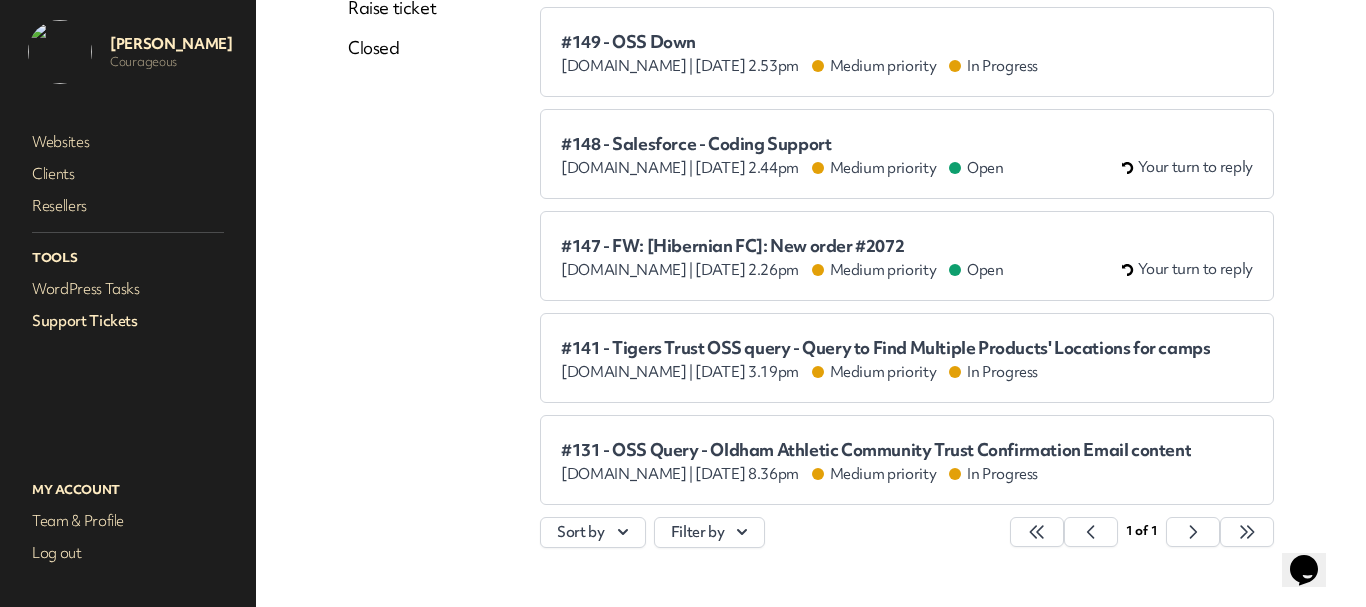 click on "#147 - FW: [Hibernian FC]: New order #2072   bwfc.fan-stones.co.uk |
Jul 18th 2025 at 2.26pm
Medium priority
Open
Your turn to reply" at bounding box center [907, 256] 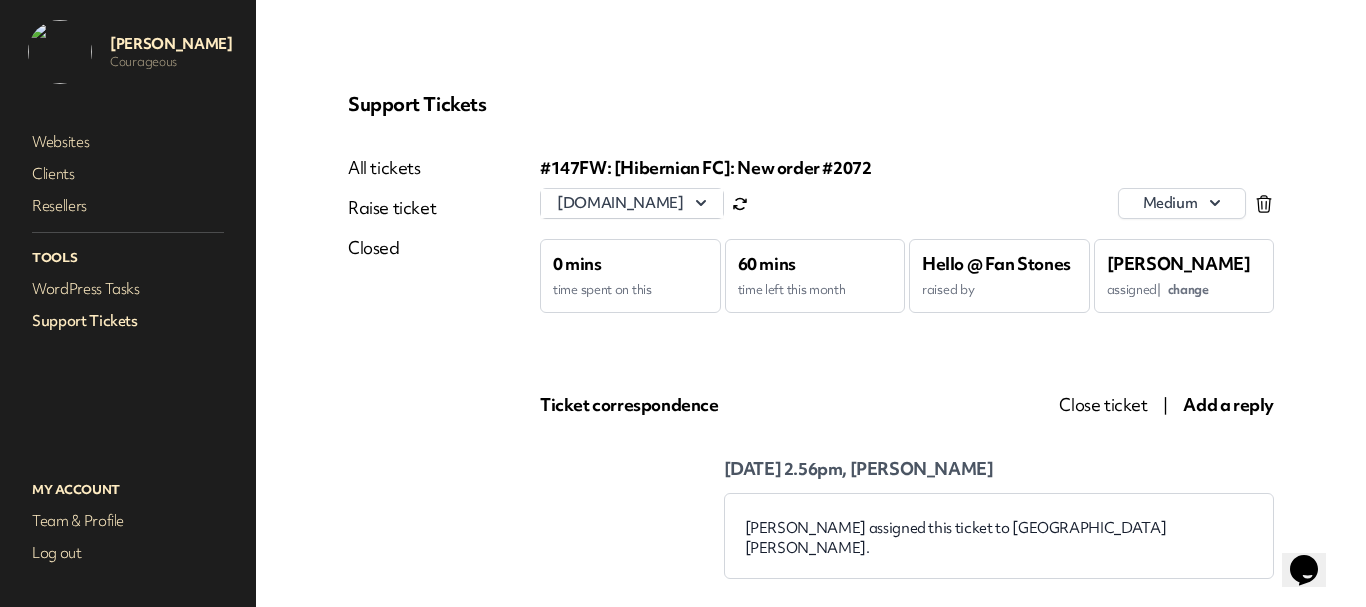 scroll, scrollTop: 0, scrollLeft: 0, axis: both 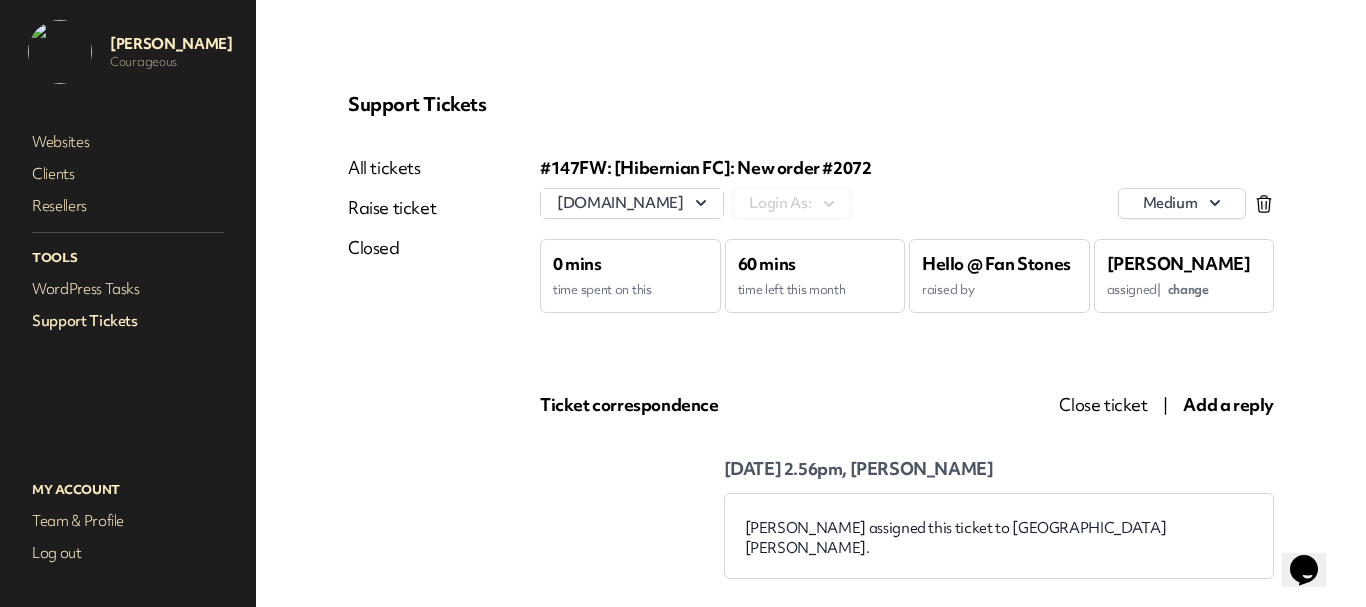 click on "Add a reply" at bounding box center (1228, 404) 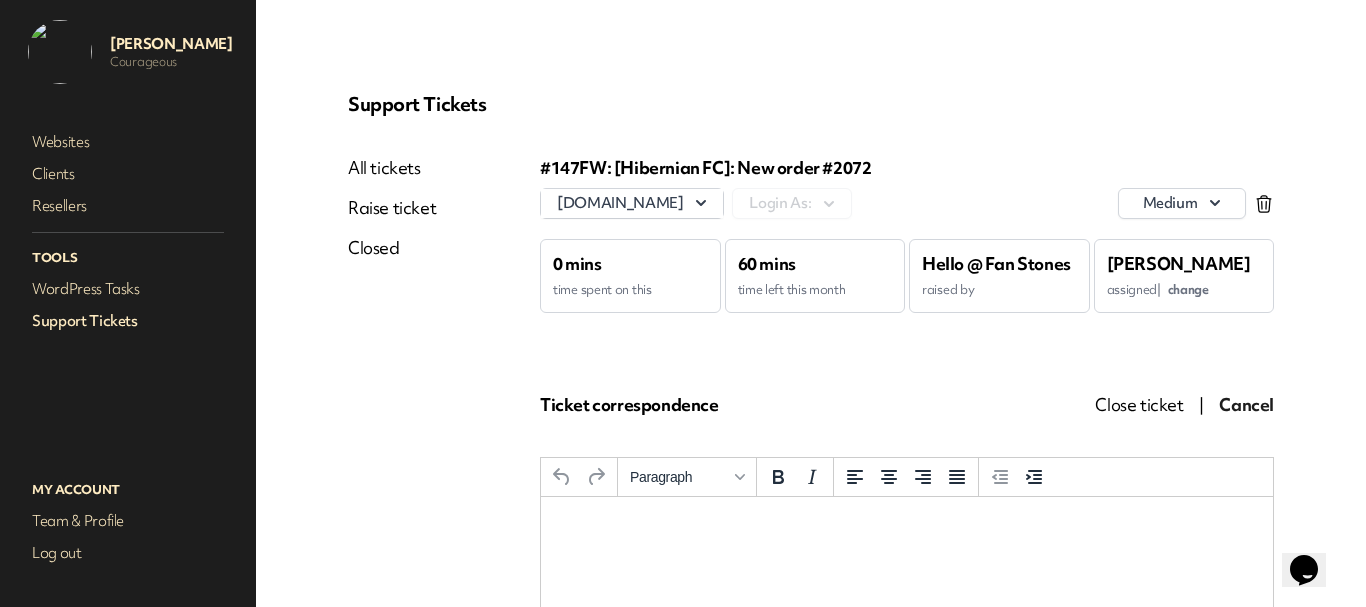 scroll, scrollTop: 0, scrollLeft: 0, axis: both 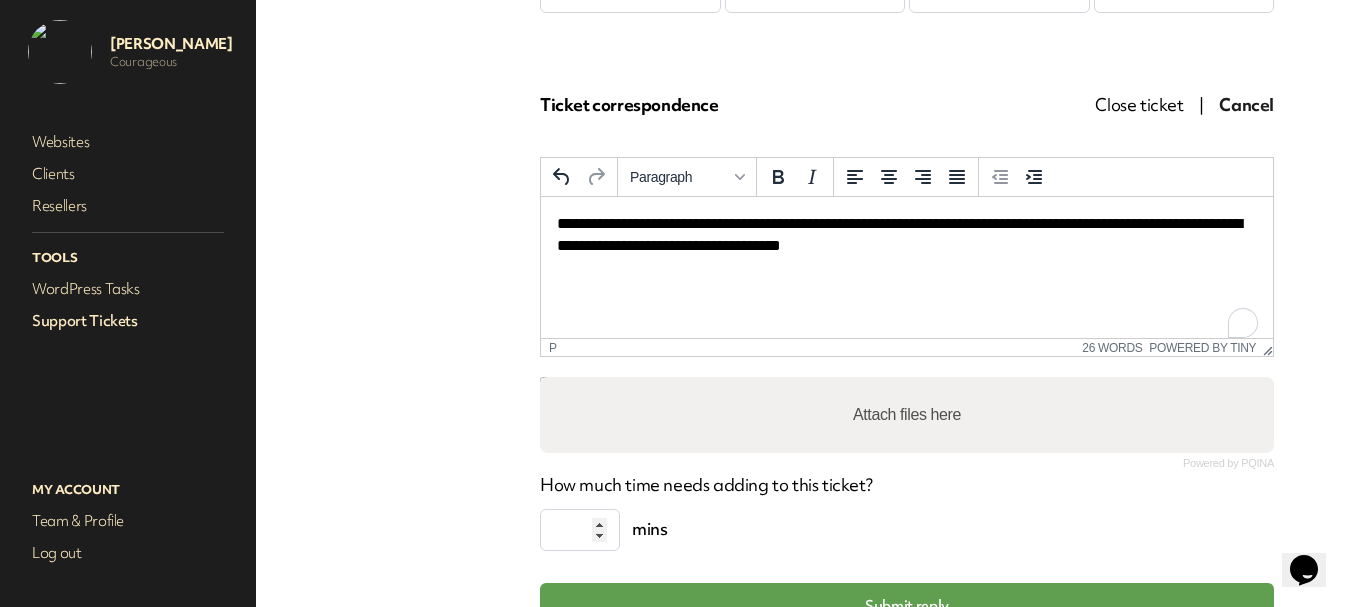 click on "Attach files here" at bounding box center [907, 415] 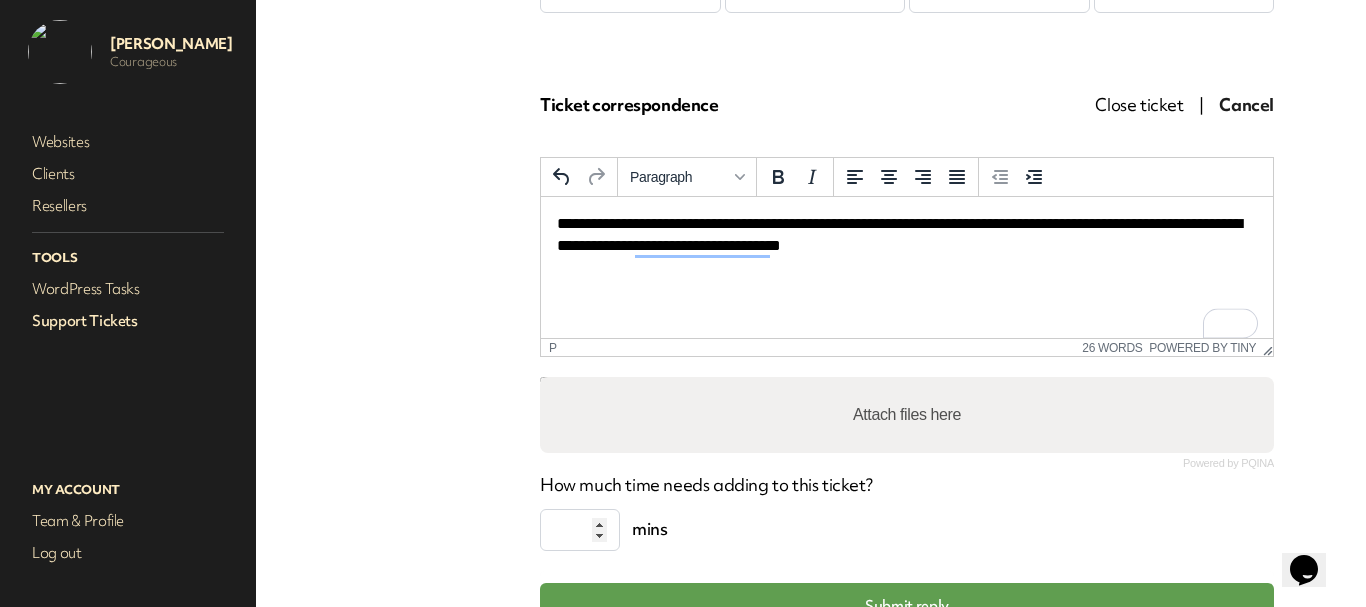 type on "**********" 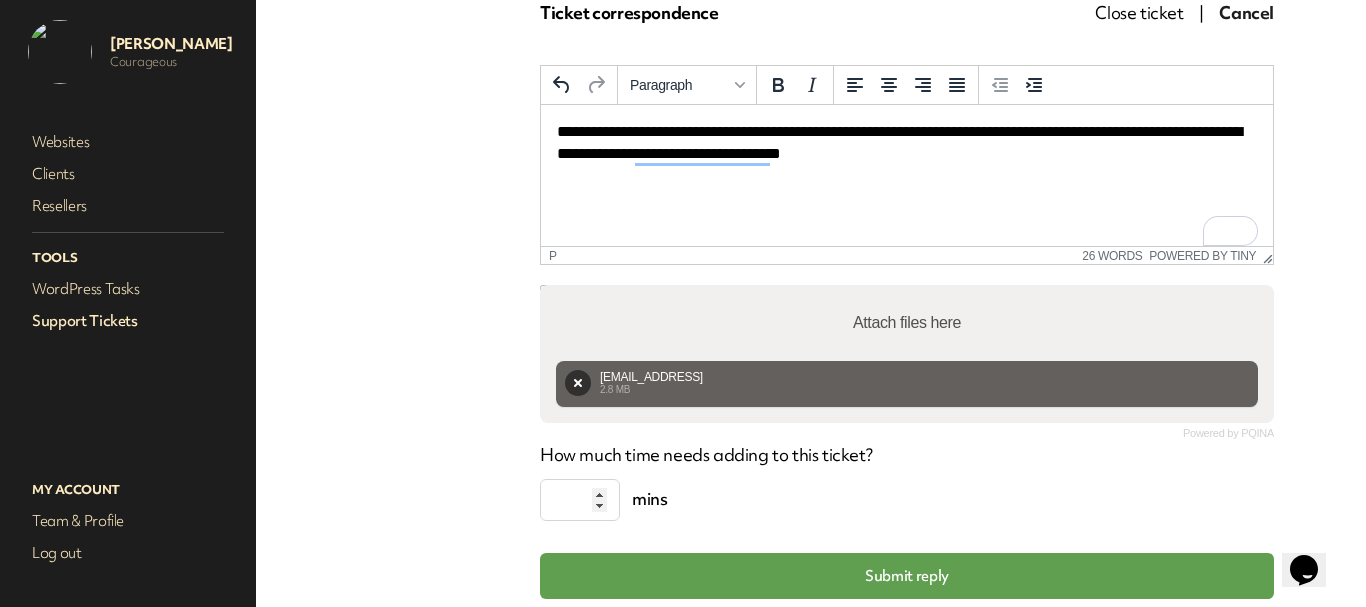 scroll, scrollTop: 476, scrollLeft: 0, axis: vertical 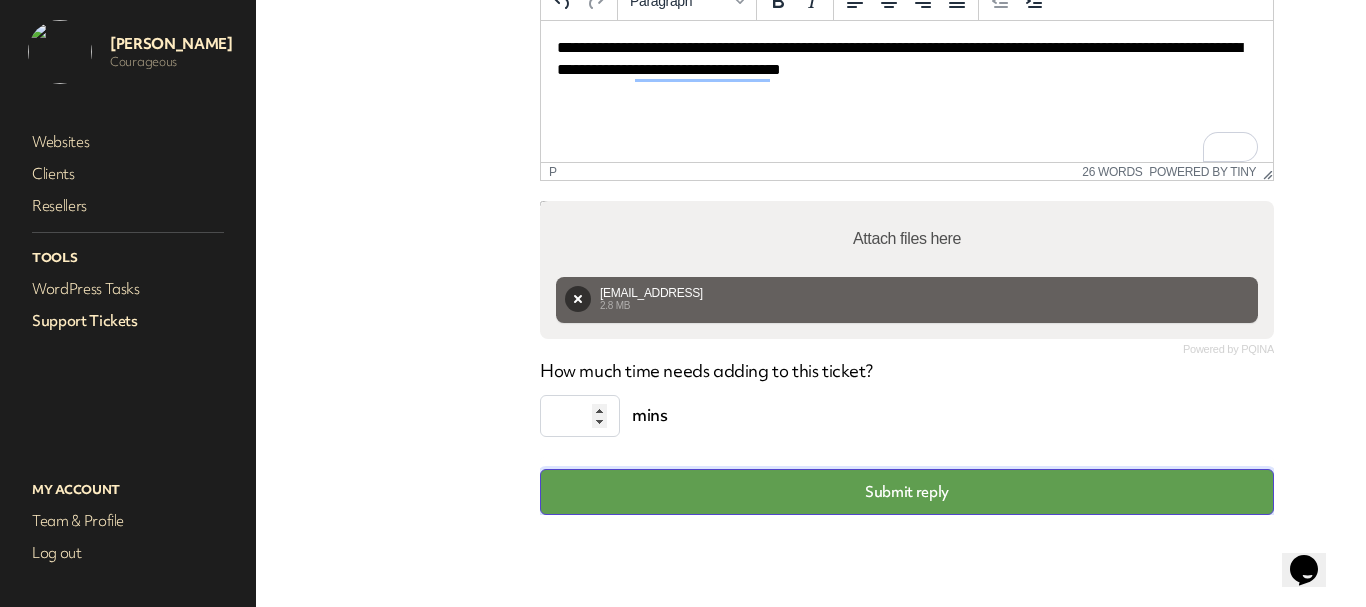 click on "Submit reply" at bounding box center [907, 492] 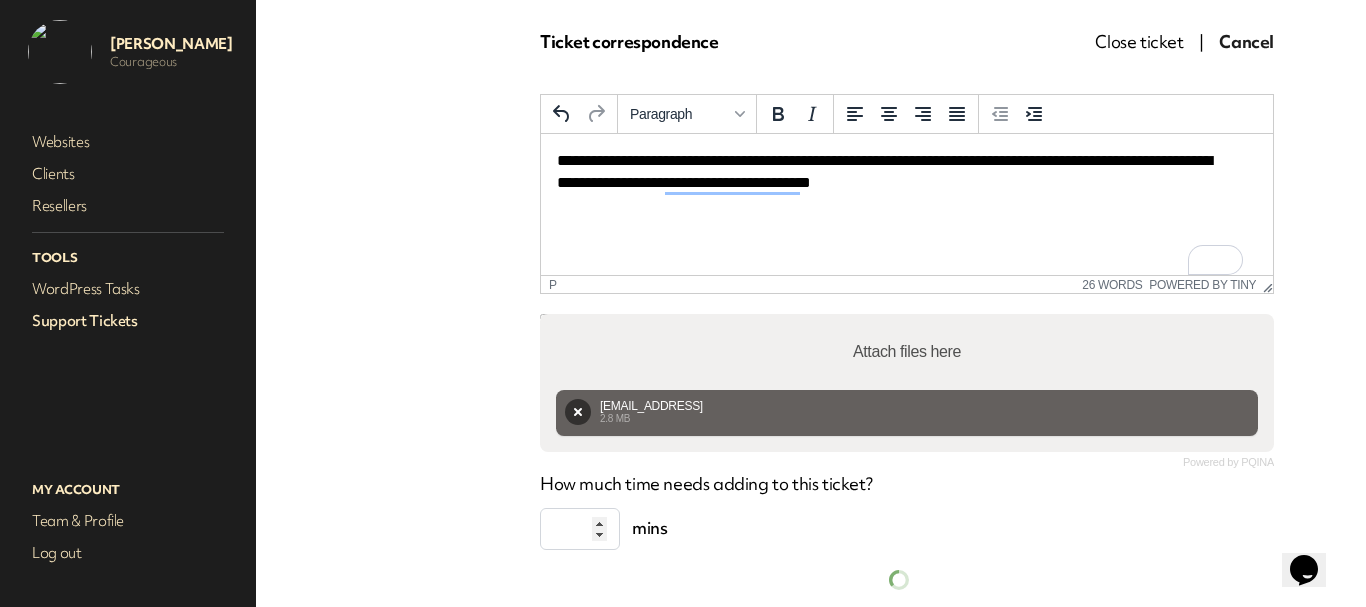 scroll, scrollTop: 362, scrollLeft: 0, axis: vertical 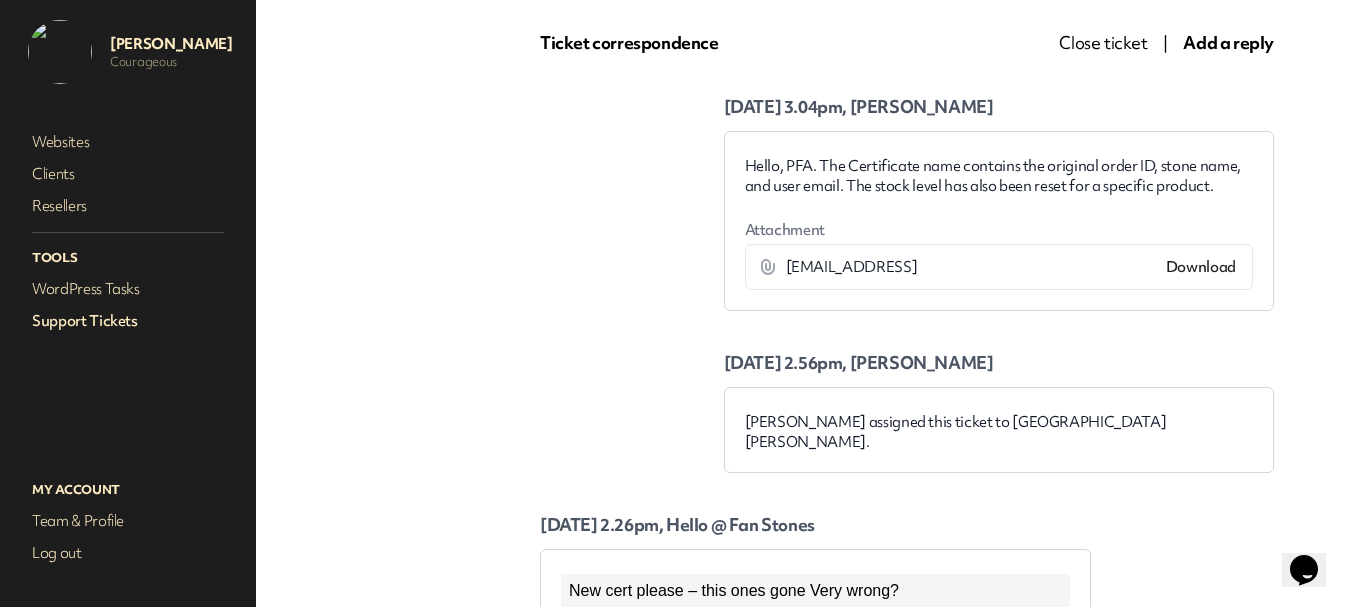 click on "Support Tickets" at bounding box center (128, 321) 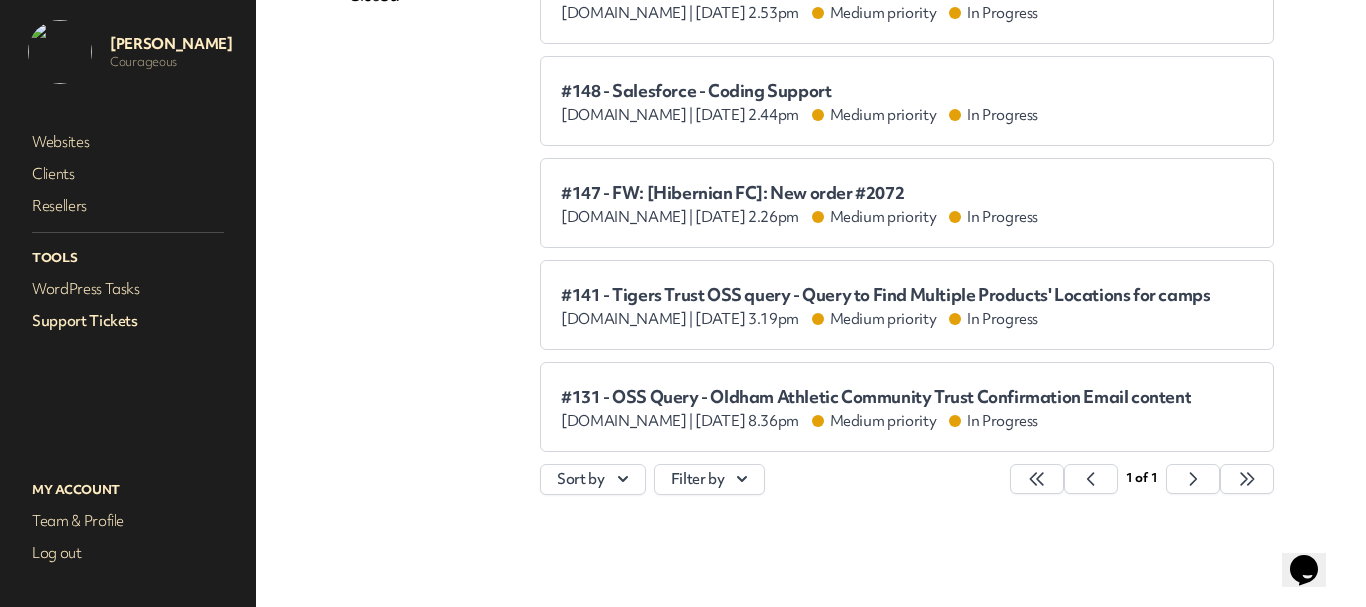 scroll, scrollTop: 153, scrollLeft: 0, axis: vertical 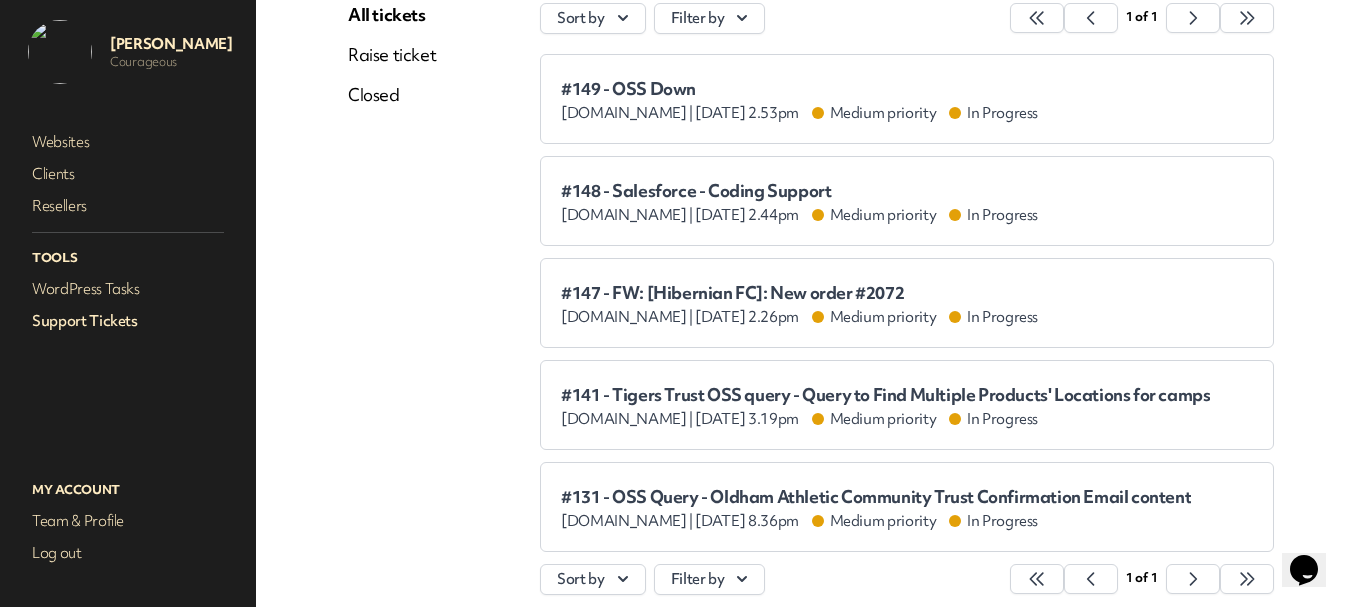 click on "#147 - FW: [Hibernian FC]: New order #2072" at bounding box center (799, 293) 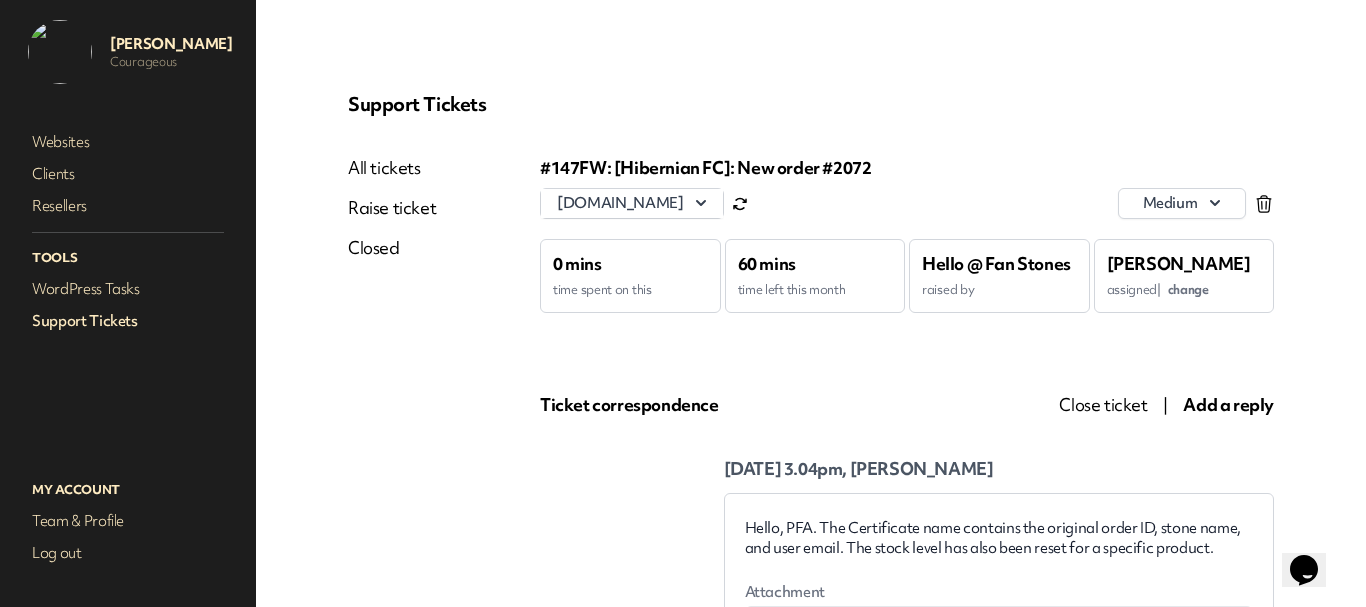 scroll, scrollTop: 0, scrollLeft: 0, axis: both 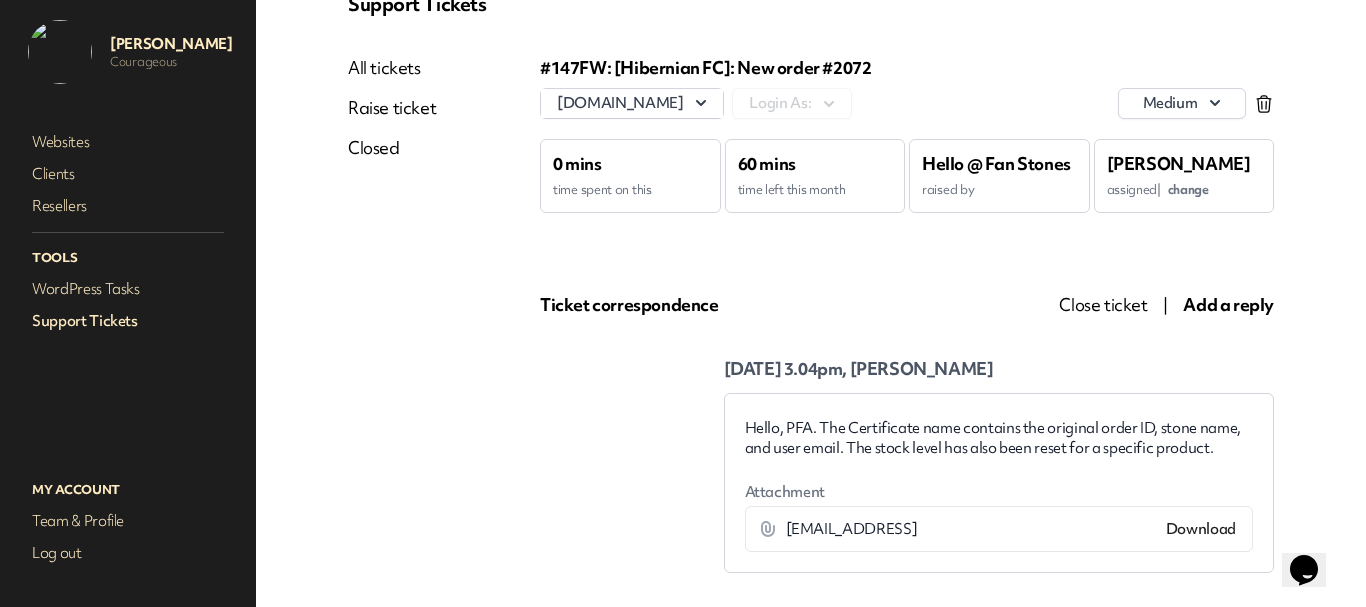 click on "Support Tickets" at bounding box center (128, 321) 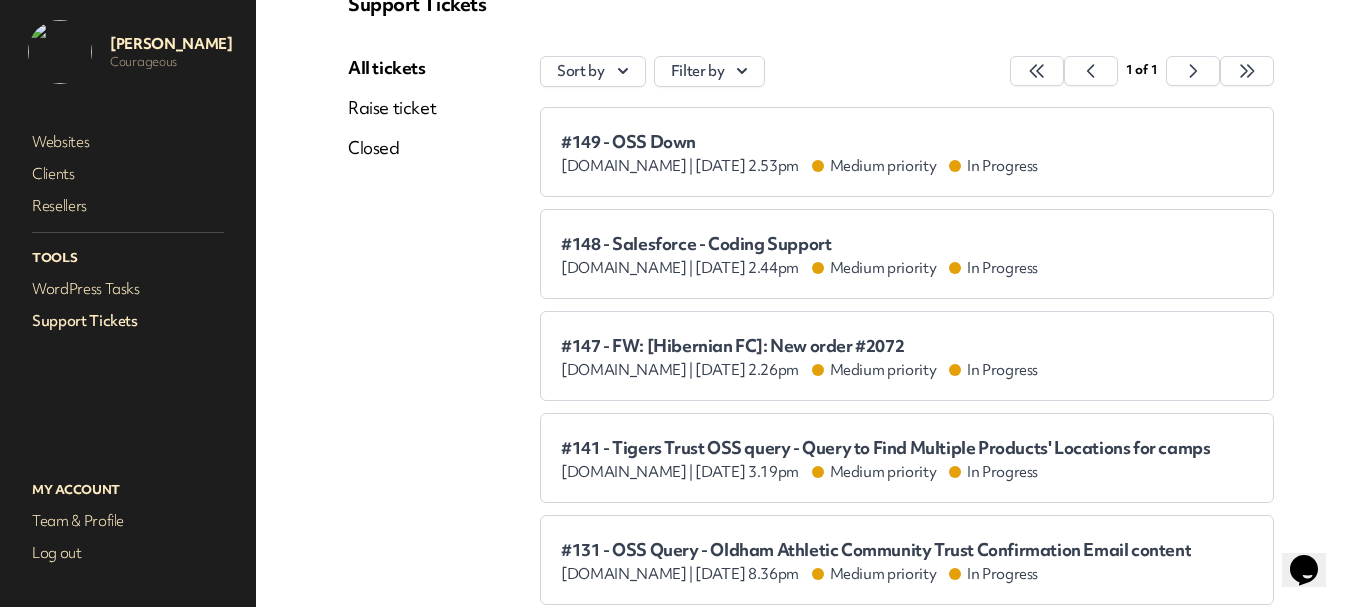 click on "#147 - FW: [Hibernian FC]: New order #2072" at bounding box center [799, 346] 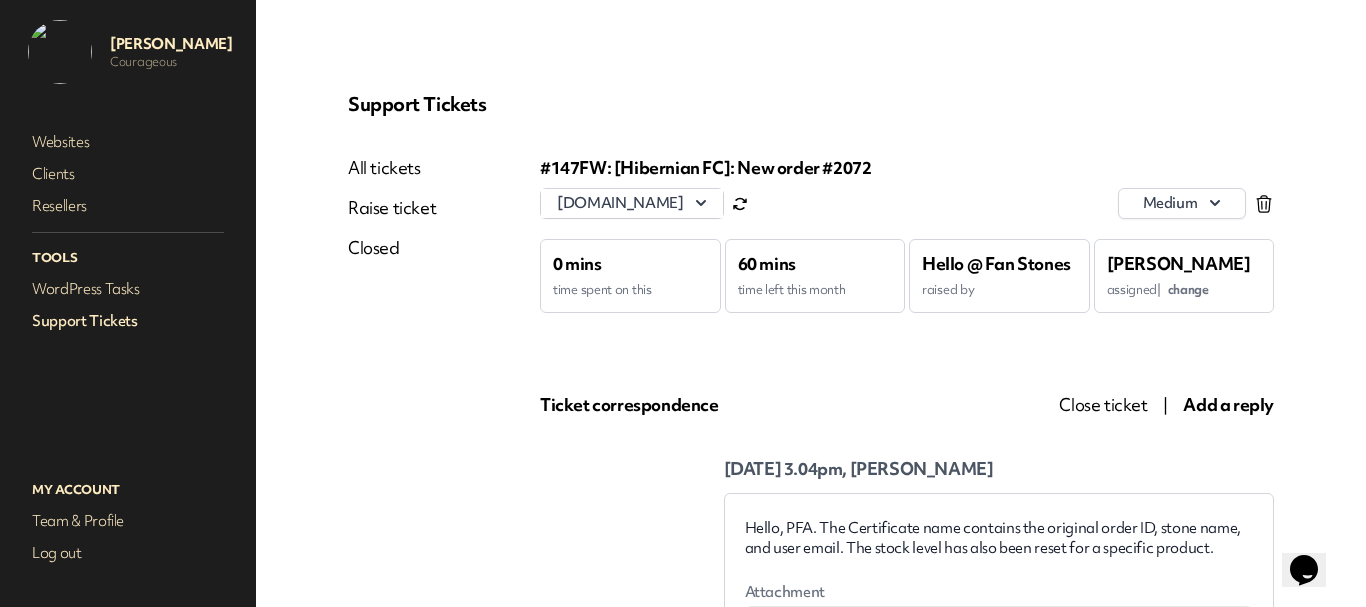 scroll, scrollTop: 0, scrollLeft: 0, axis: both 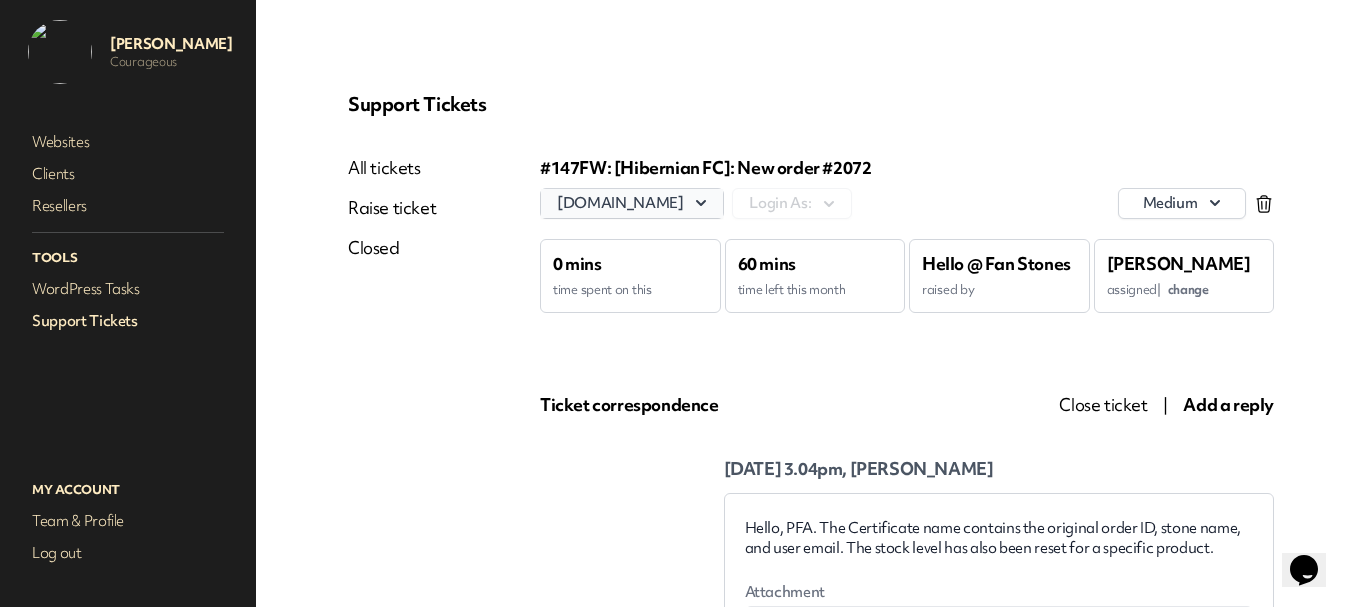 click on "bwfc.fan-stones.co.uk" at bounding box center (632, 203) 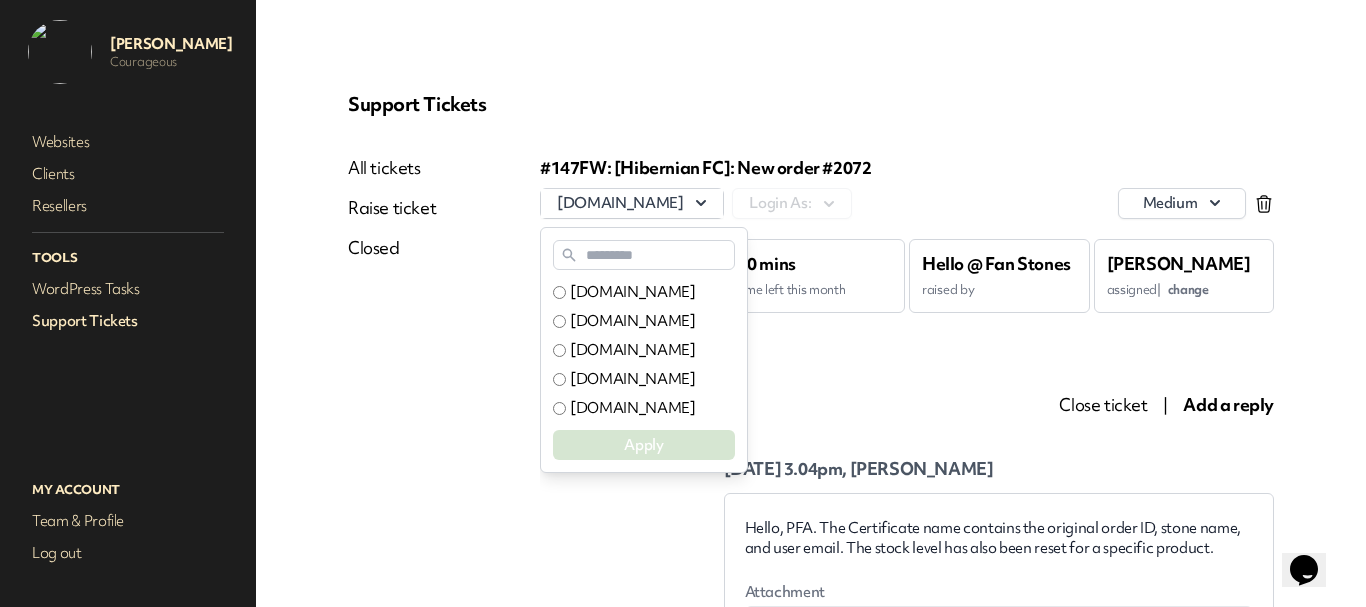 click at bounding box center [644, 255] 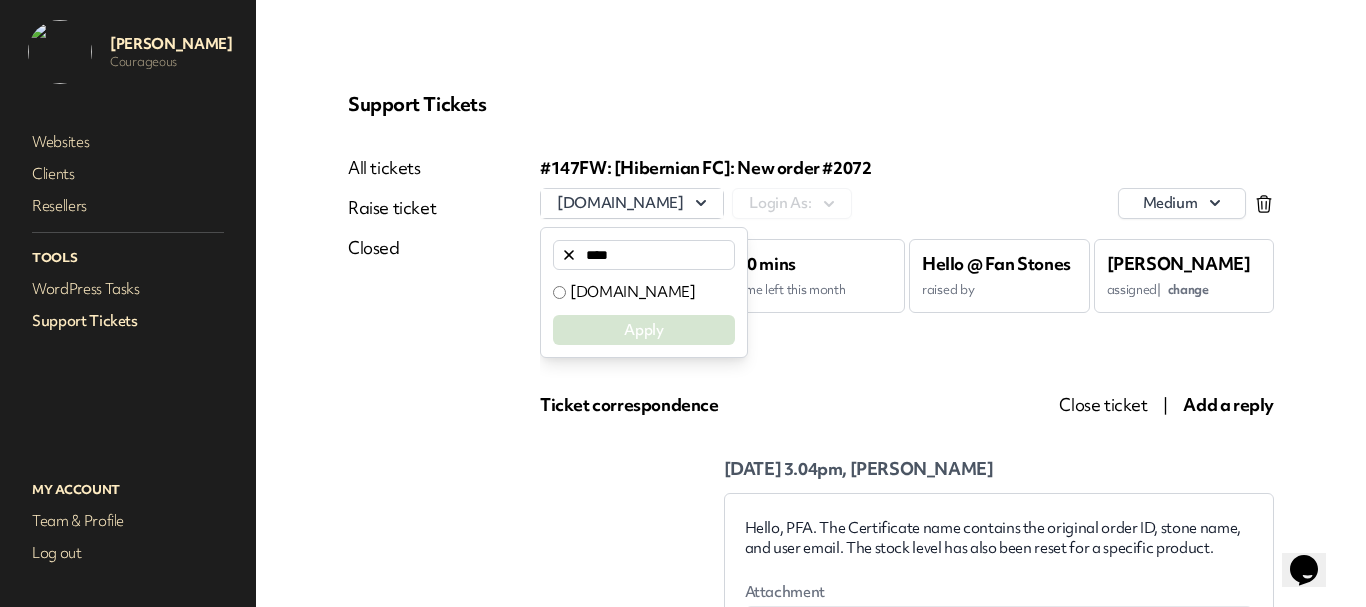 type on "****" 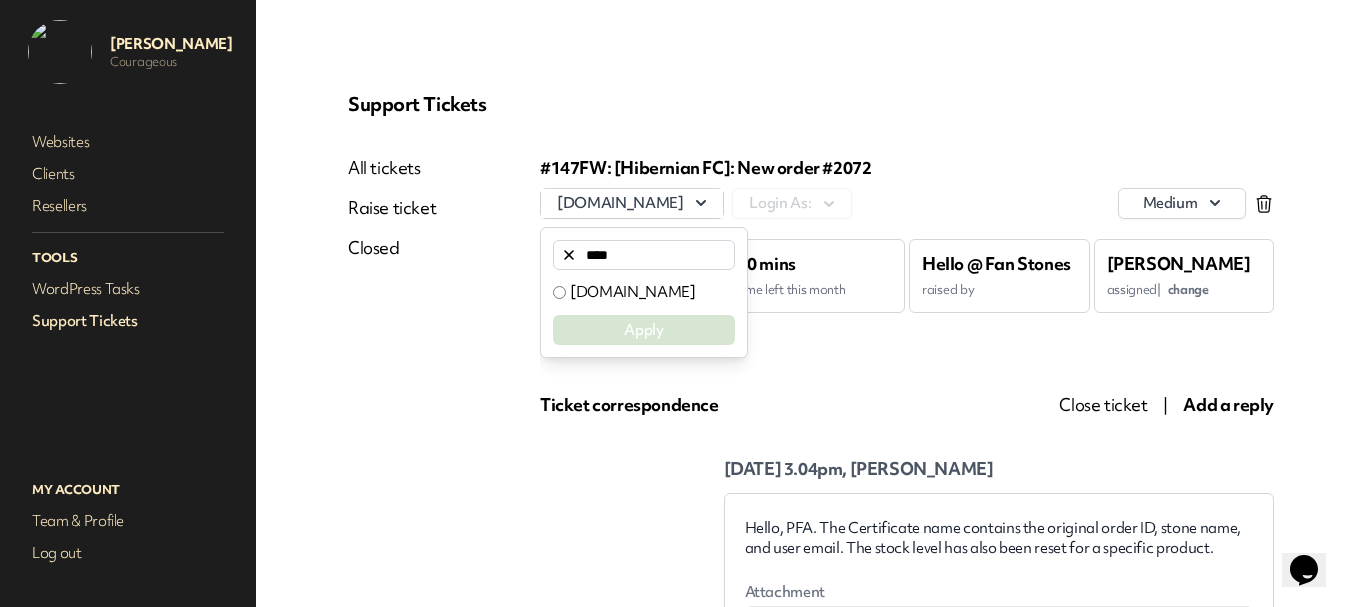 click on "hibs.fan-stones.co.uk" at bounding box center (632, 292) 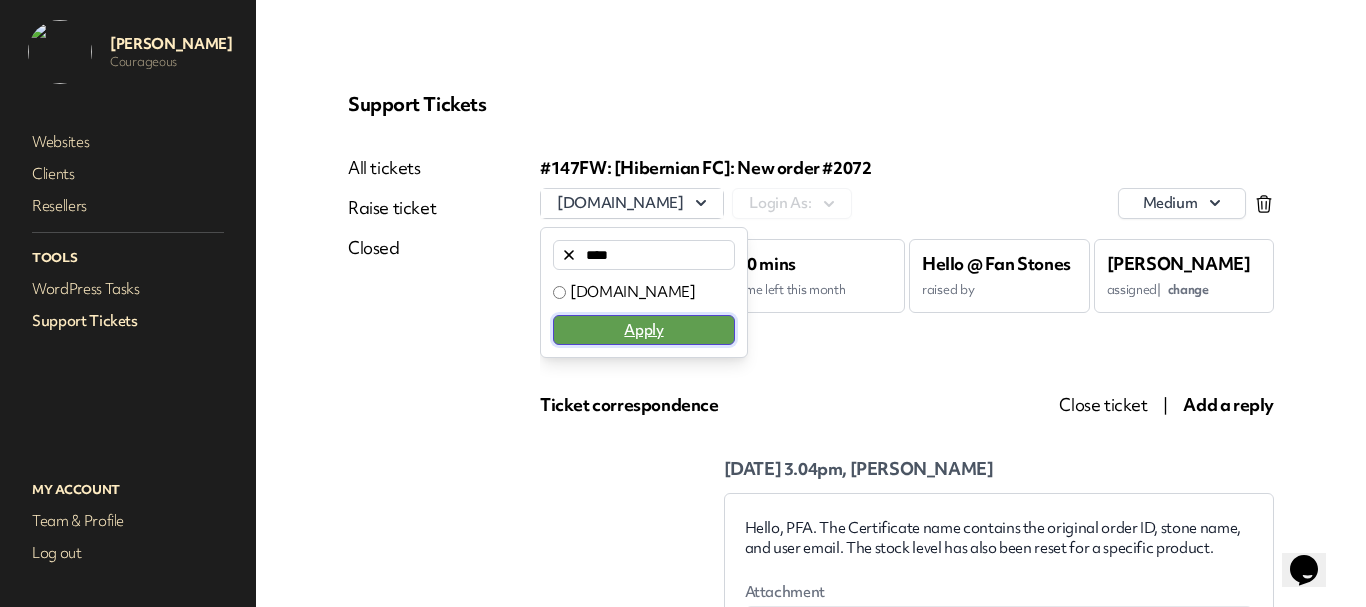click on "Apply" at bounding box center (644, 330) 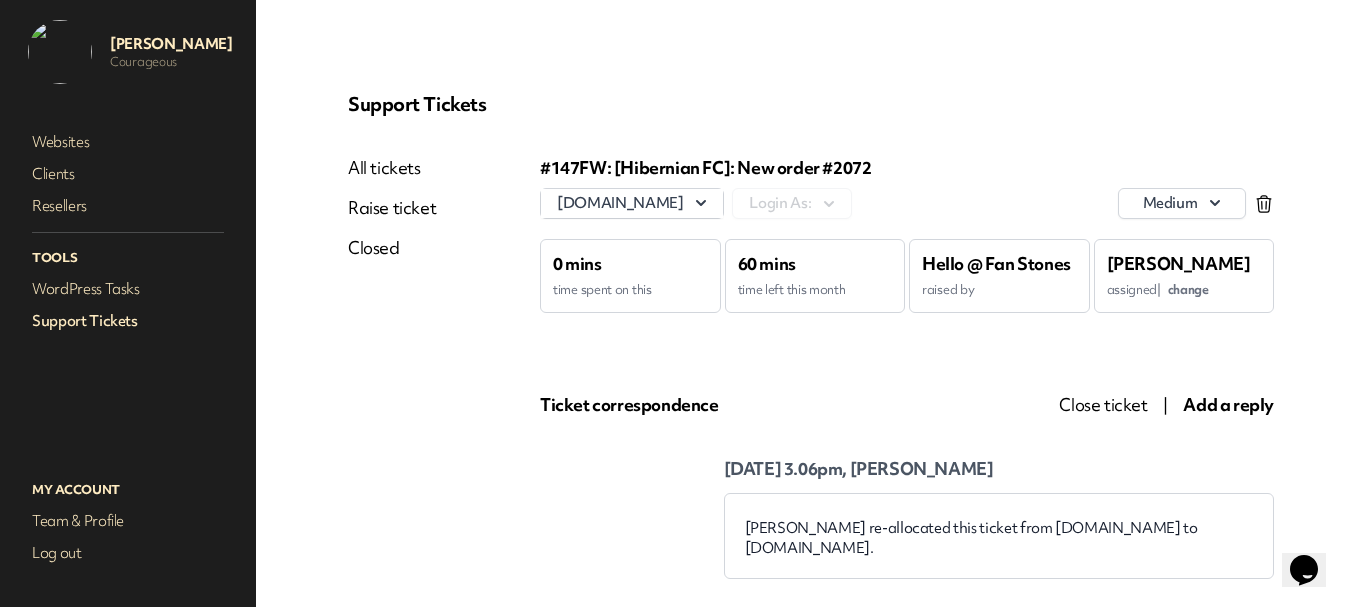 click on "Close ticket" at bounding box center (1103, 404) 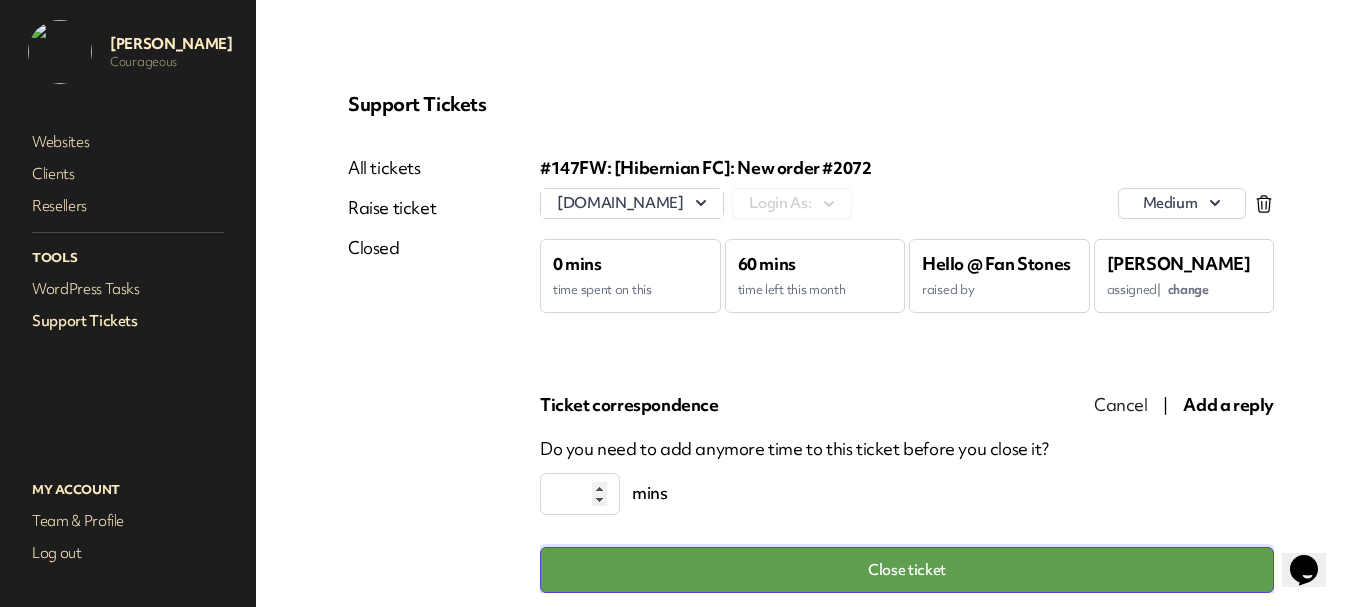 click on "Close ticket" at bounding box center (907, 570) 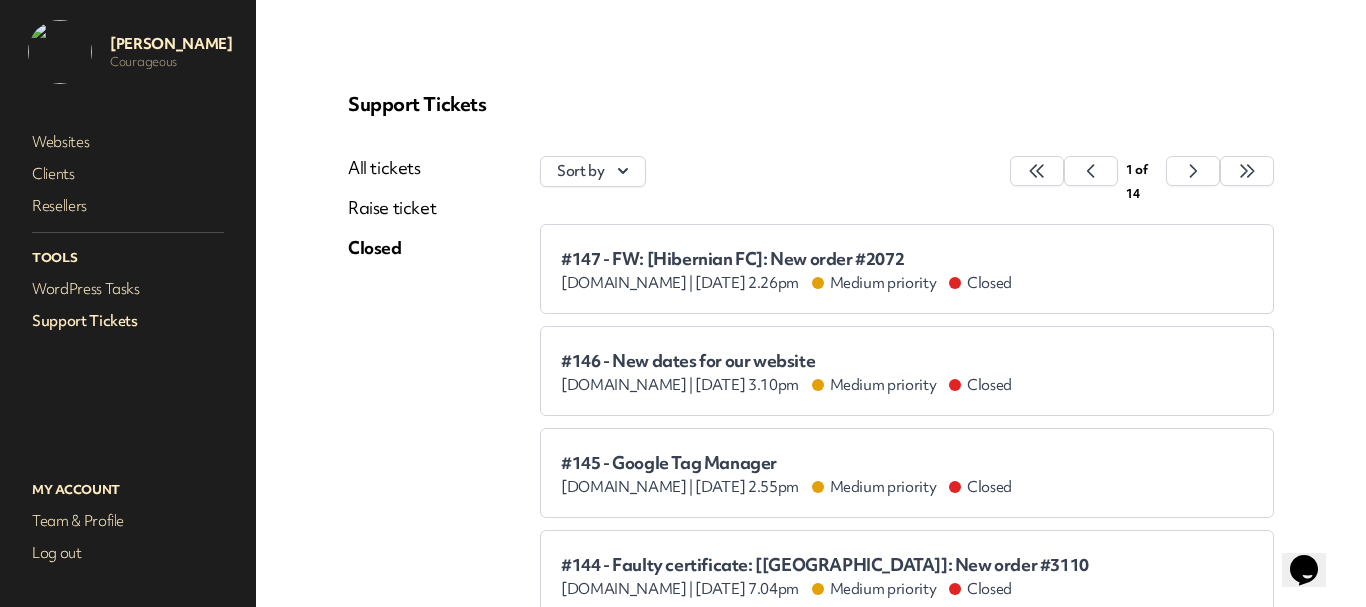 click on "Support Tickets
All tickets
Raise ticket
Closed
Sort by
1 of 14       #147 - FW: [Hibernian FC]: New order #2072   bwfc.fan-stones.co.uk |
Jul 18th 2025 at 2.26pm
Medium priority
Closed
#146 - New dates for our website   compliancetrainingltd.co.uk |
Jul 17th 2025 at 3.10pm
Medium priority
Closed
#145 - Google Tag Manager   courageous.co.uk |
Jul 17th 2025 at 2.55pm
Medium priority
Closed
#144 - Faulty certificate: [Northampton Town]: New order #3110   bwfc.fan-stones.co.uk |
Jul 16th 2025 at 7.04pm" at bounding box center (811, 702) 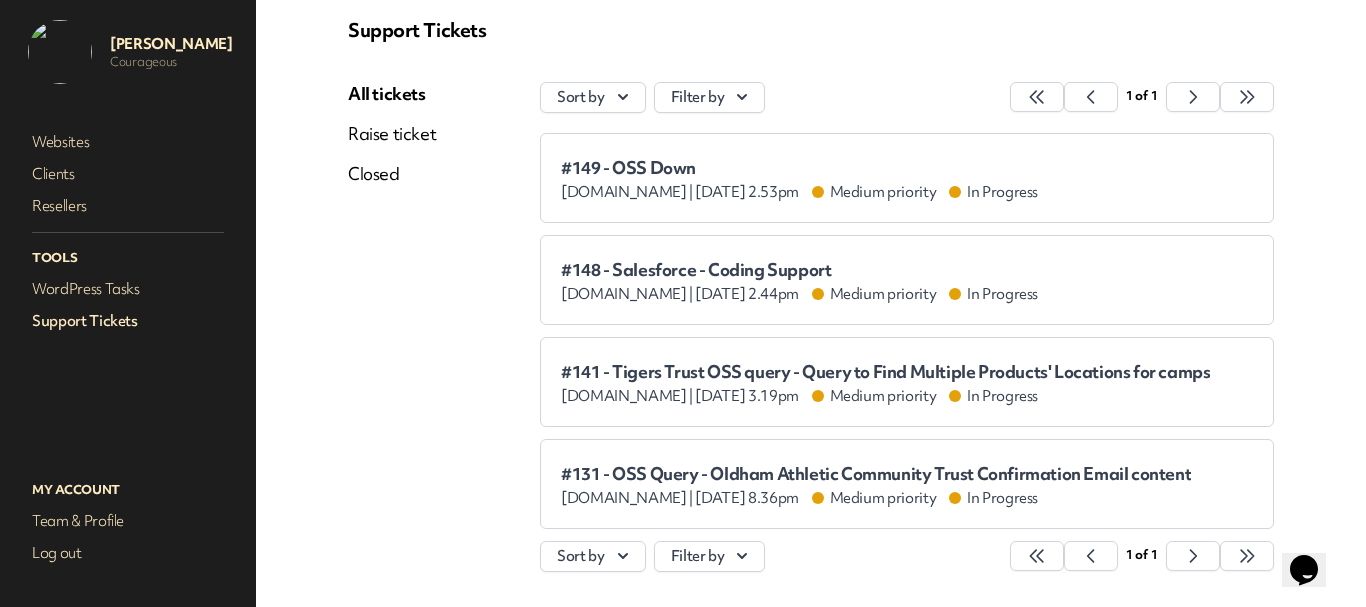 scroll, scrollTop: 151, scrollLeft: 0, axis: vertical 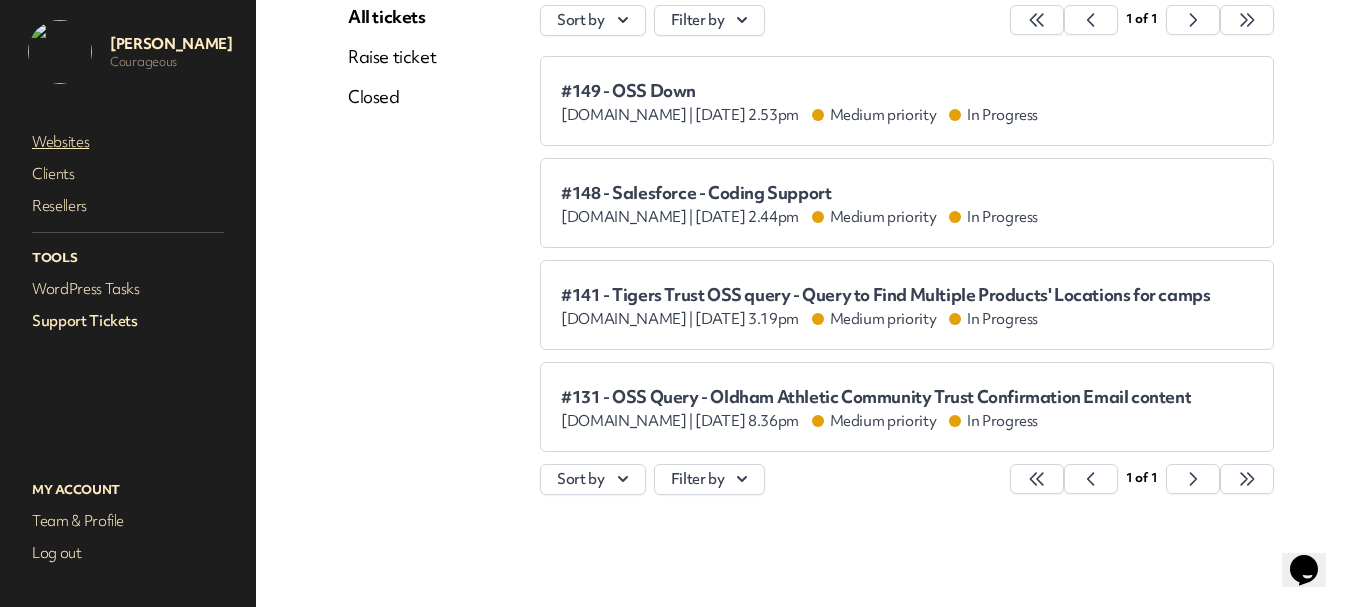 click on "Websites" at bounding box center [128, 142] 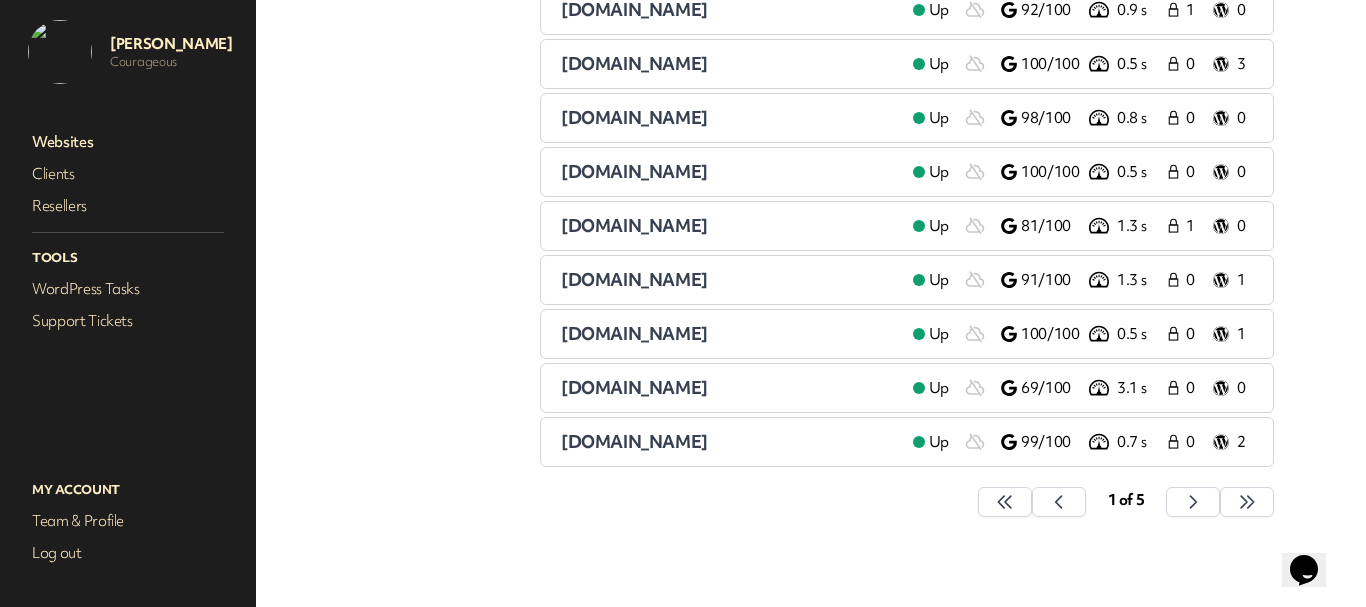 scroll, scrollTop: 351, scrollLeft: 0, axis: vertical 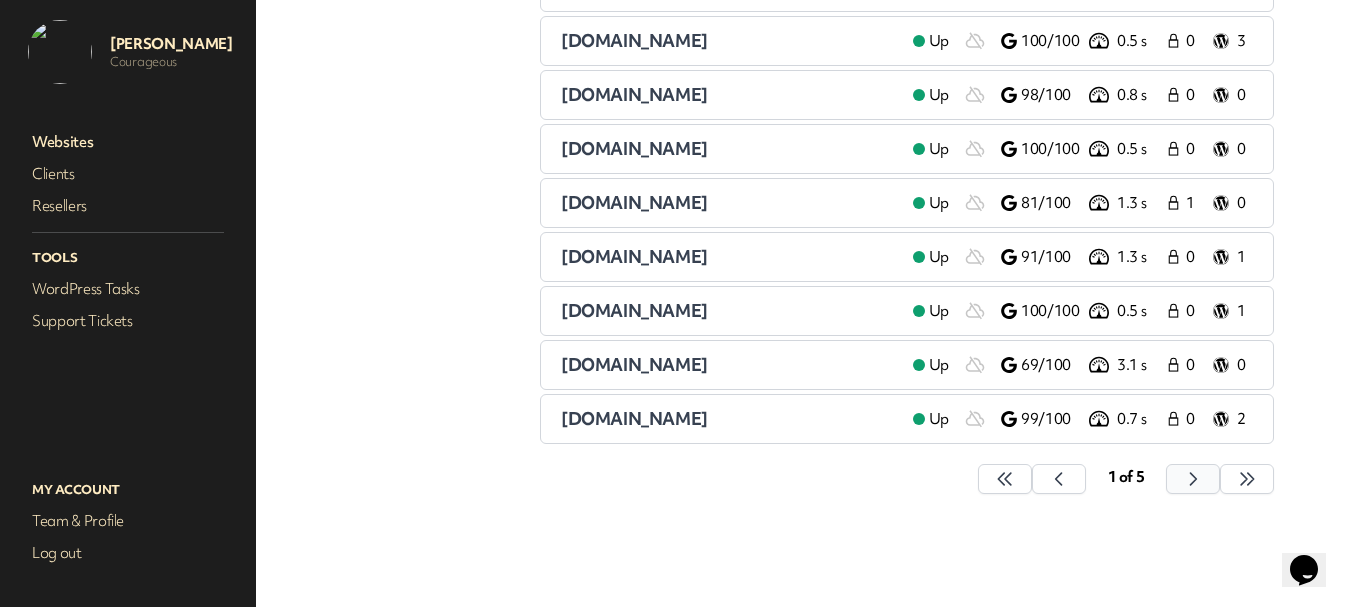 click 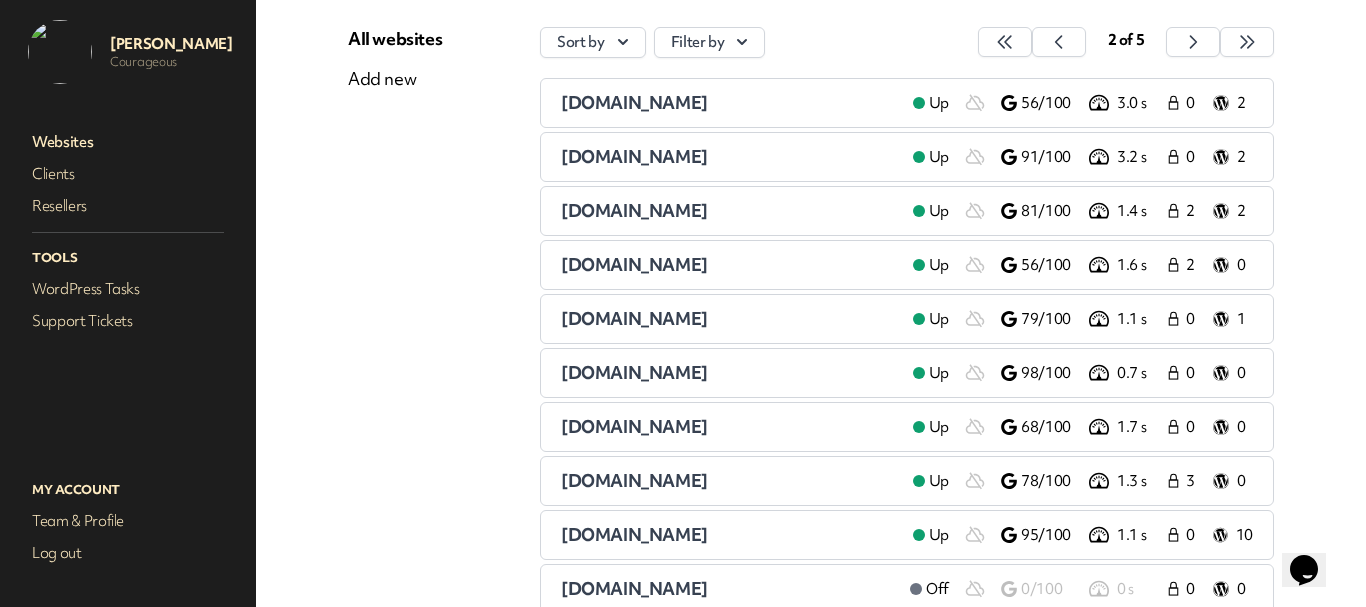 scroll, scrollTop: 51, scrollLeft: 0, axis: vertical 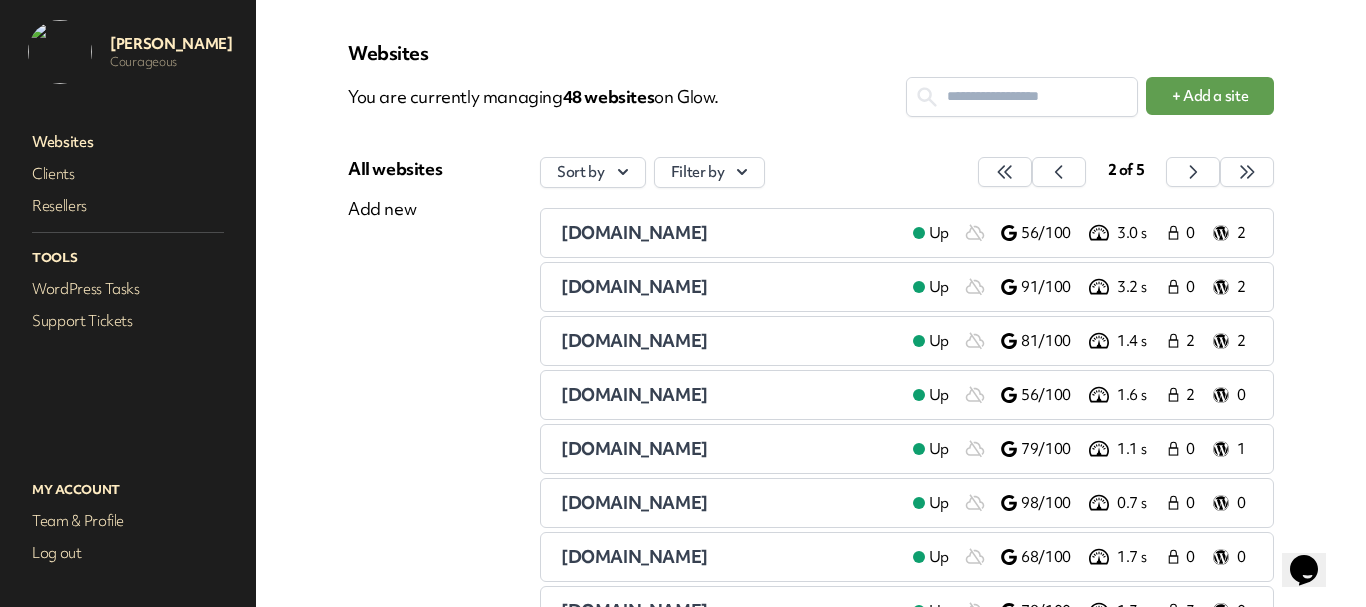 click at bounding box center (1022, 96) 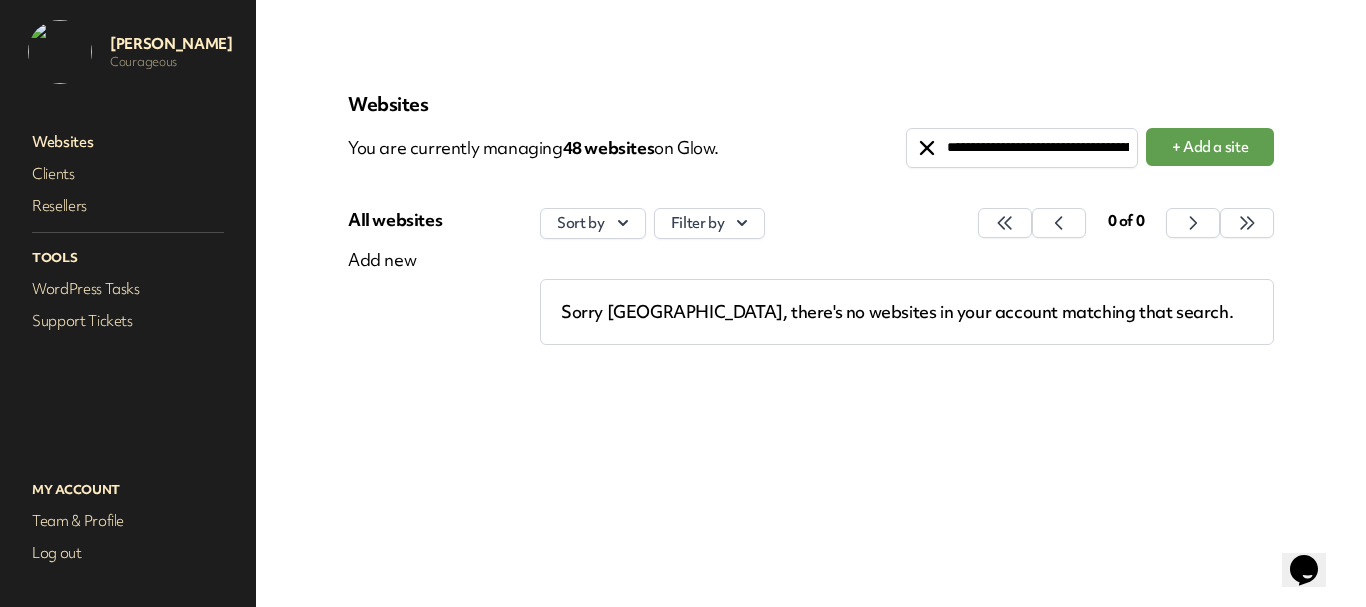 scroll, scrollTop: 0, scrollLeft: 100, axis: horizontal 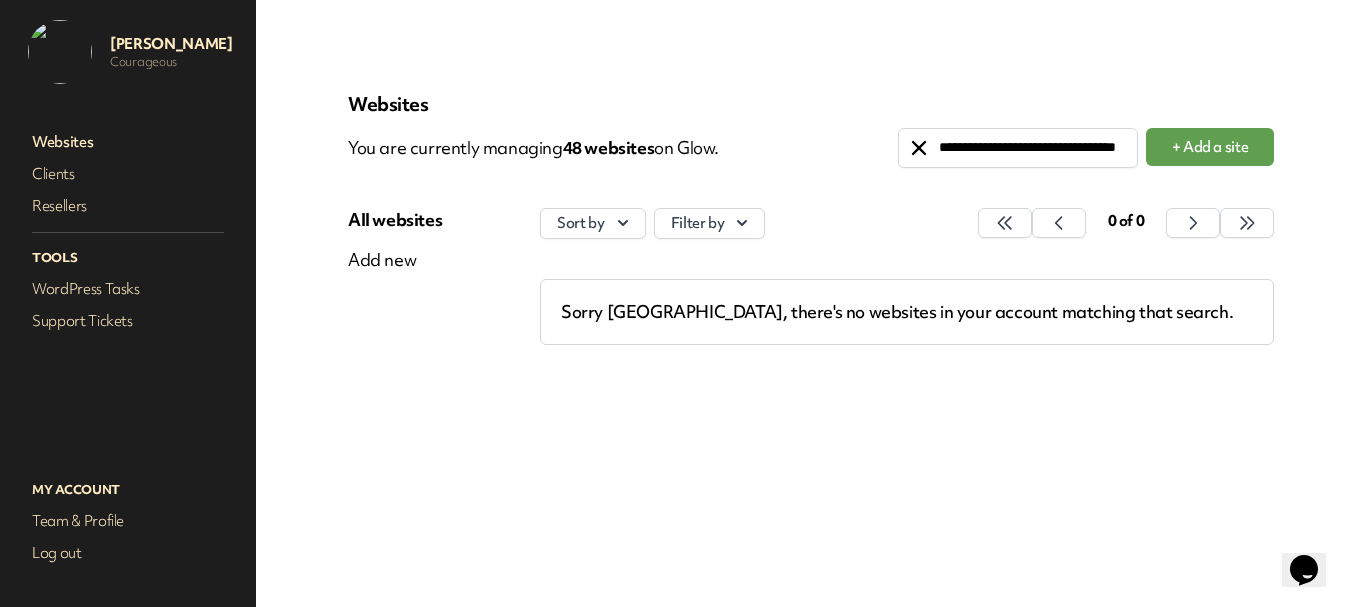 click on "**********" at bounding box center (1014, 147) 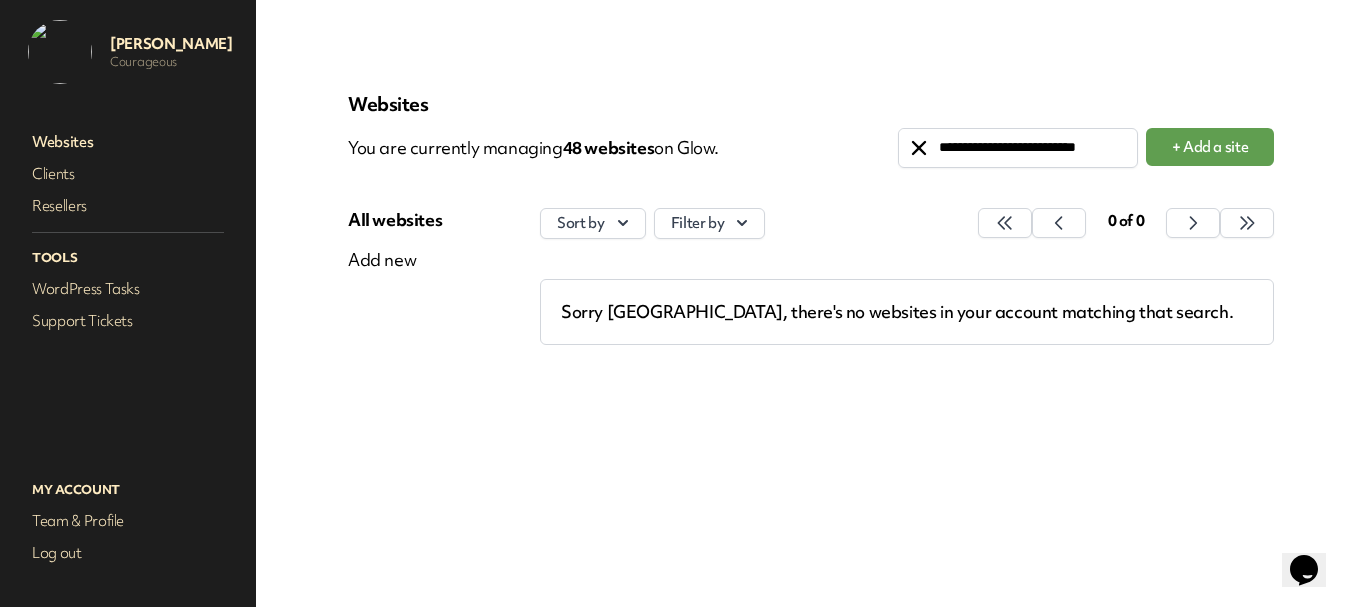 scroll, scrollTop: 0, scrollLeft: 0, axis: both 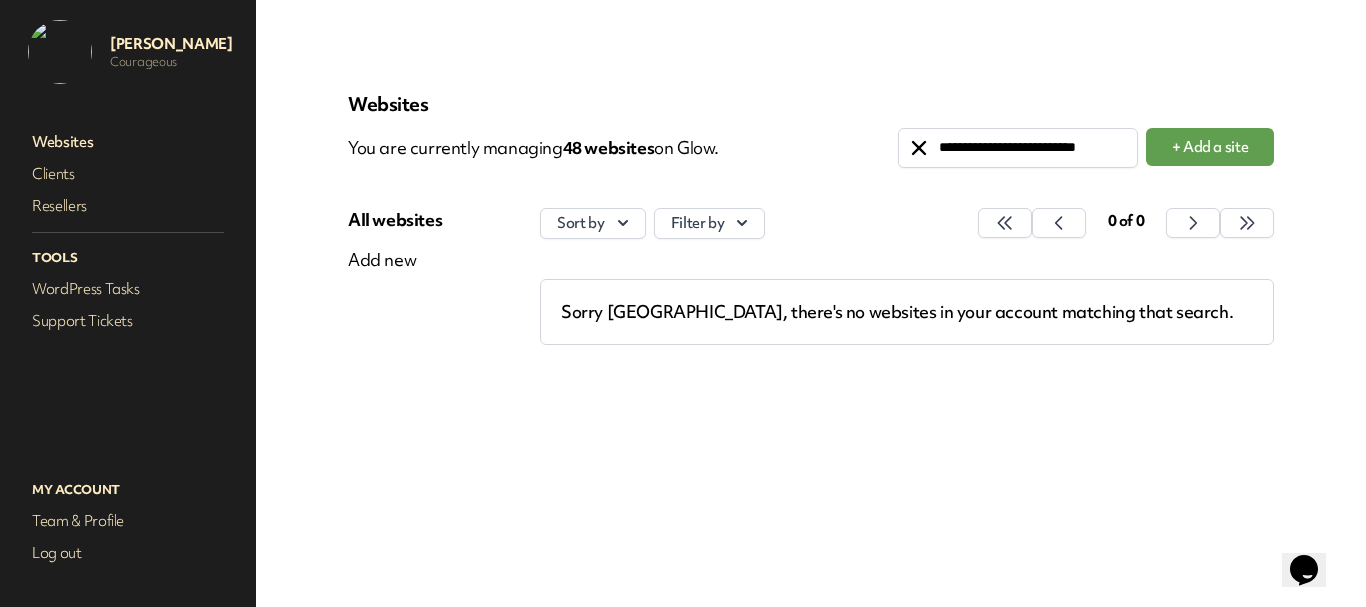 type on "**********" 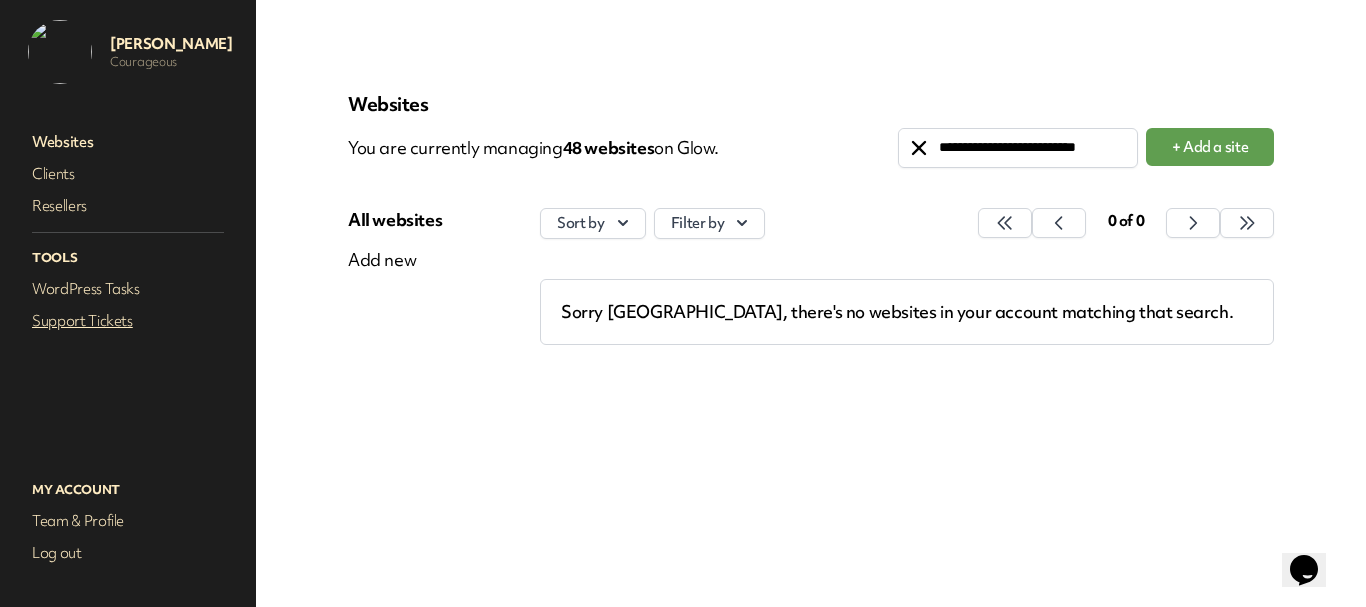 click on "Support Tickets" at bounding box center [128, 321] 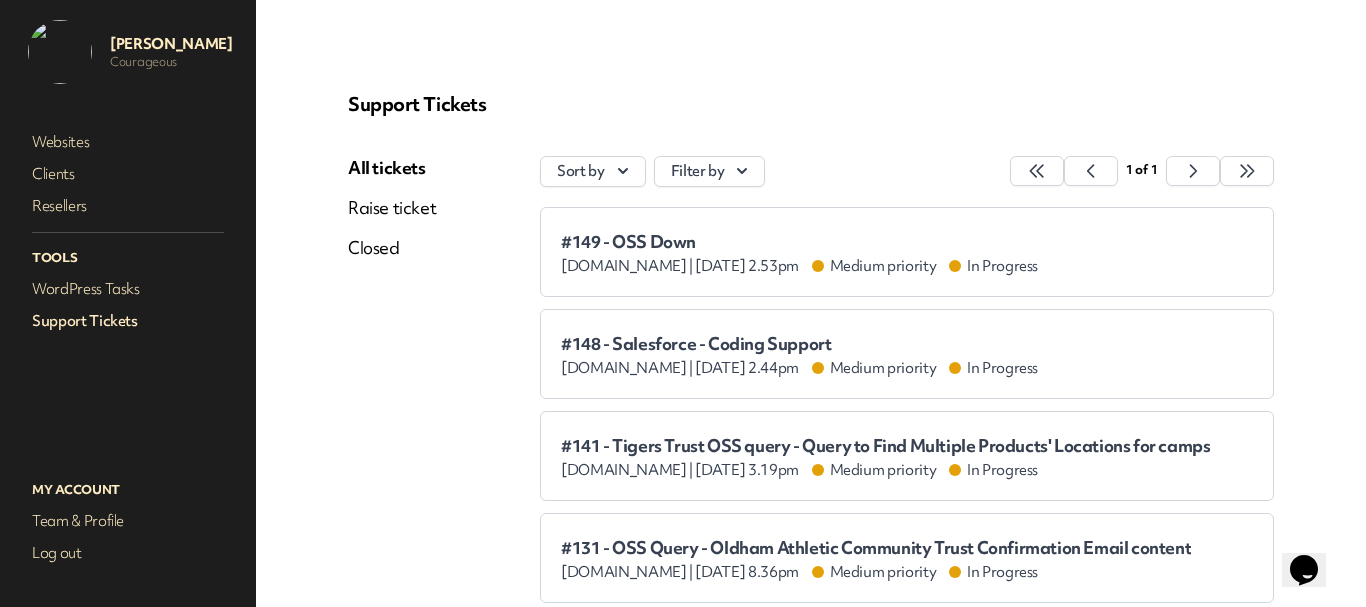 click on "Websites   Clients
Resellers
Tools   WordPress Tasks   Support Tickets" at bounding box center [128, 282] 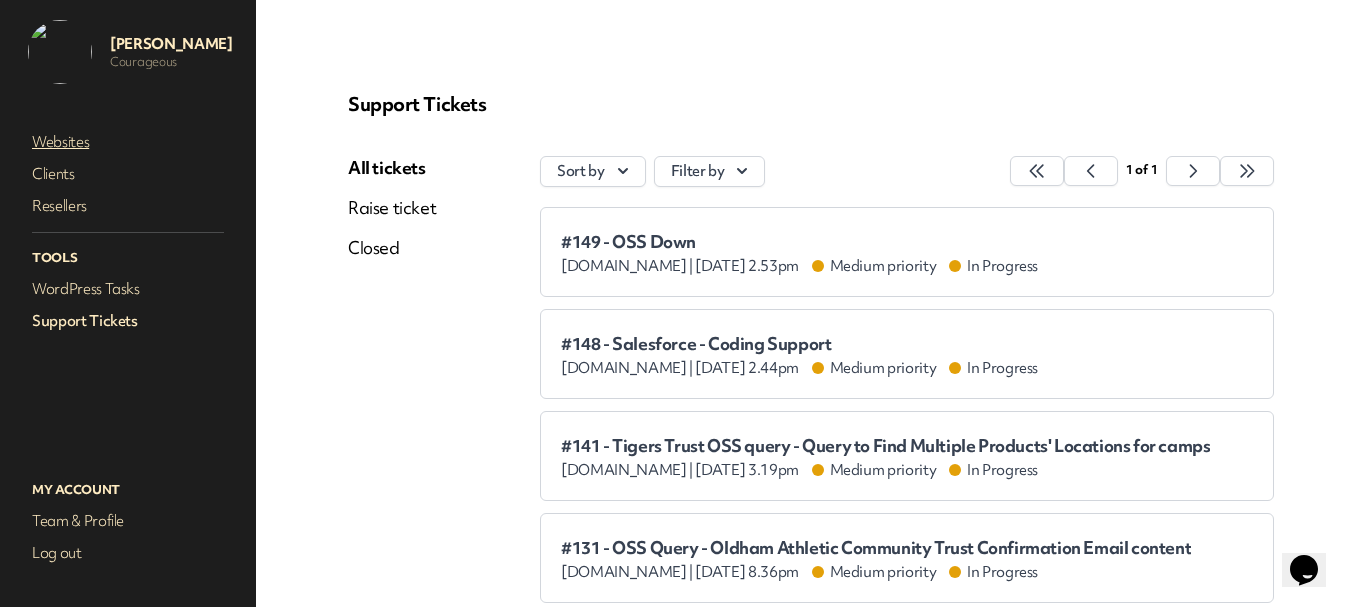 click on "Websites" at bounding box center [128, 142] 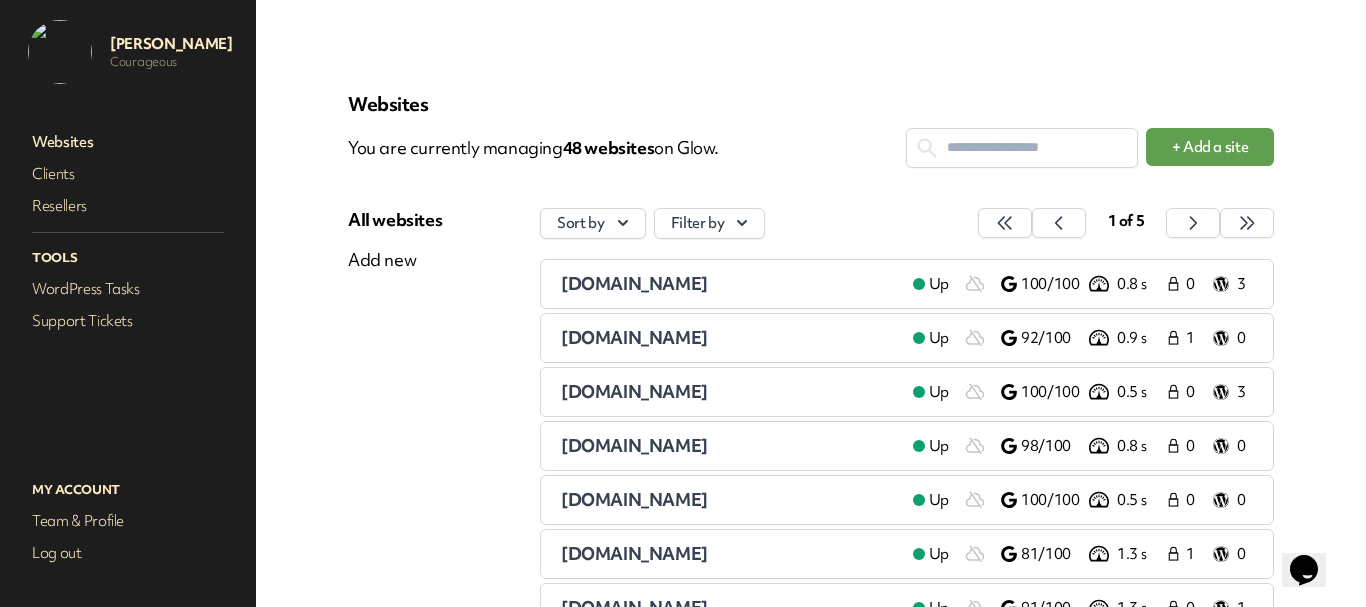 click at bounding box center [1022, 147] 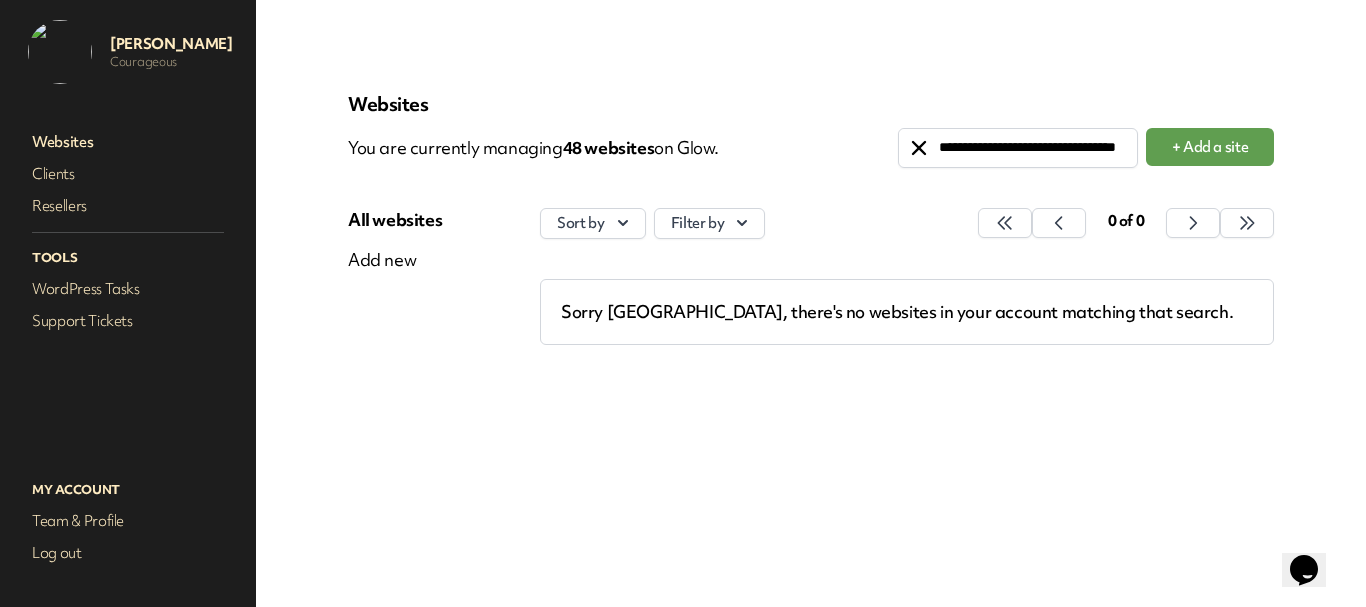 scroll, scrollTop: 0, scrollLeft: 0, axis: both 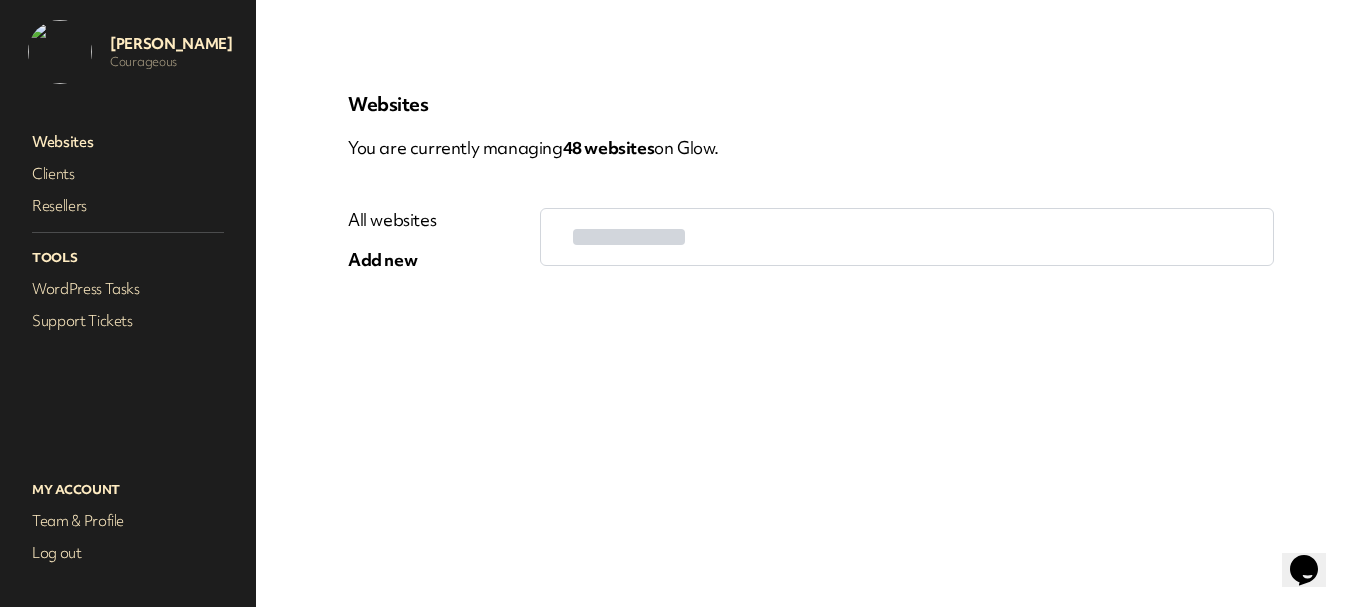 click on "All websites" at bounding box center [392, 220] 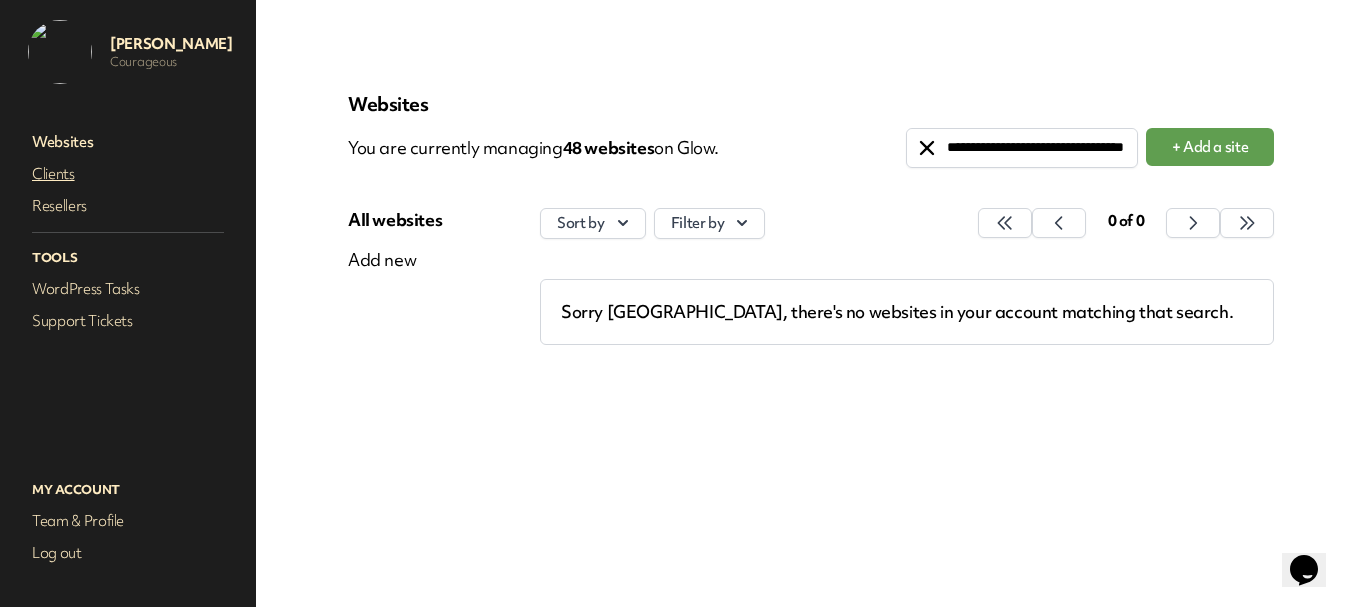 click on "Clients" at bounding box center [128, 174] 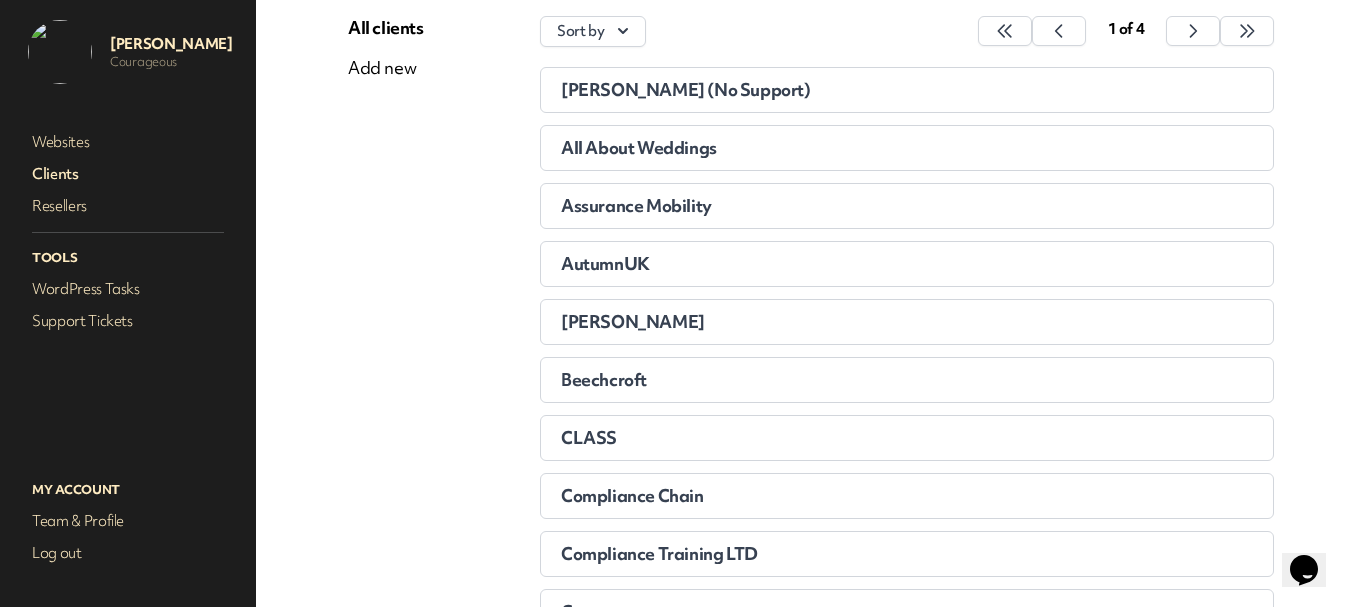 scroll, scrollTop: 0, scrollLeft: 0, axis: both 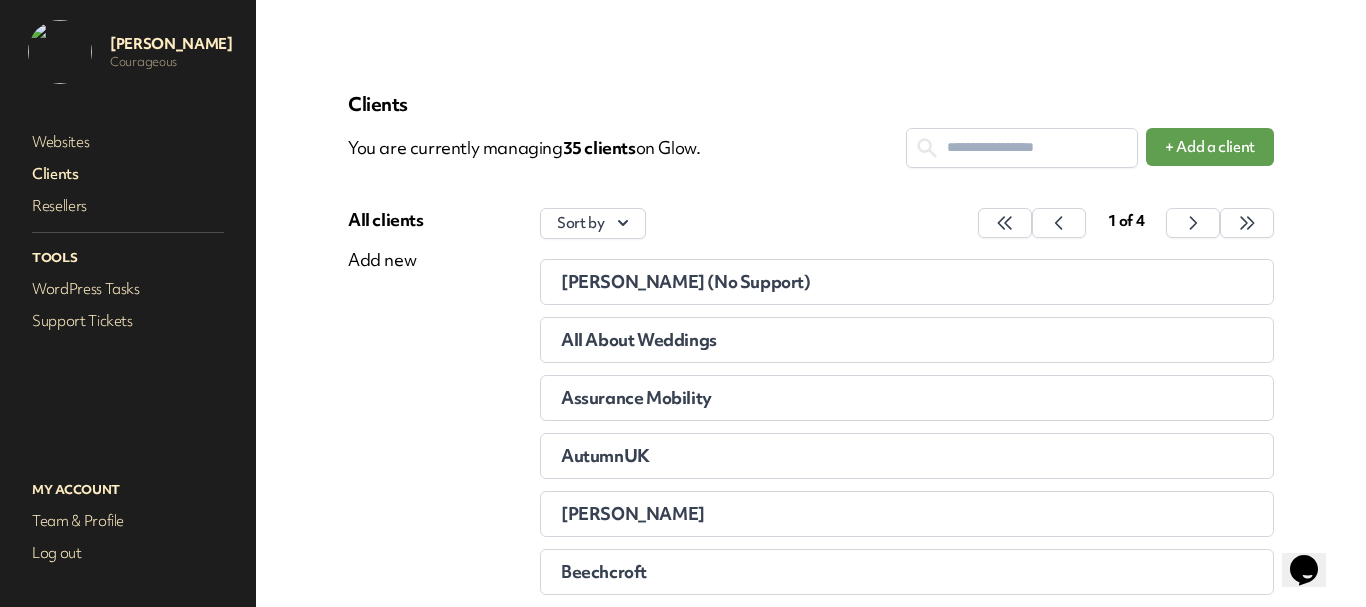click at bounding box center [1022, 147] 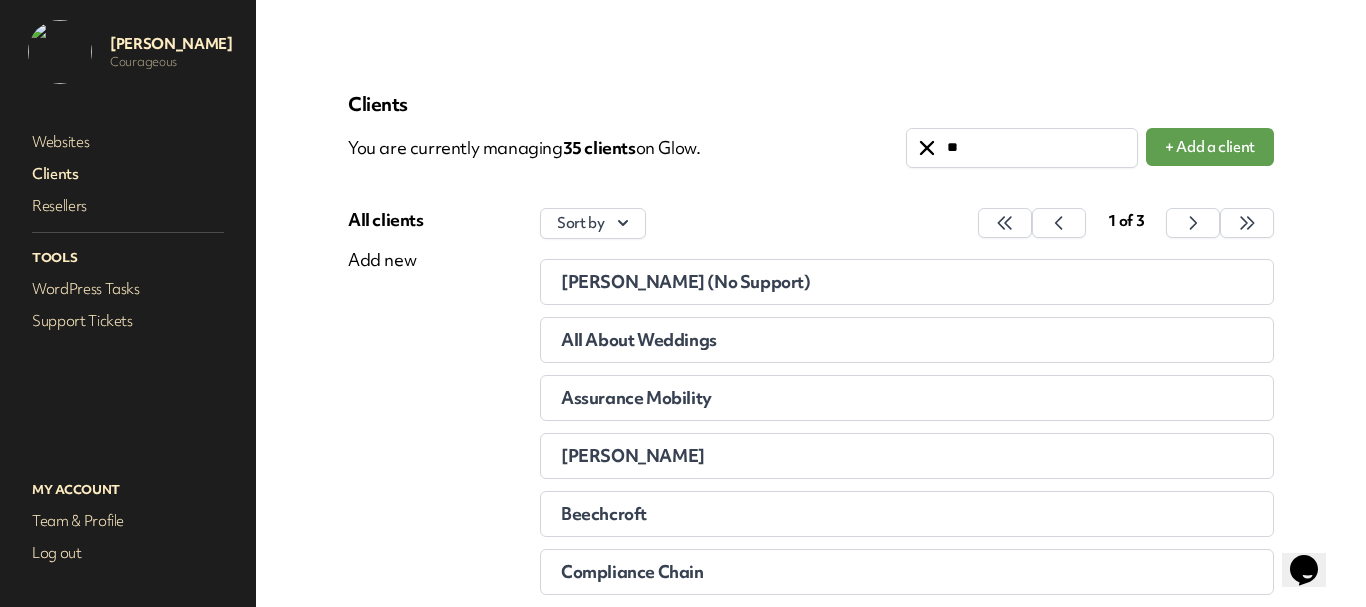 type on "***" 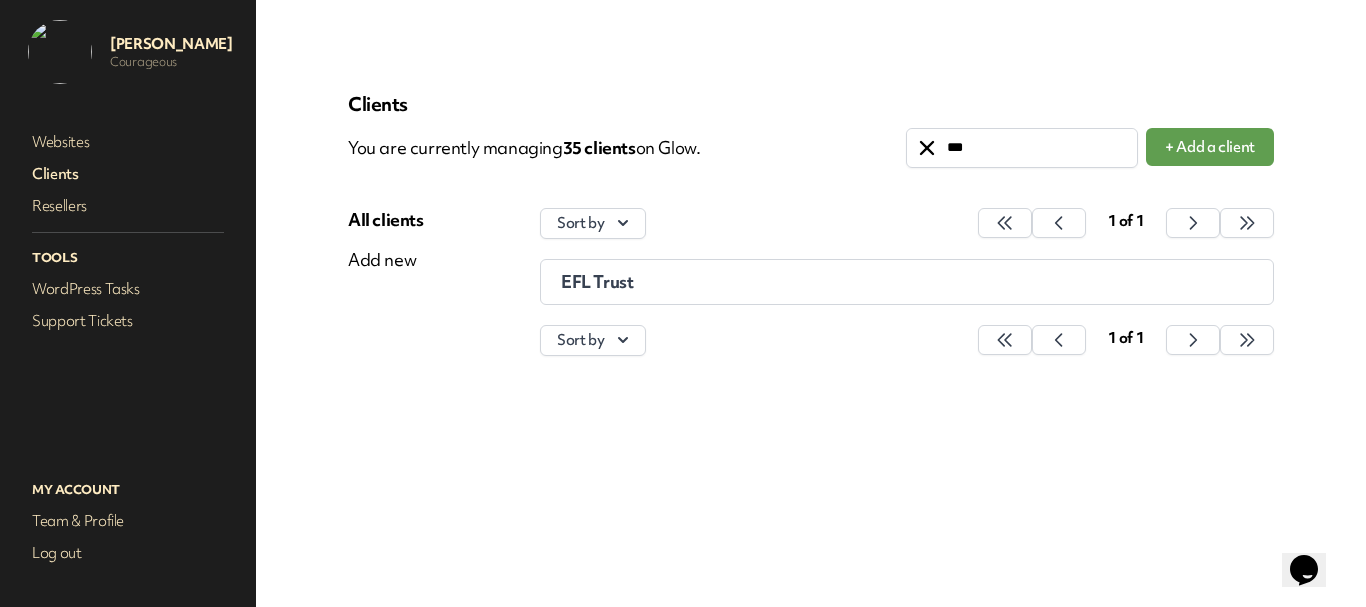 type on "***" 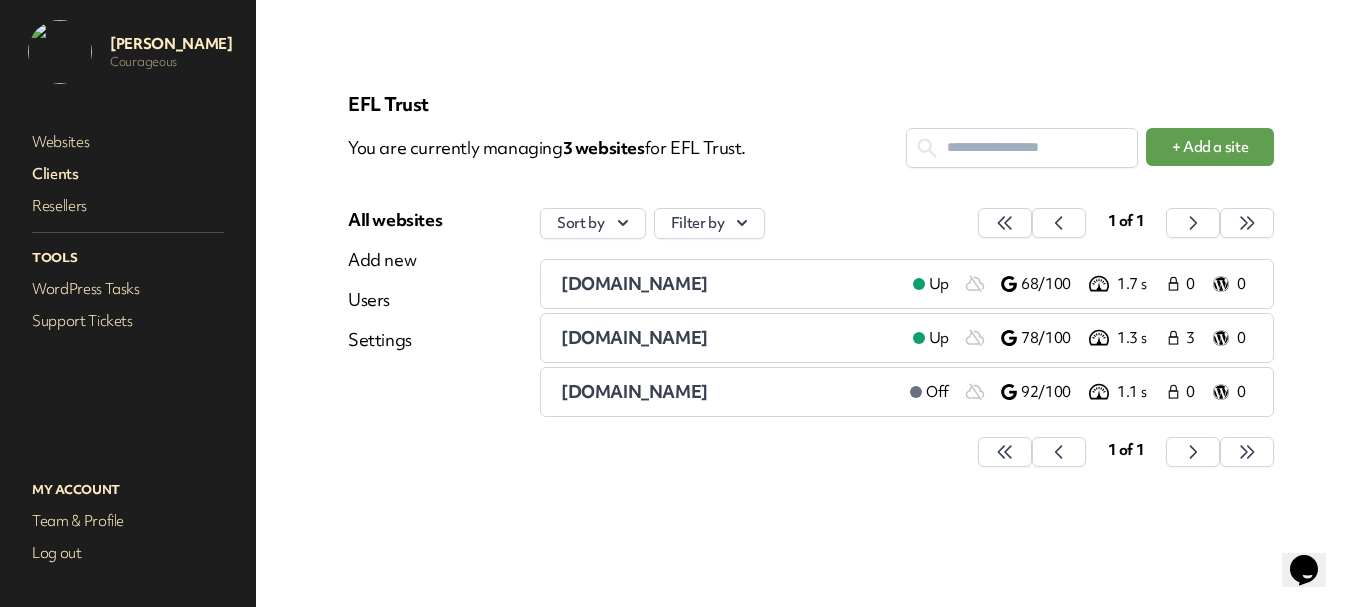 click on "officialsoccerschools.co.uk" at bounding box center [634, 391] 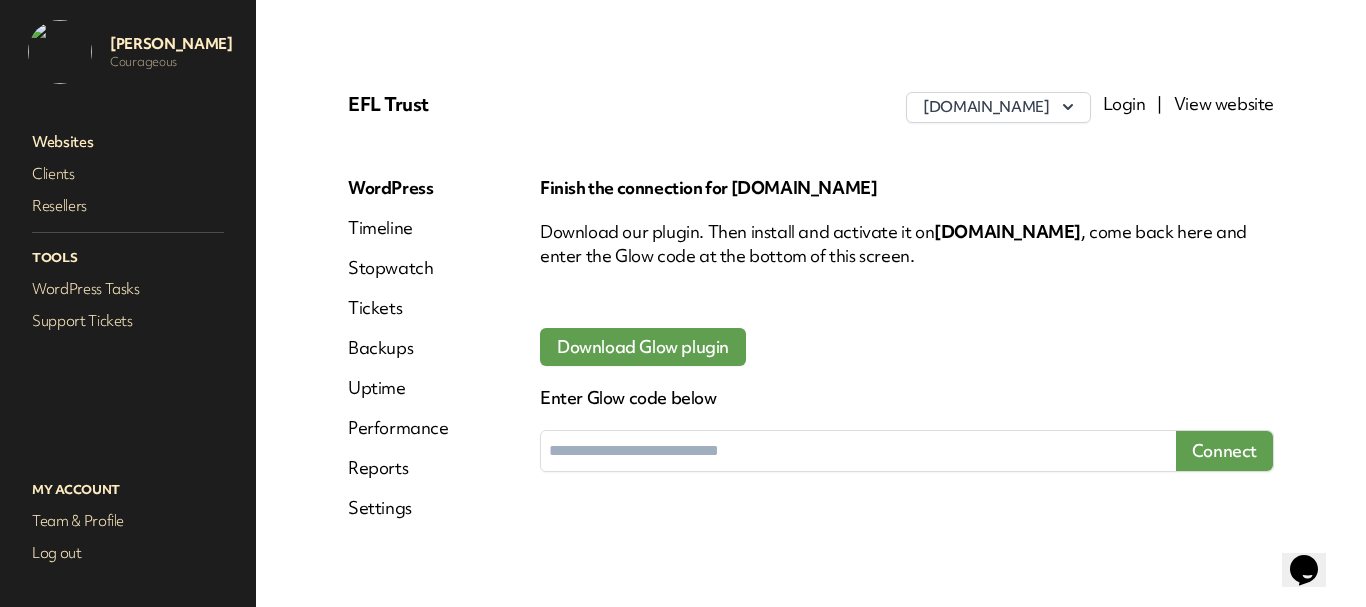 click on "Timeline" at bounding box center [398, 228] 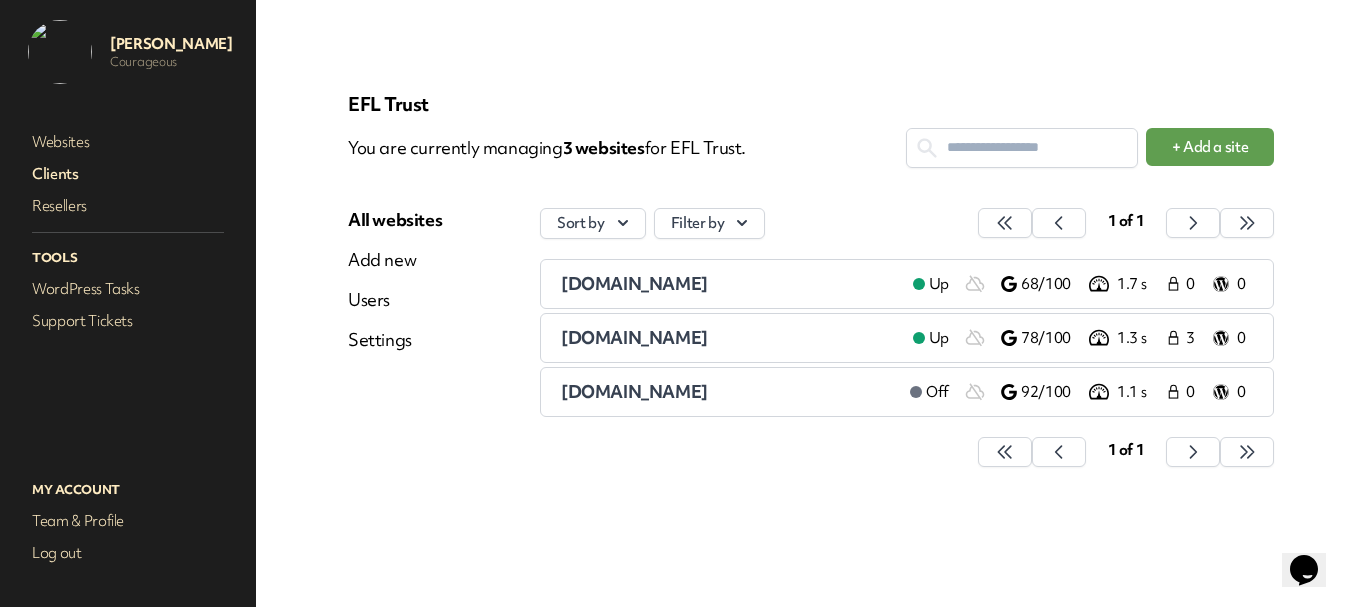 click on "officialsoccerschools.co.uk" at bounding box center (727, 392) 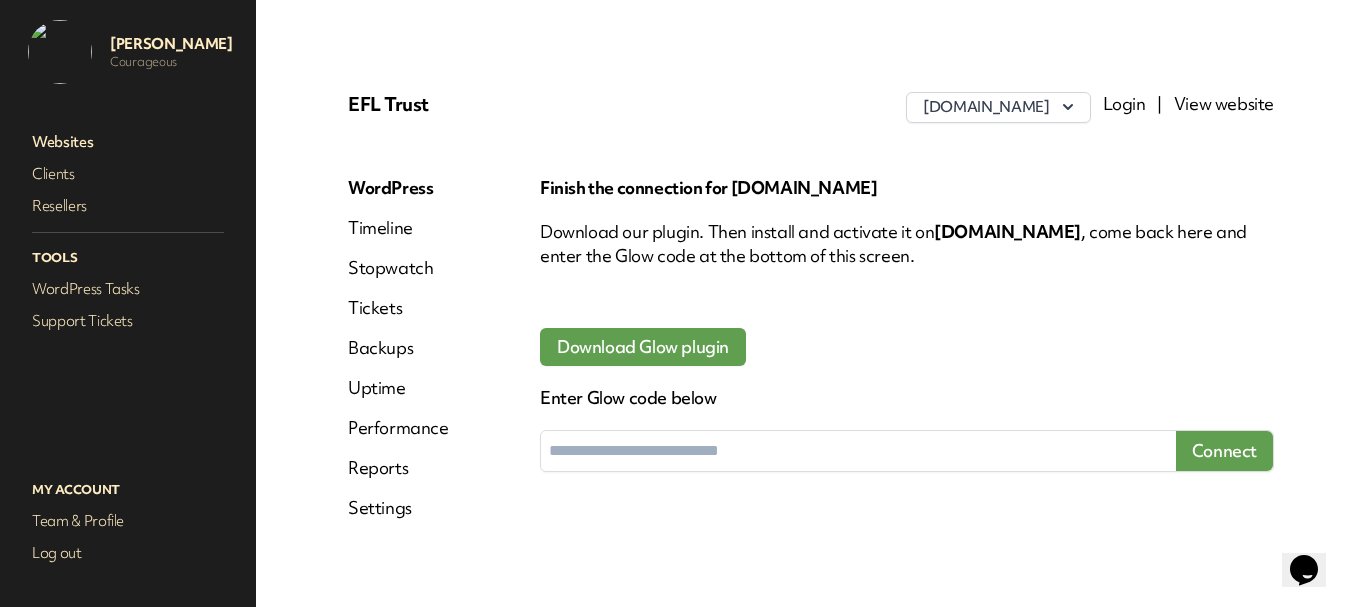 click on "Timeline" at bounding box center [398, 228] 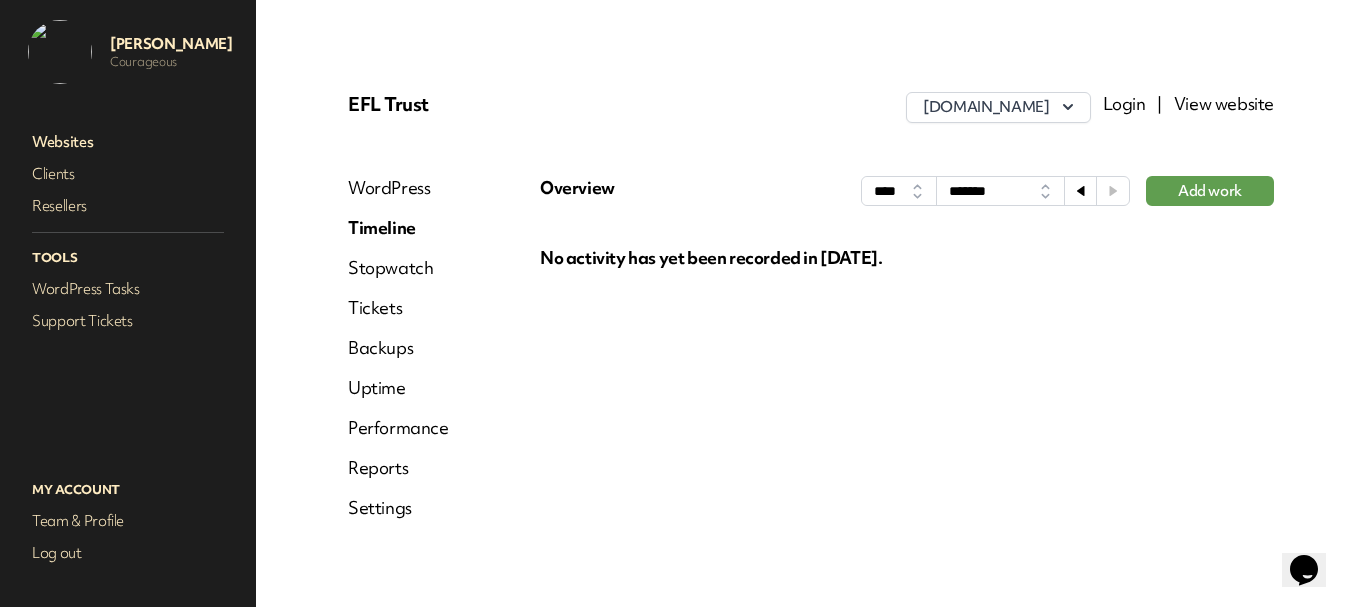 click on "Stopwatch" at bounding box center (398, 268) 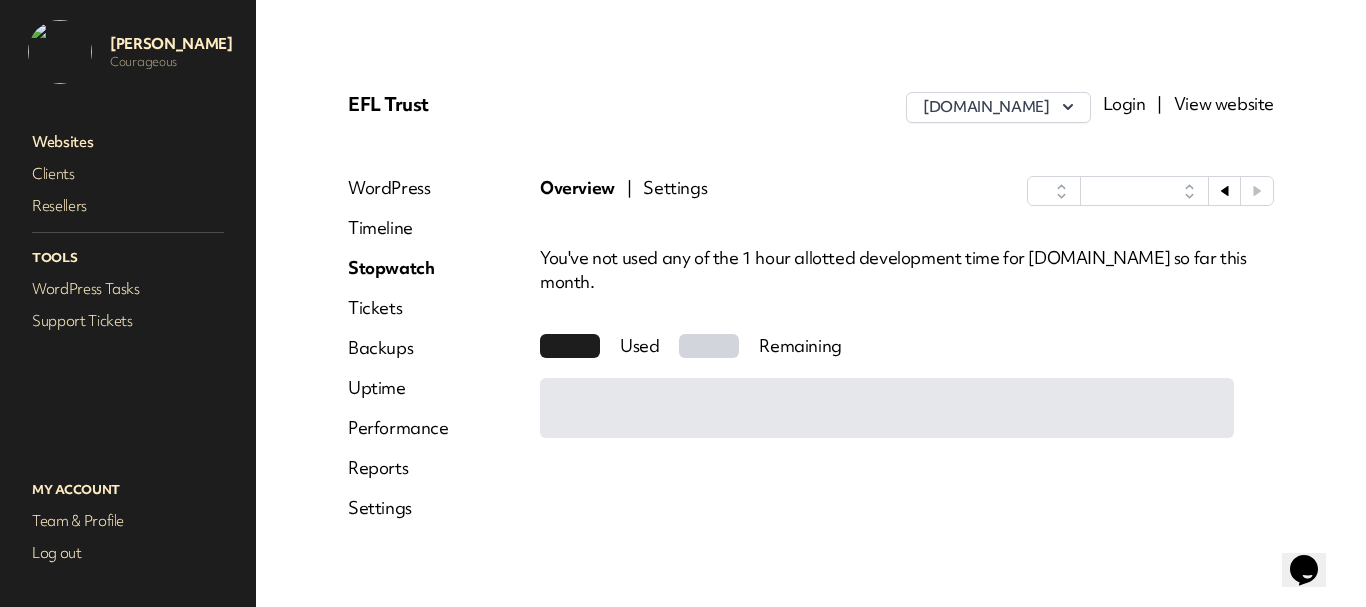 select on "****" 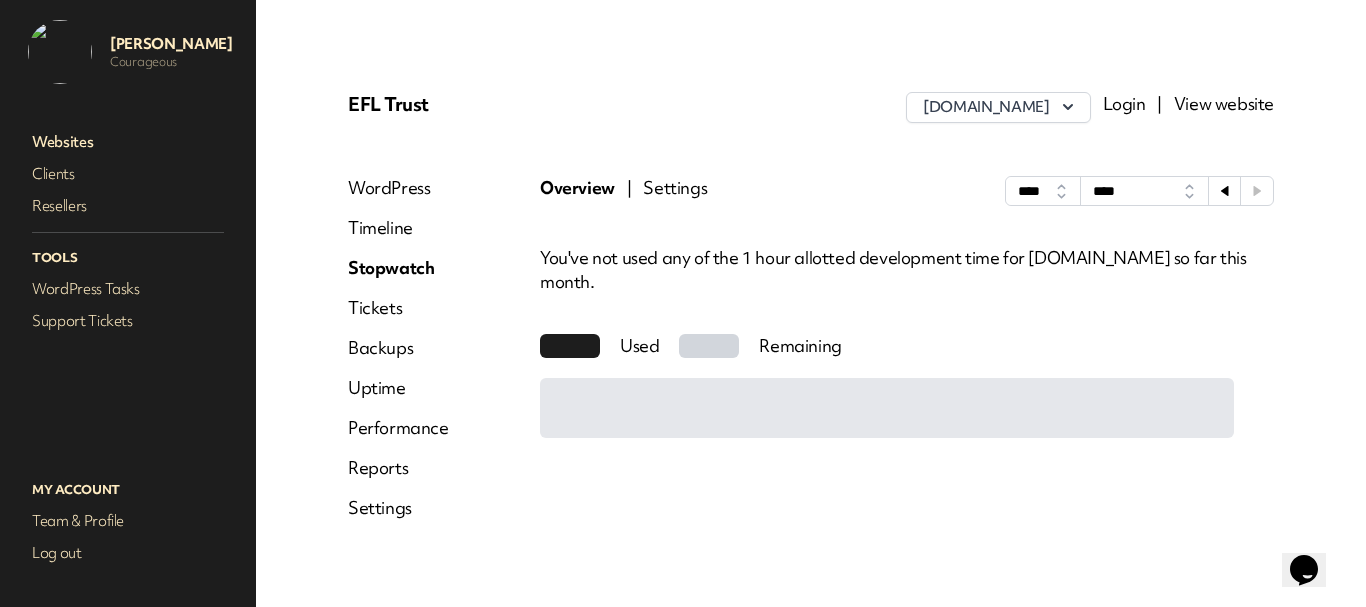 click on "Uptime" at bounding box center [398, 388] 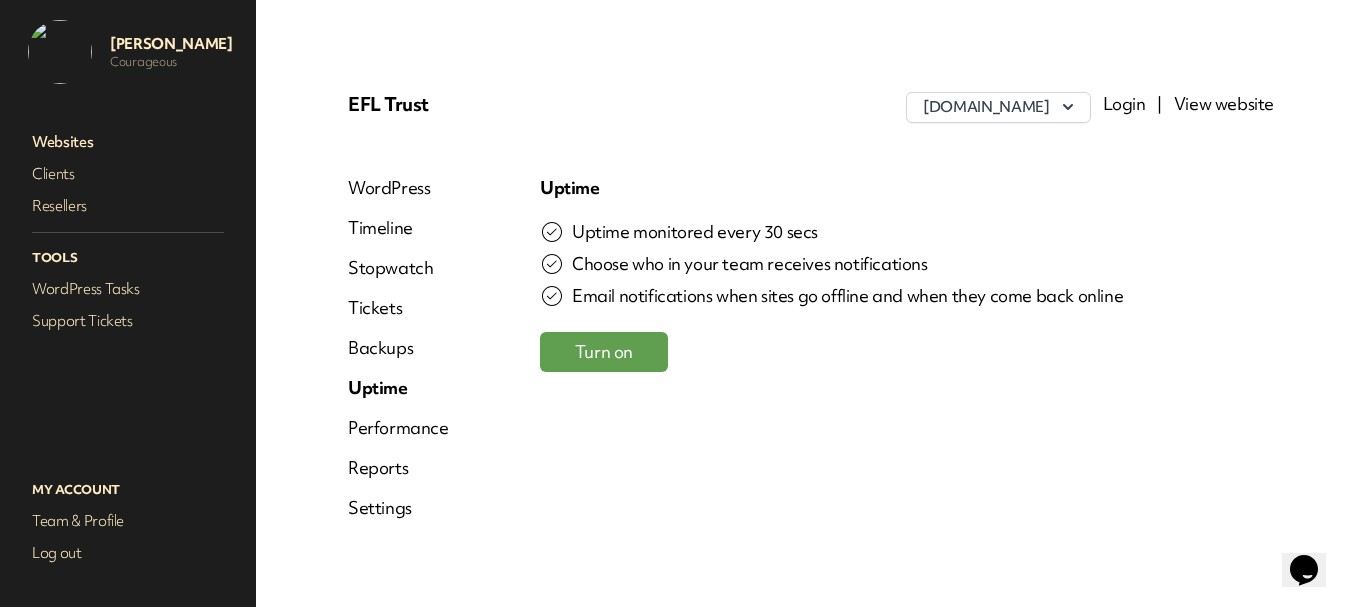 click on "Turn on" at bounding box center (604, 352) 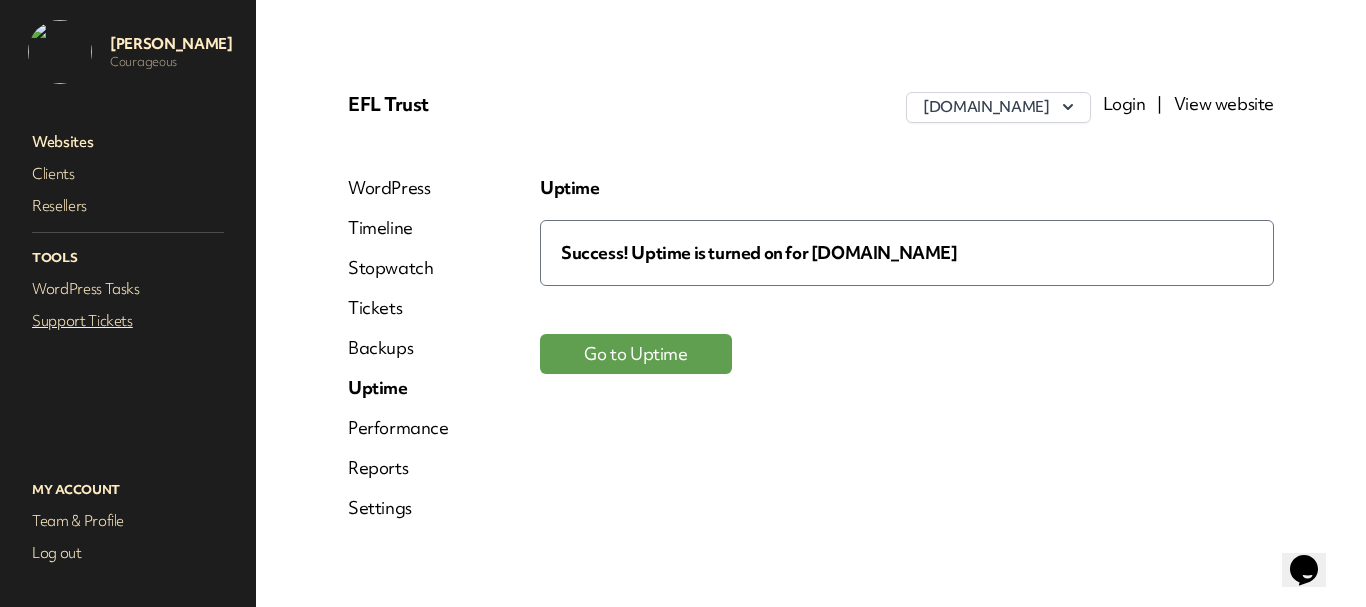 click on "Support Tickets" at bounding box center (128, 321) 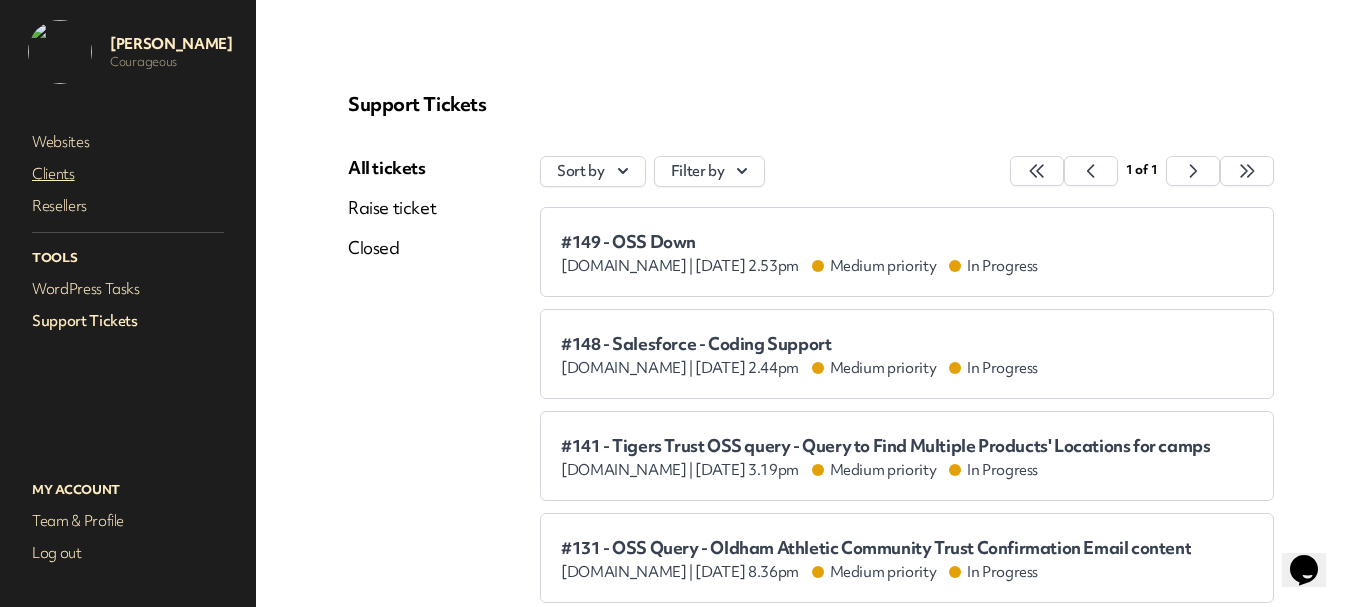 click on "Clients" at bounding box center [128, 174] 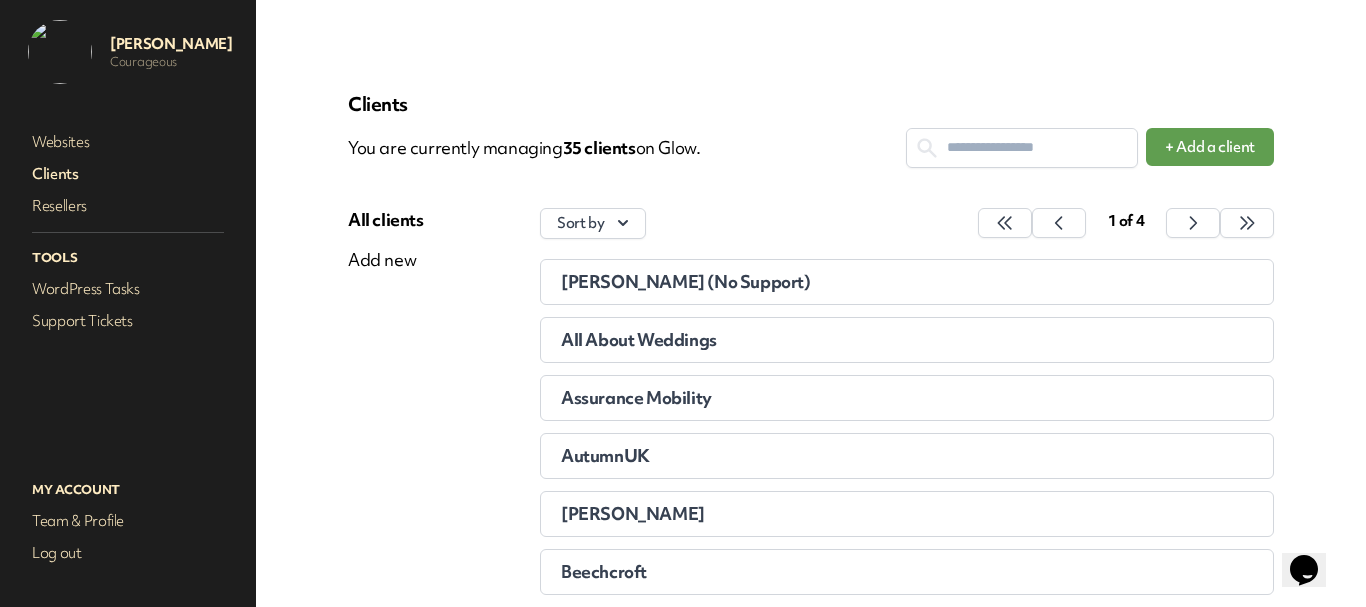 click at bounding box center (1022, 147) 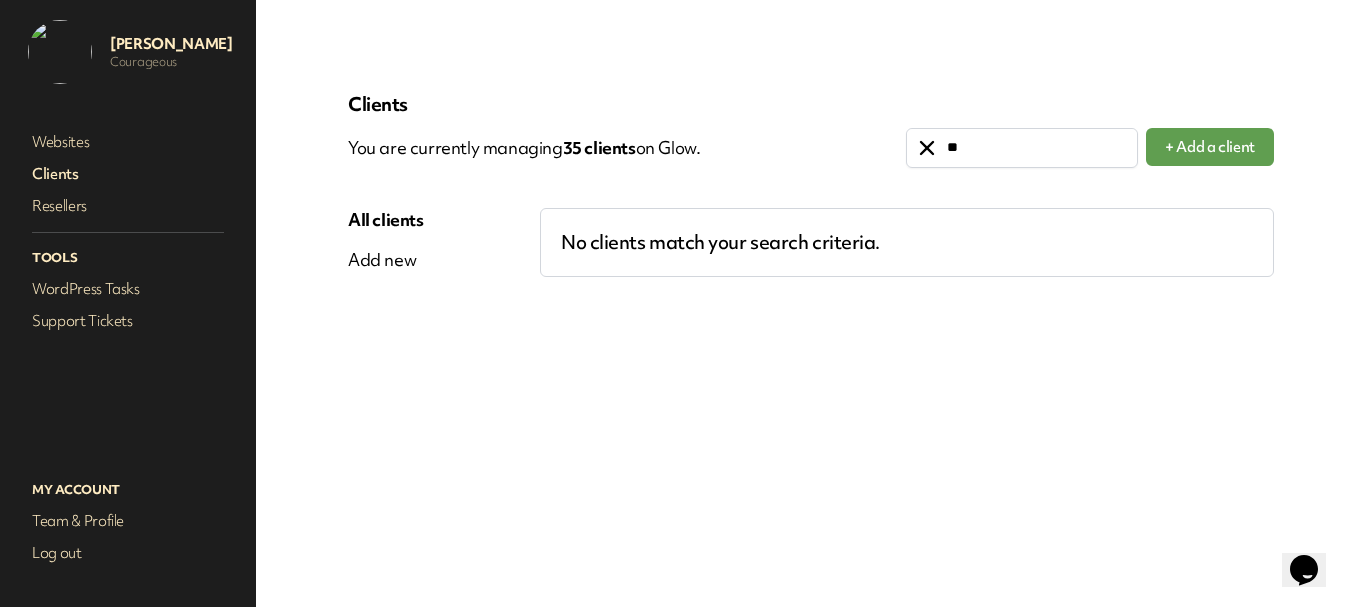 type on "***" 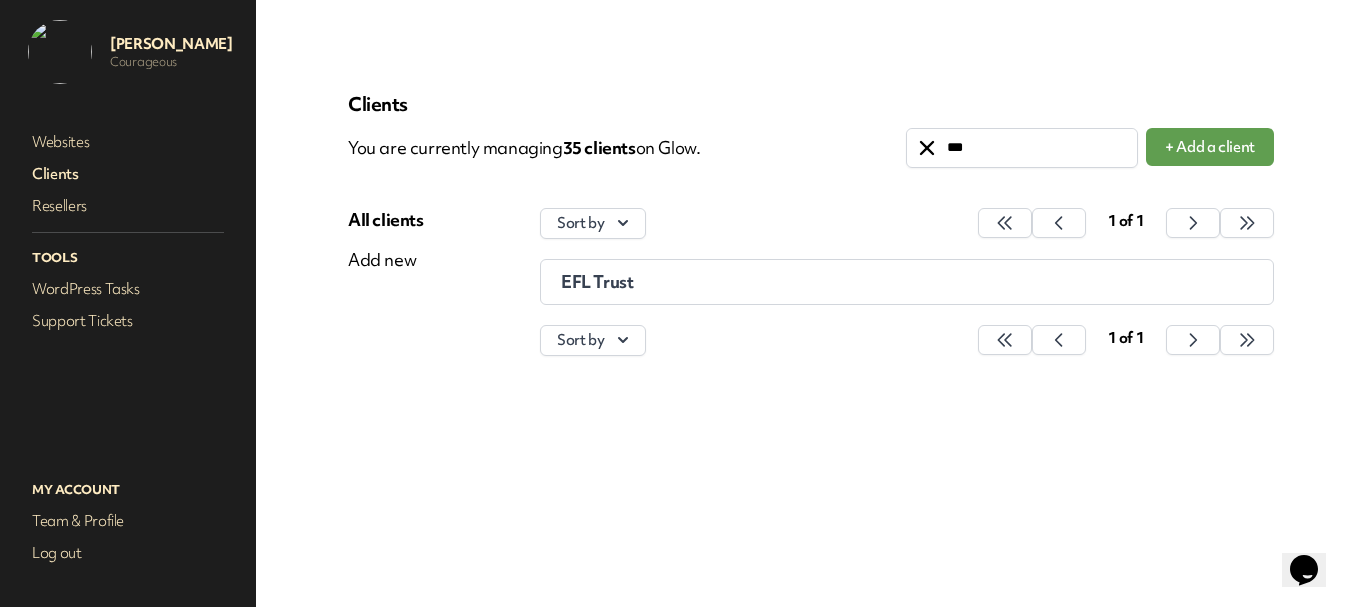type on "***" 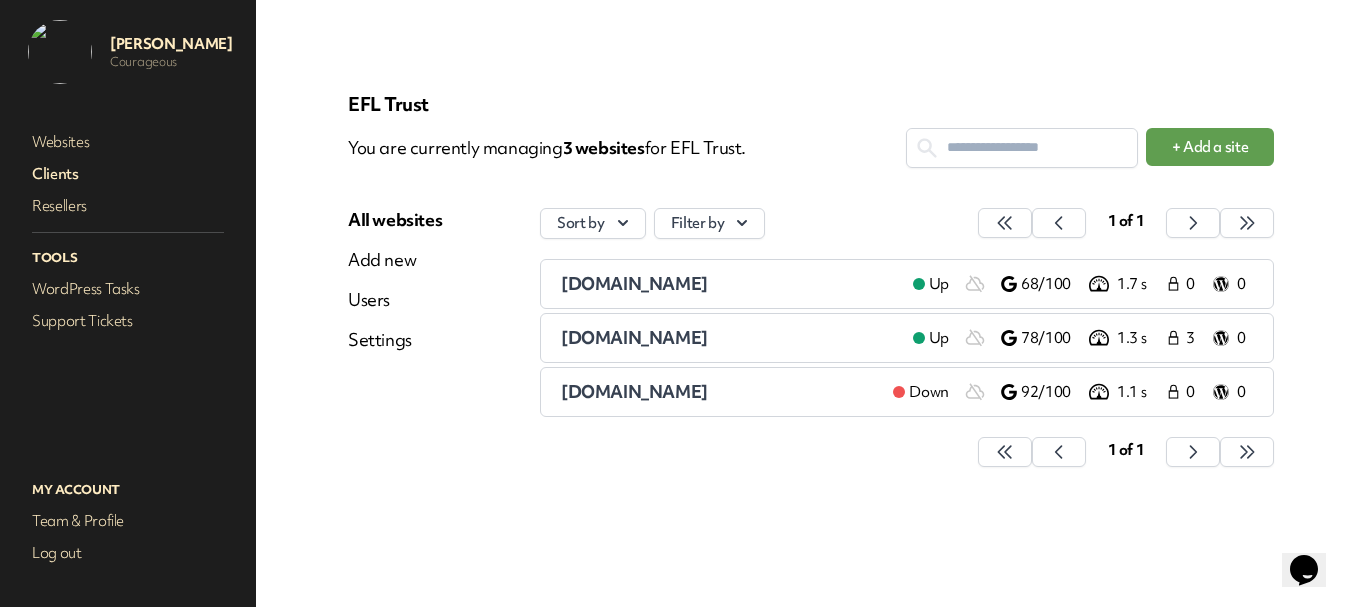 click on "officialsoccerschools.co.uk" at bounding box center [634, 391] 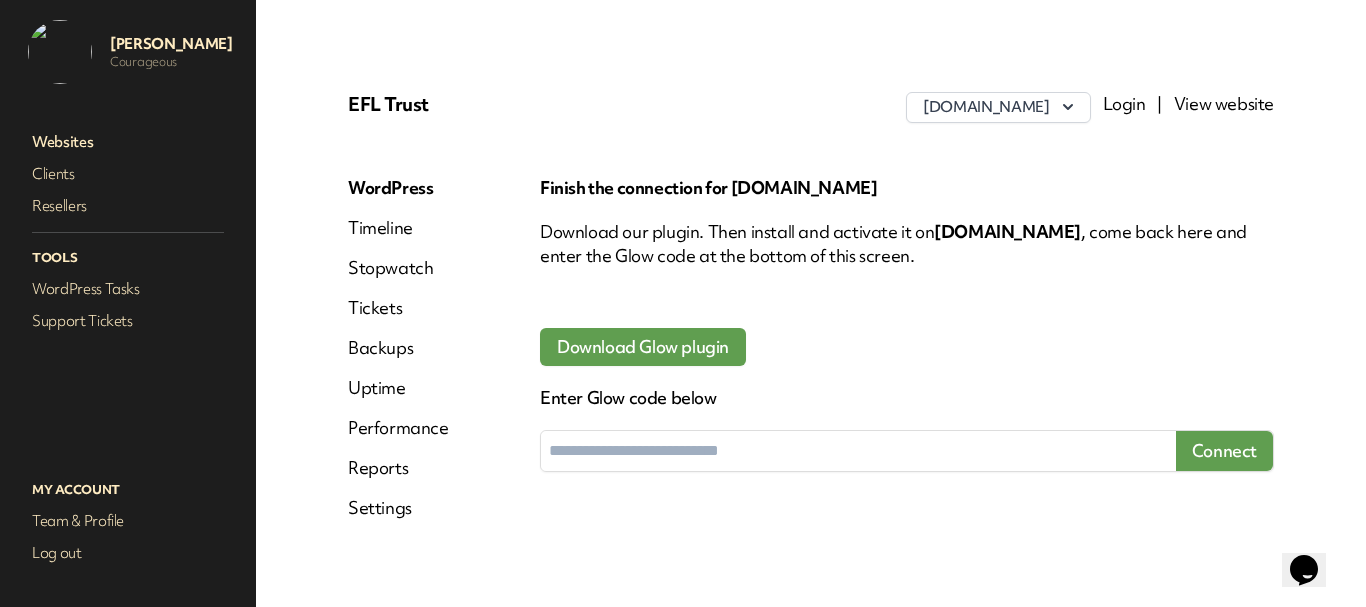 click on "Timeline" at bounding box center [398, 228] 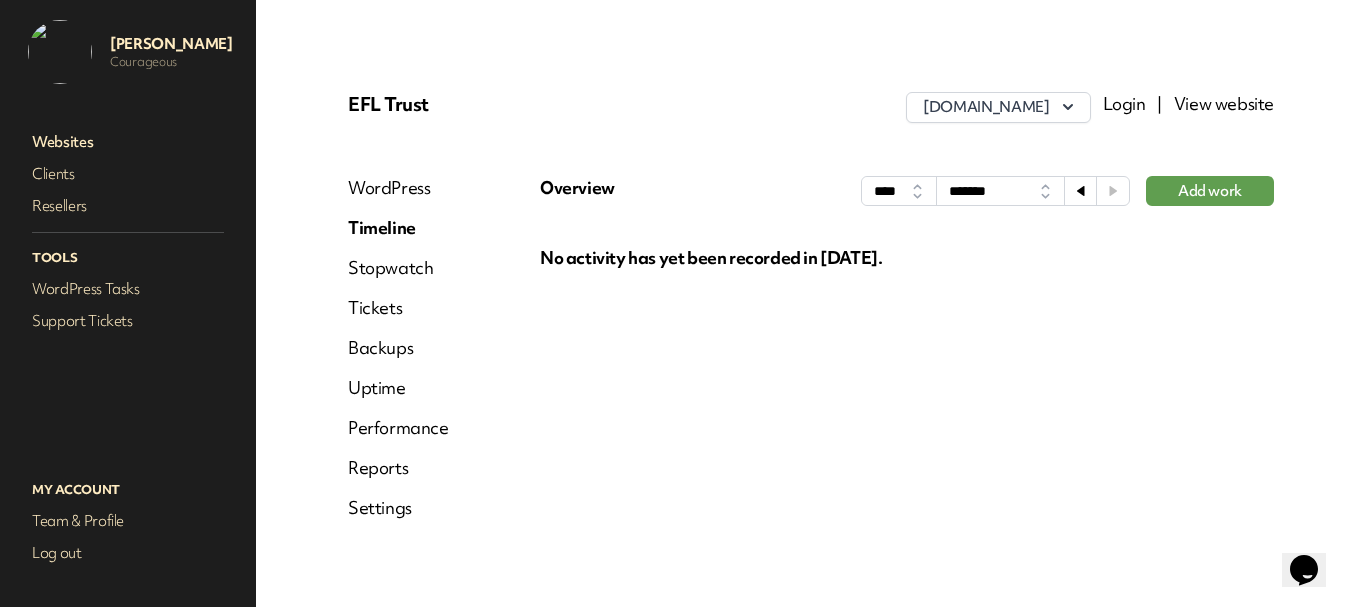 click on "Stopwatch" at bounding box center (398, 268) 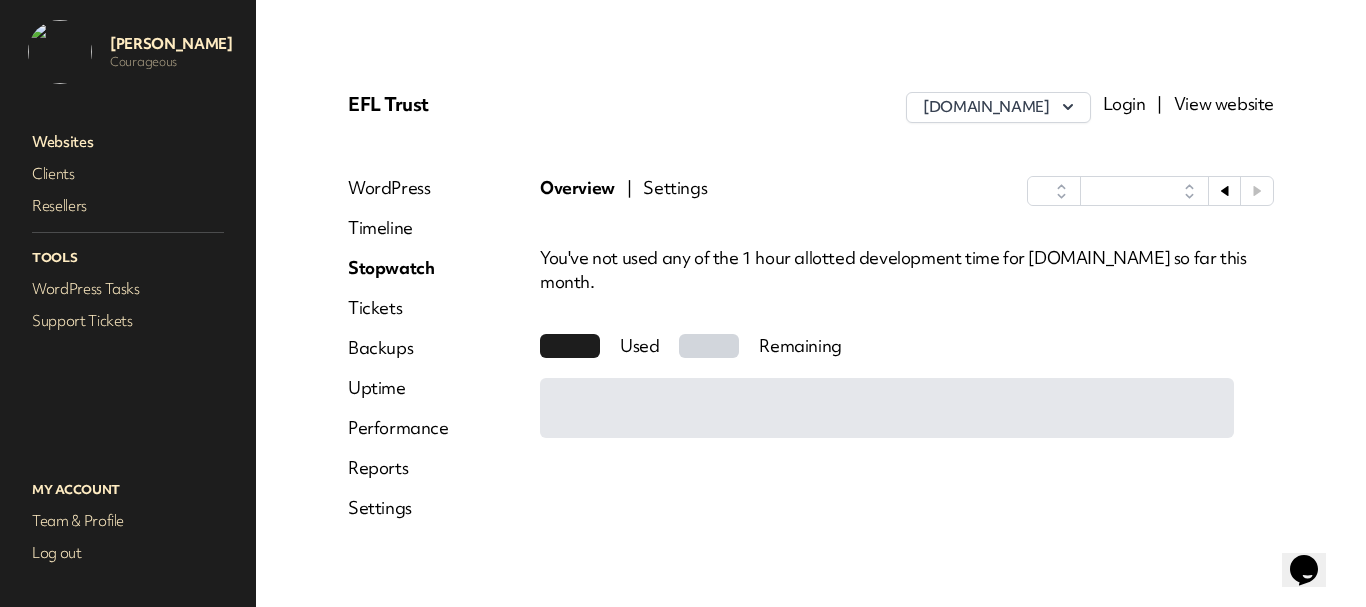 select on "****" 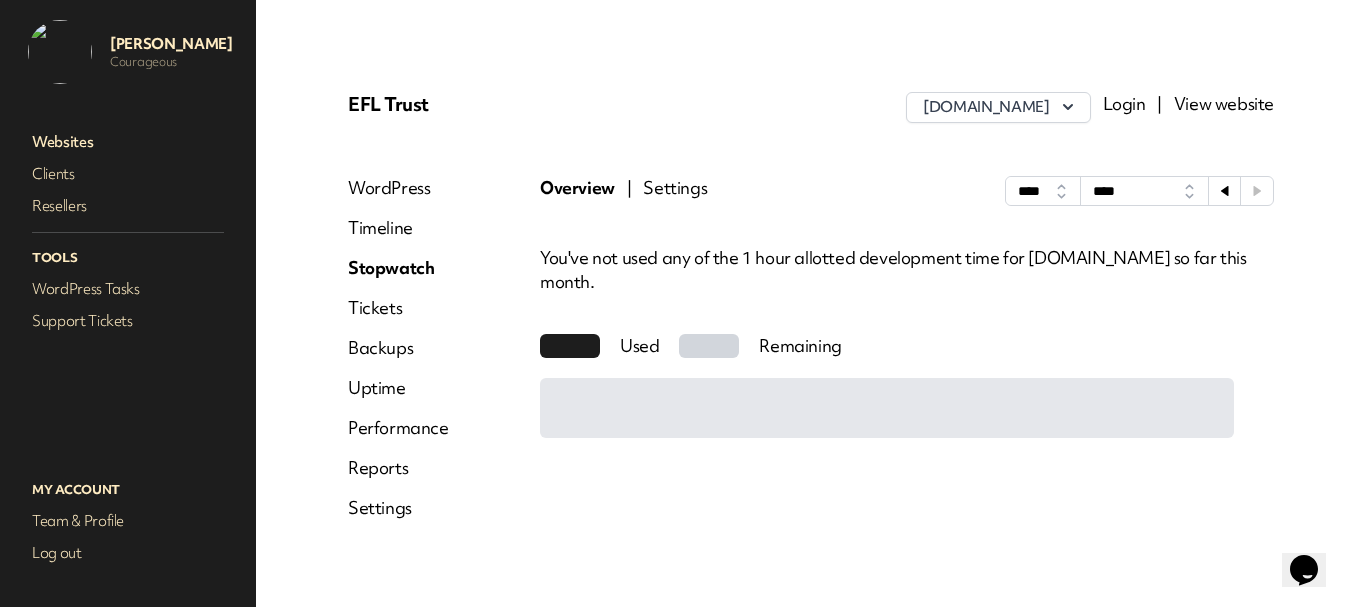 click on "Tickets" at bounding box center (398, 308) 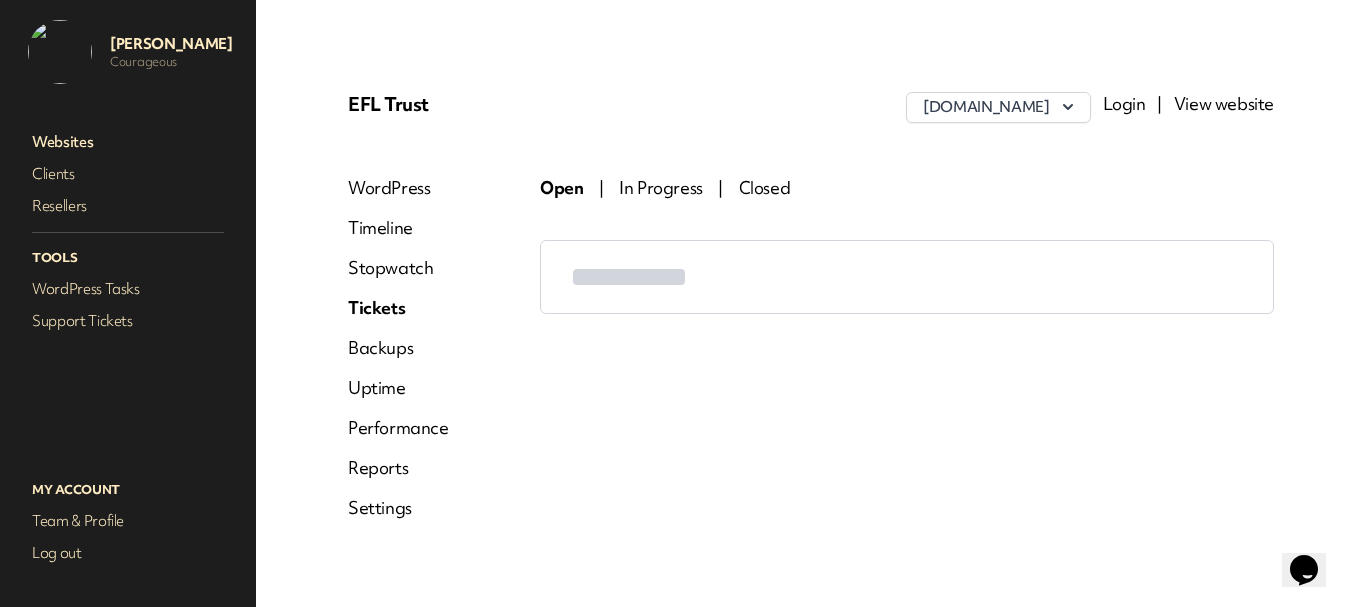 click on "Backups" at bounding box center (398, 348) 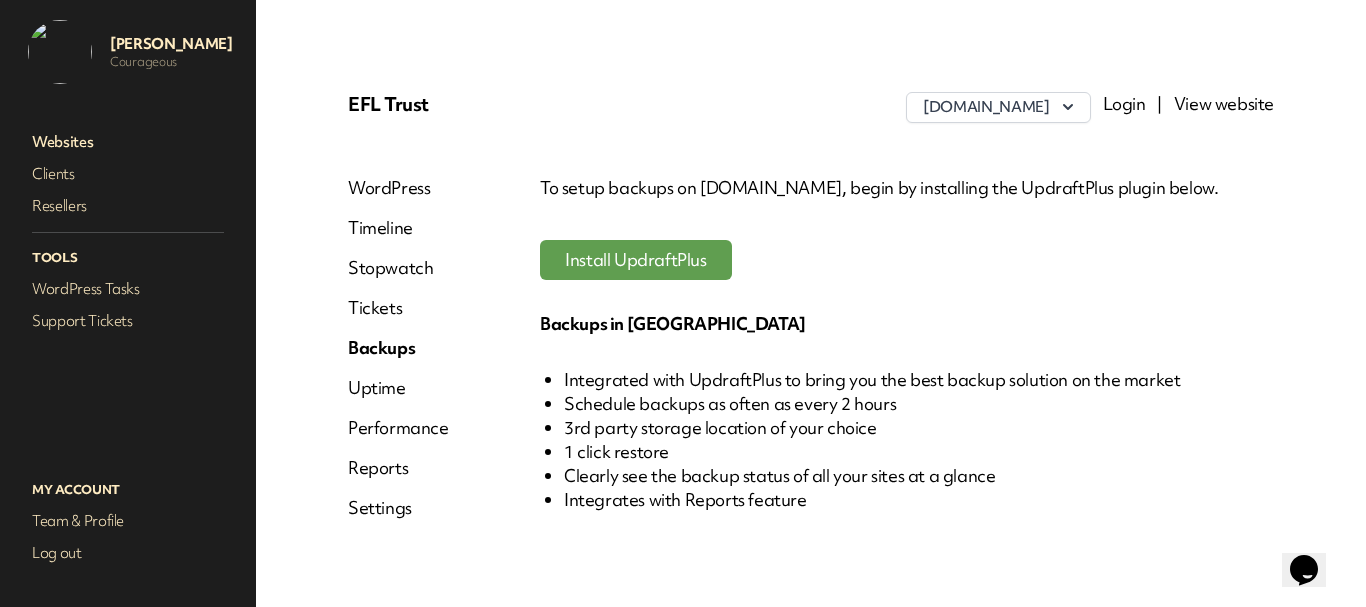 click on "Uptime" at bounding box center (398, 388) 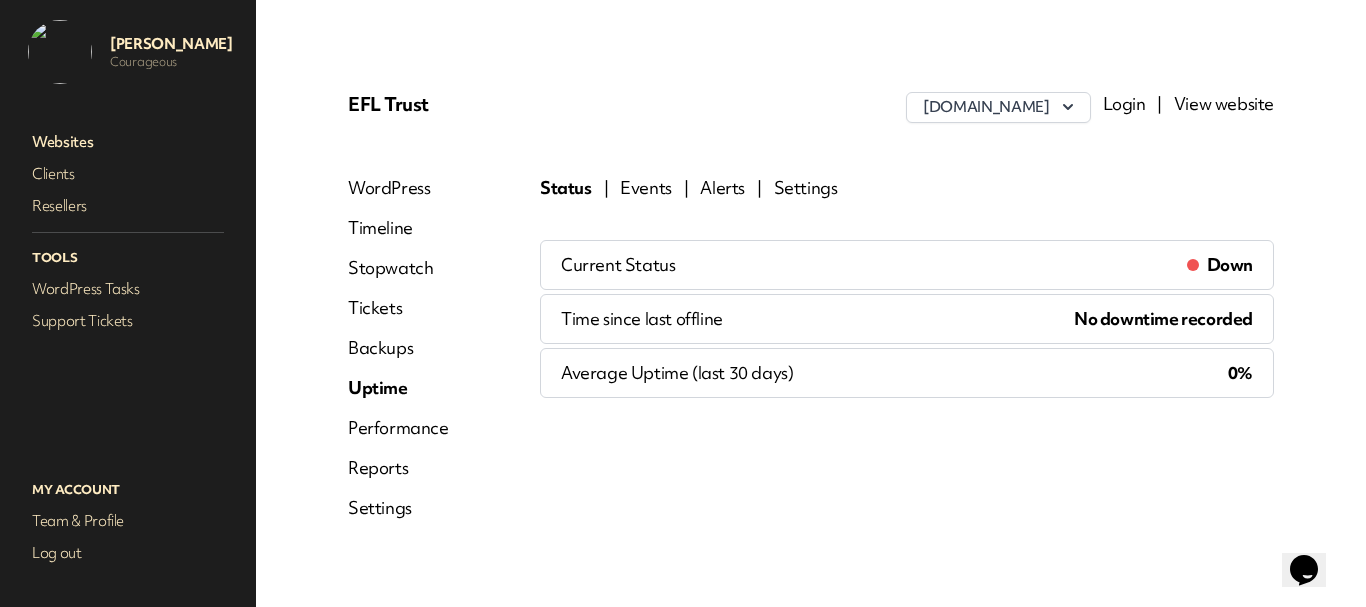 click on "Performance" at bounding box center (398, 428) 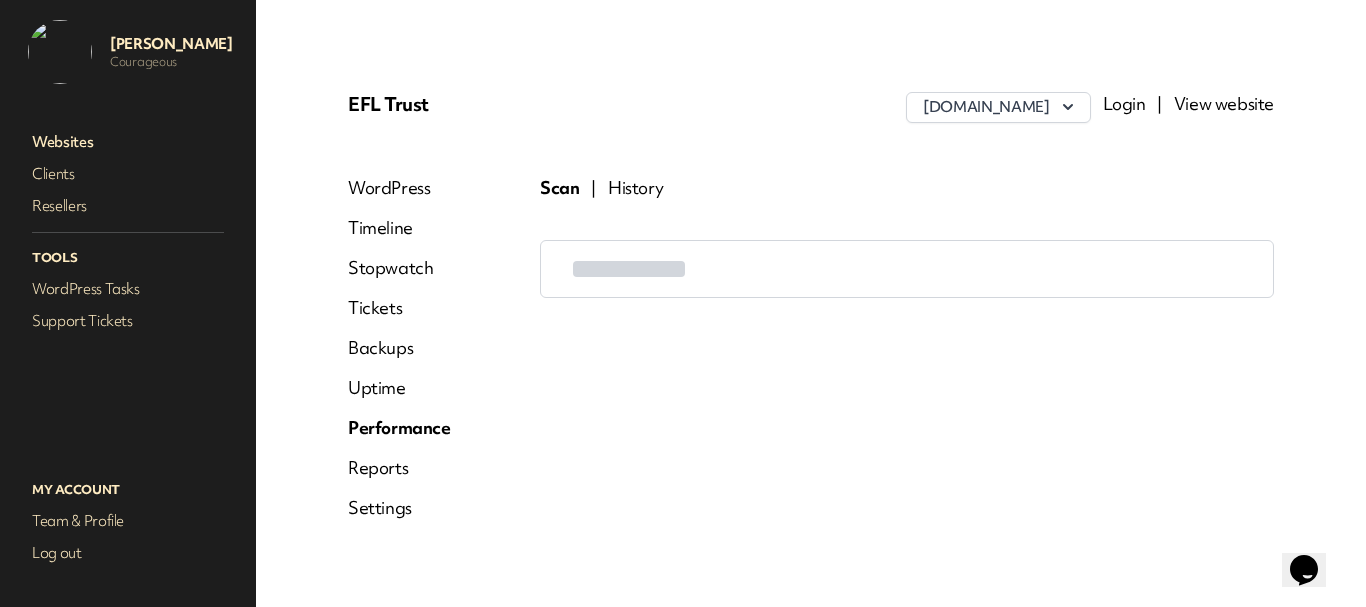 click on "Reports" at bounding box center [399, 468] 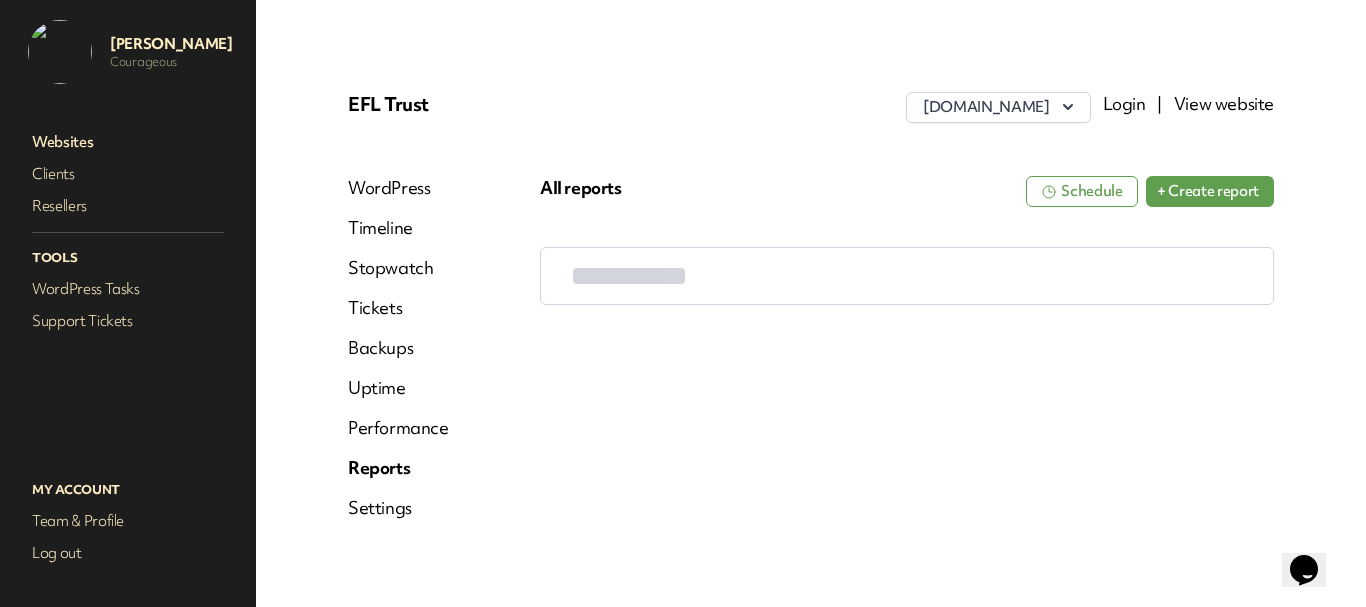 click on "Settings" at bounding box center (398, 508) 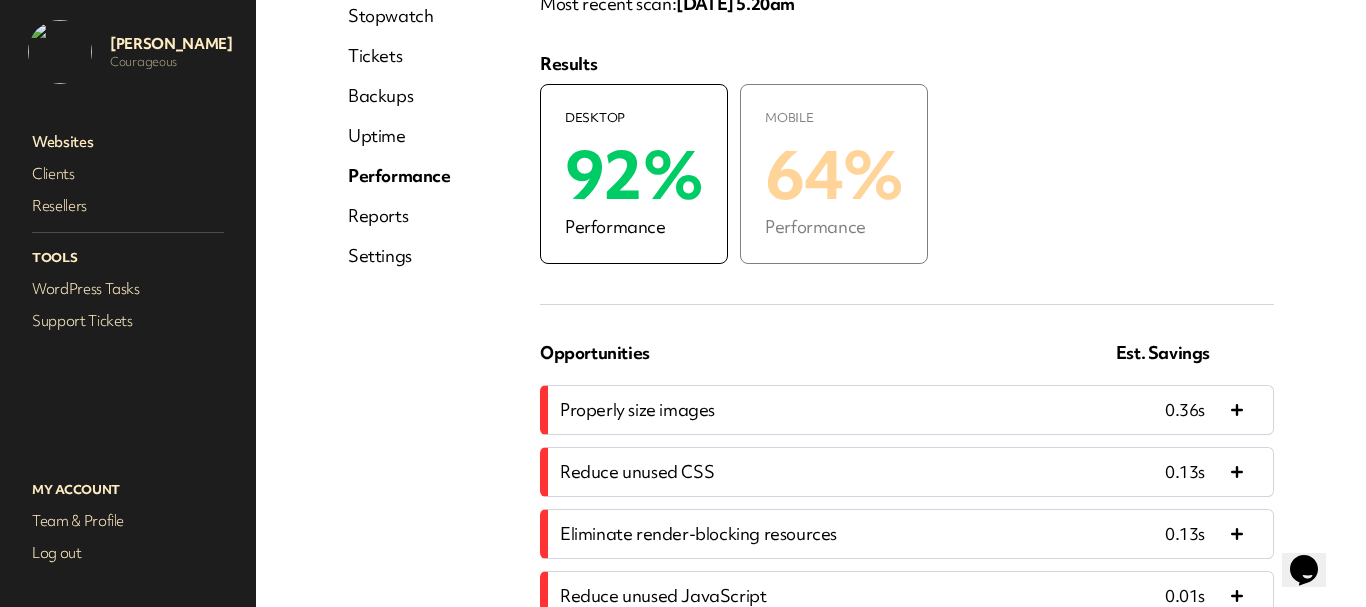 scroll, scrollTop: 0, scrollLeft: 0, axis: both 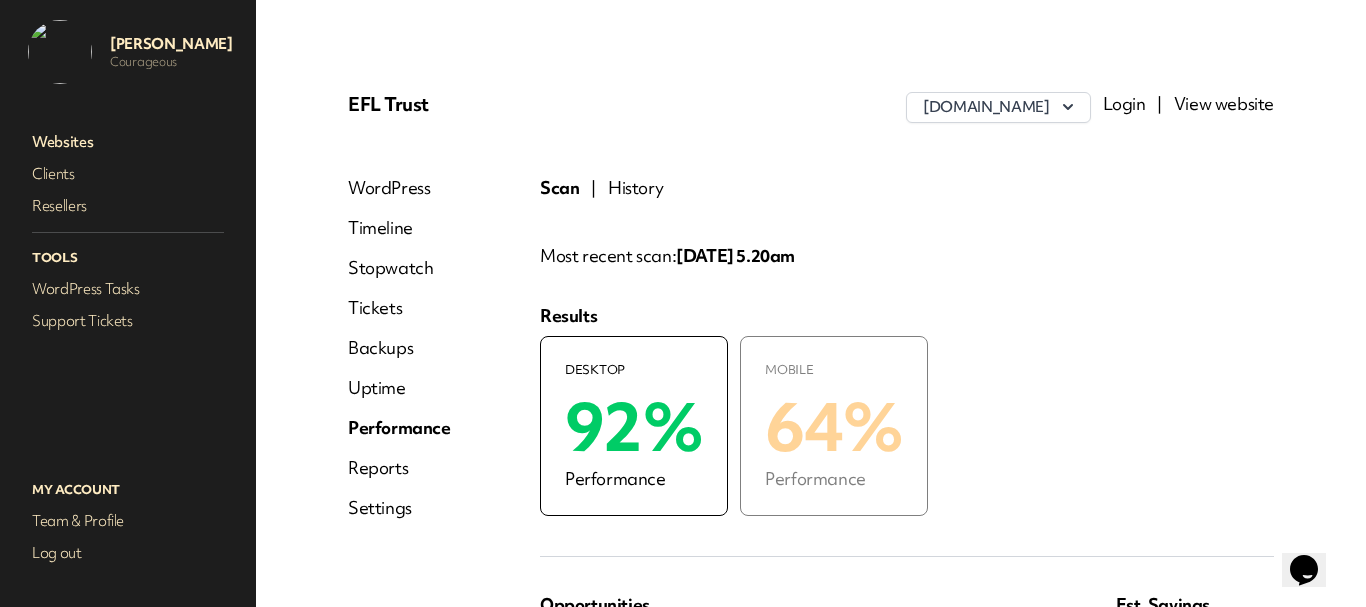 click 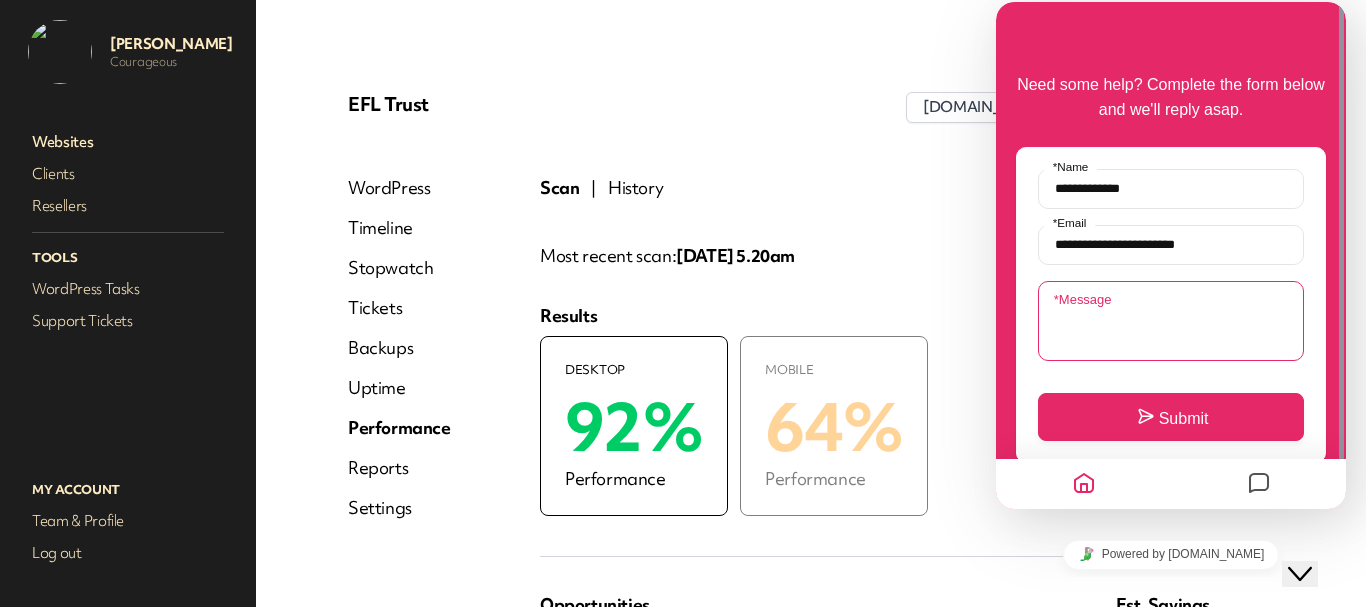 click on "*  Message" at bounding box center [1171, 321] 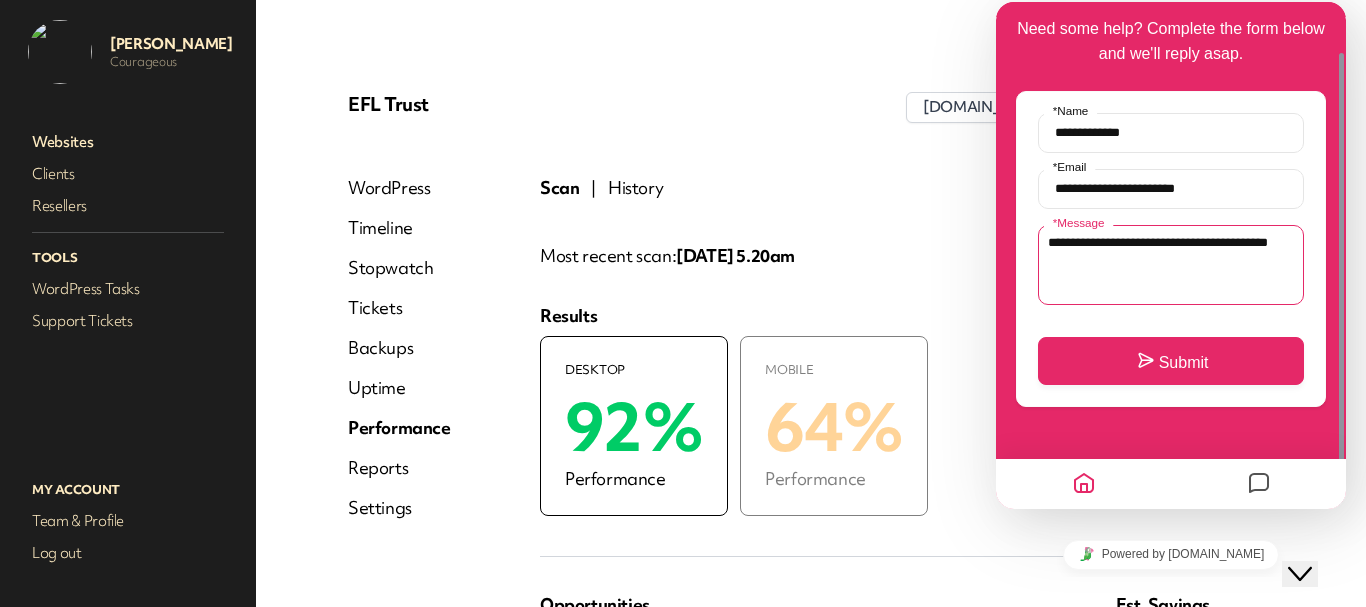 scroll, scrollTop: 26, scrollLeft: 0, axis: vertical 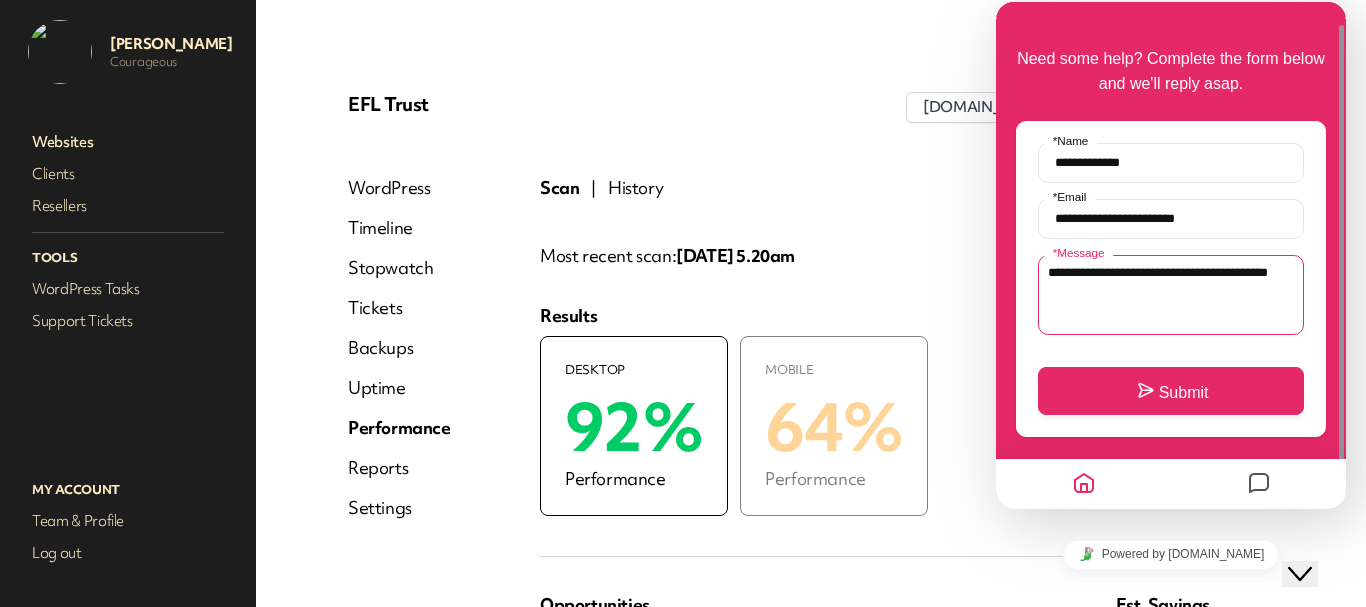 drag, startPoint x: 1147, startPoint y: 268, endPoint x: 1239, endPoint y: 300, distance: 97.406364 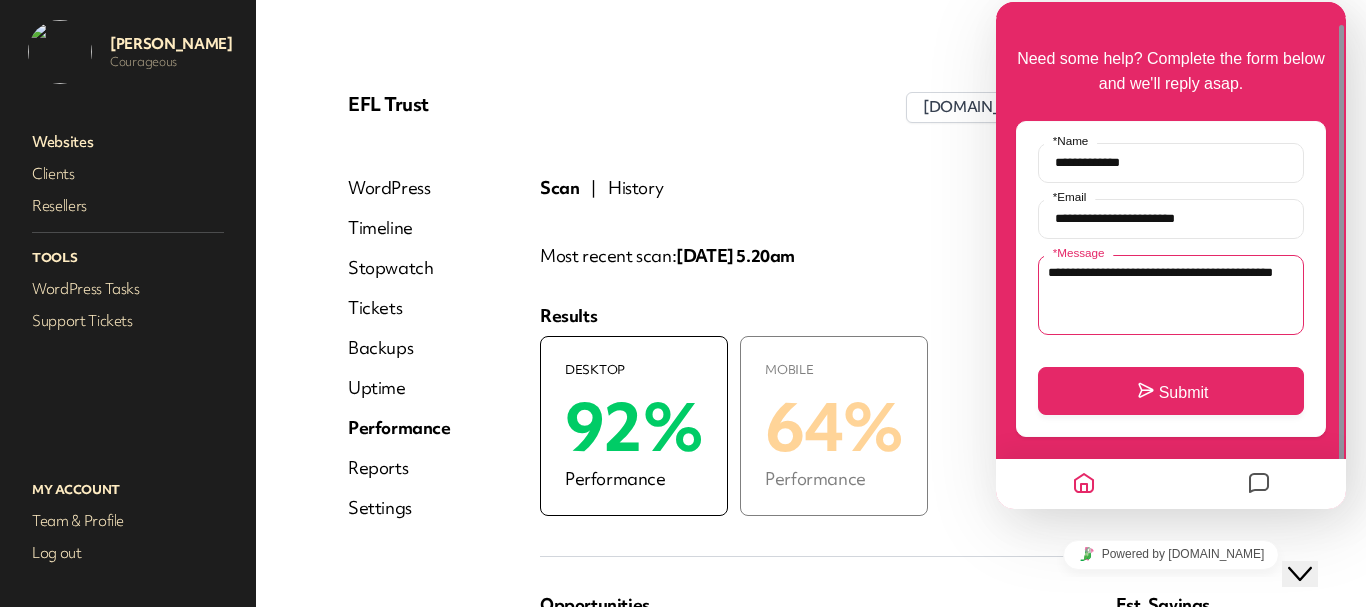 click on "**********" at bounding box center (1171, 295) 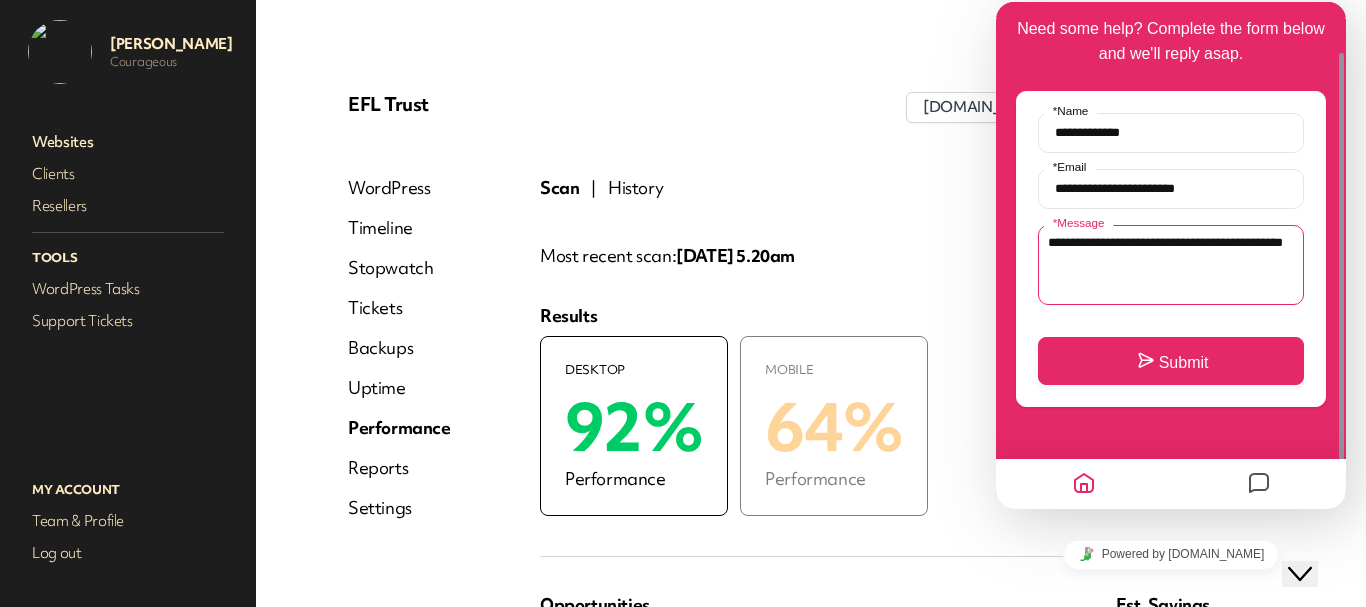 paste on "**********" 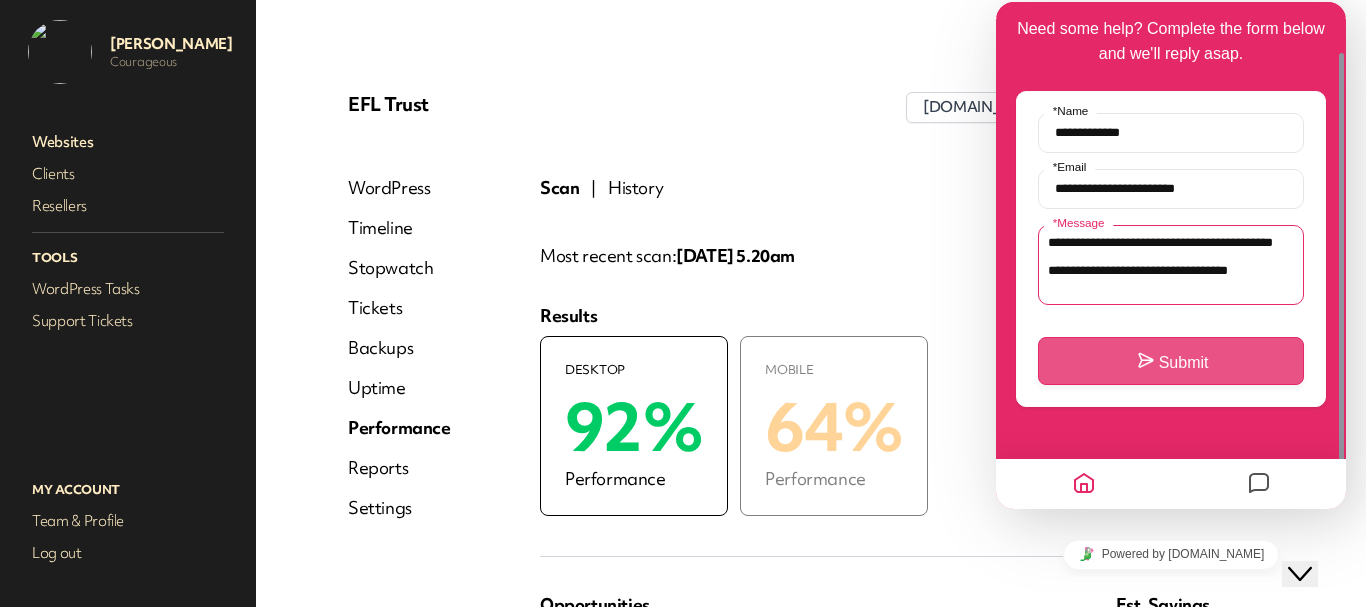 type on "**********" 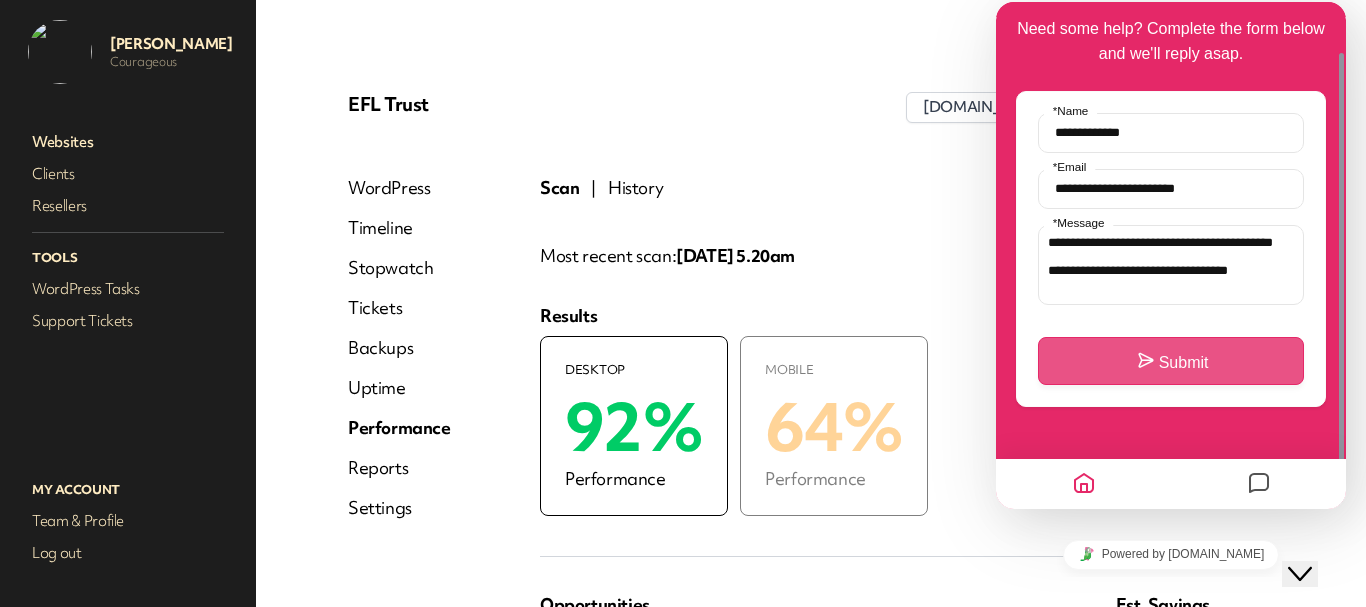 click on "Submit" at bounding box center (1171, 361) 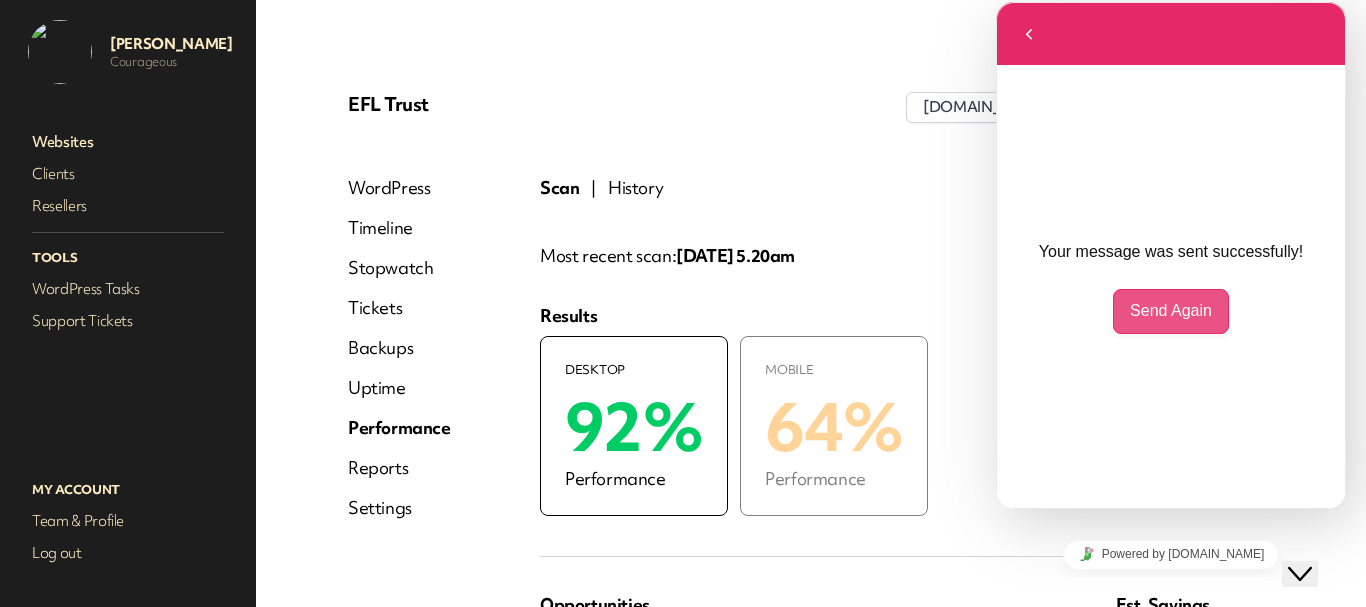 click on "Send Again" at bounding box center [1171, 311] 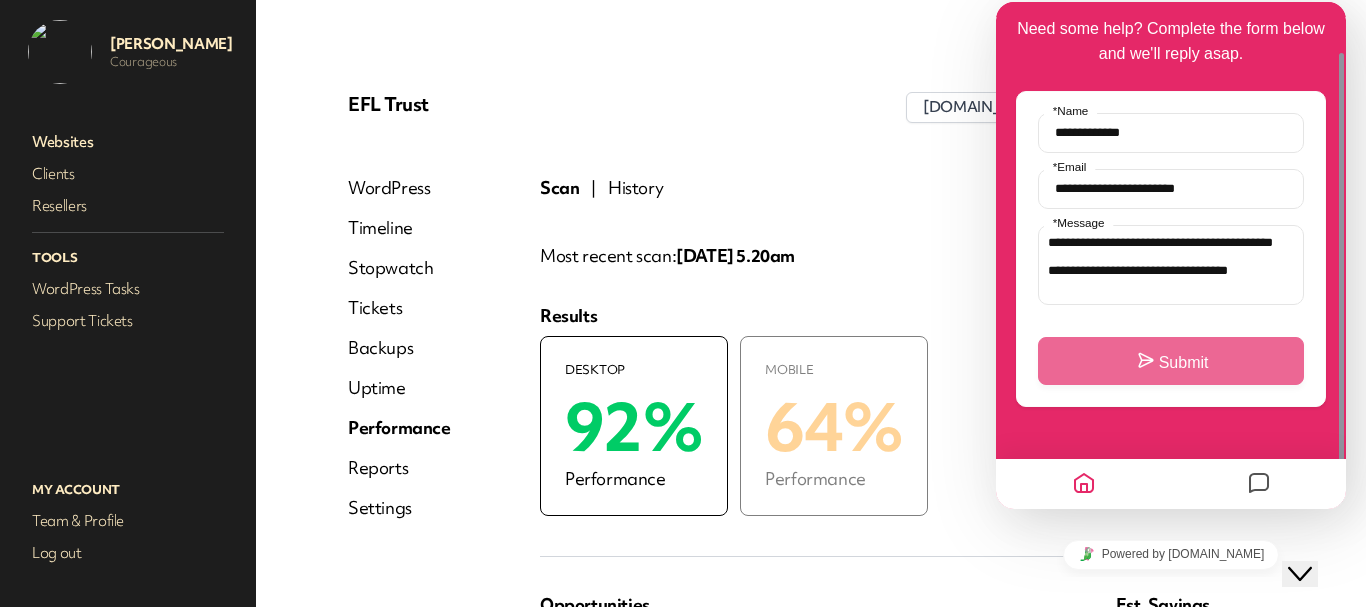 click on "Close Chat This icon closes the chat window." 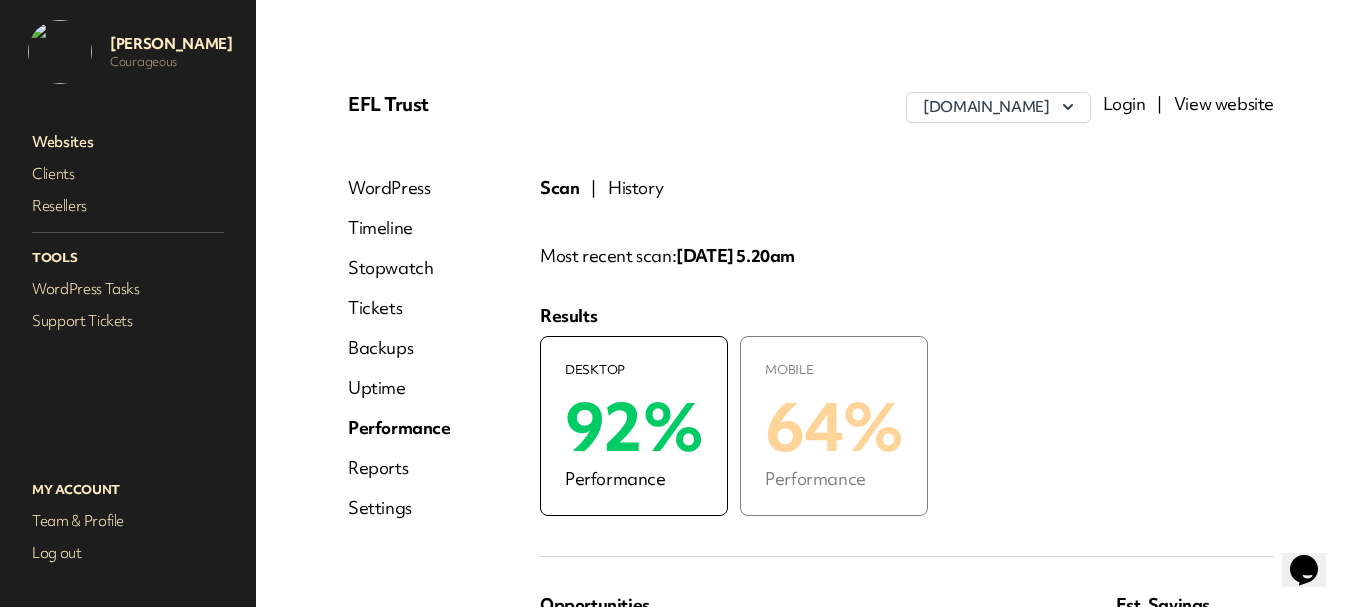 click on "Opens Chat This icon Opens the chat window." 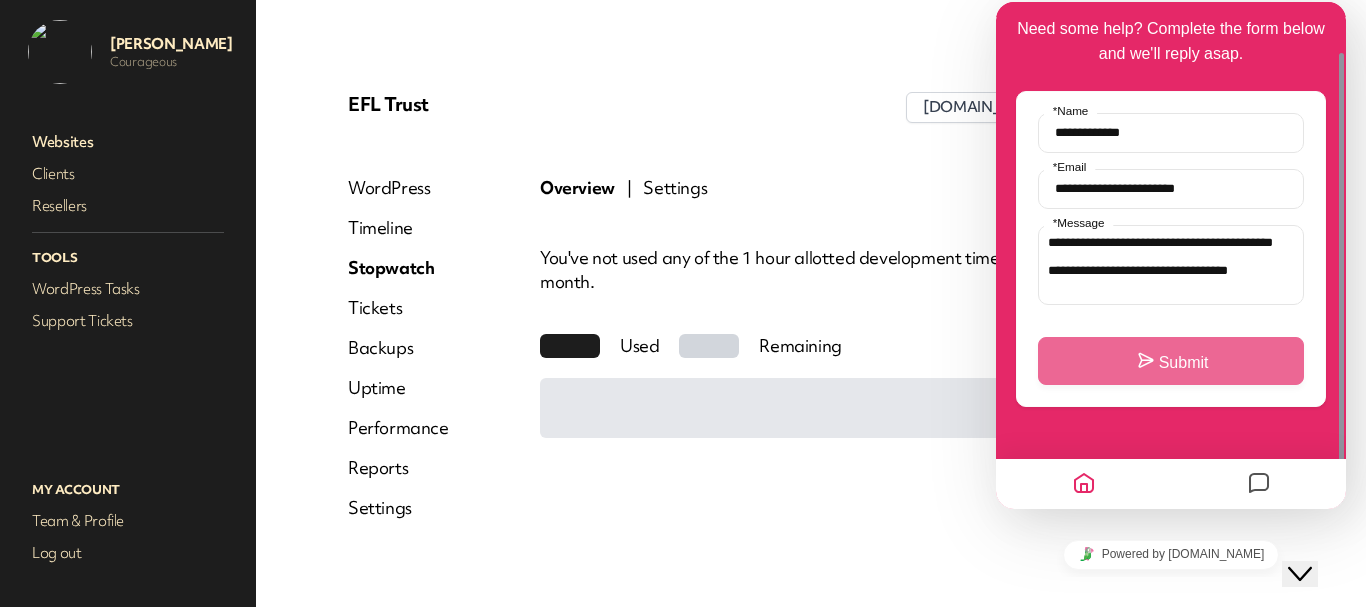 select on "****" 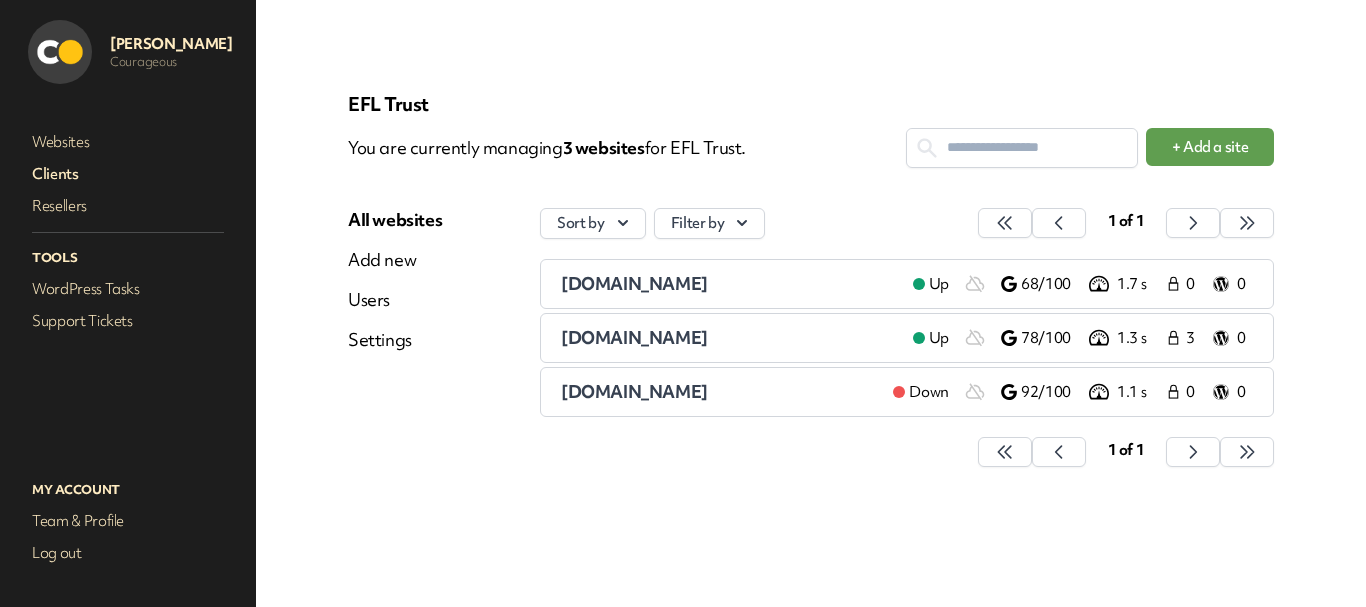 scroll, scrollTop: 0, scrollLeft: 0, axis: both 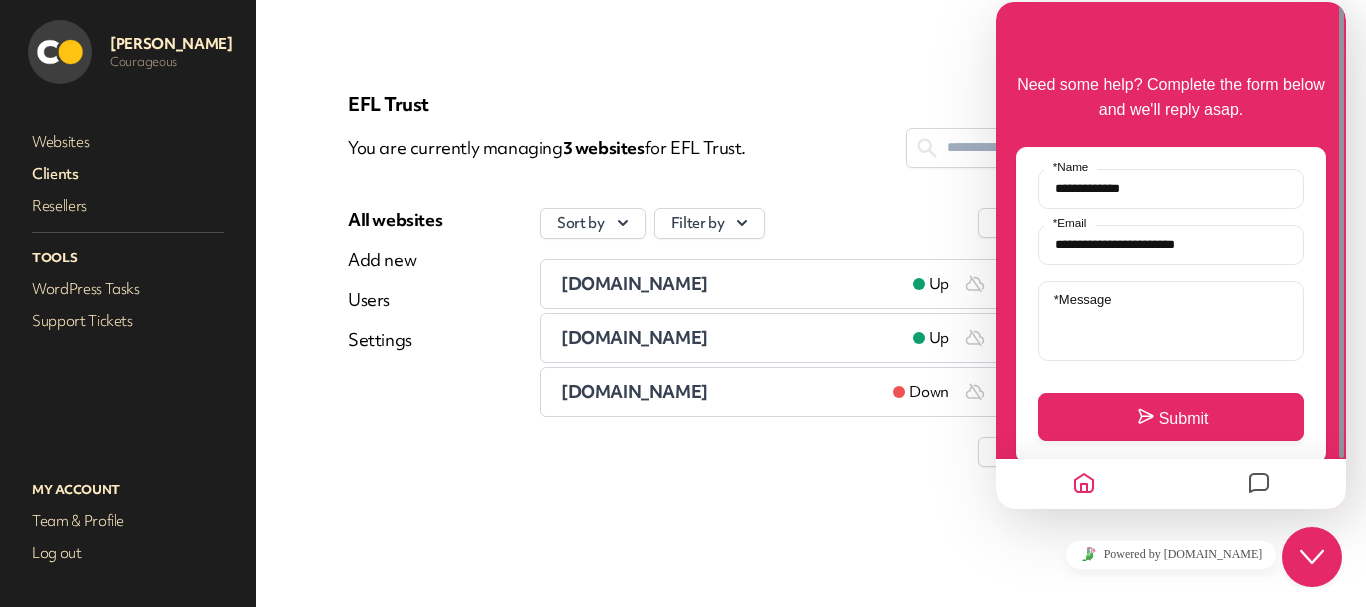 click on "Close Chat This icon closes the chat window." 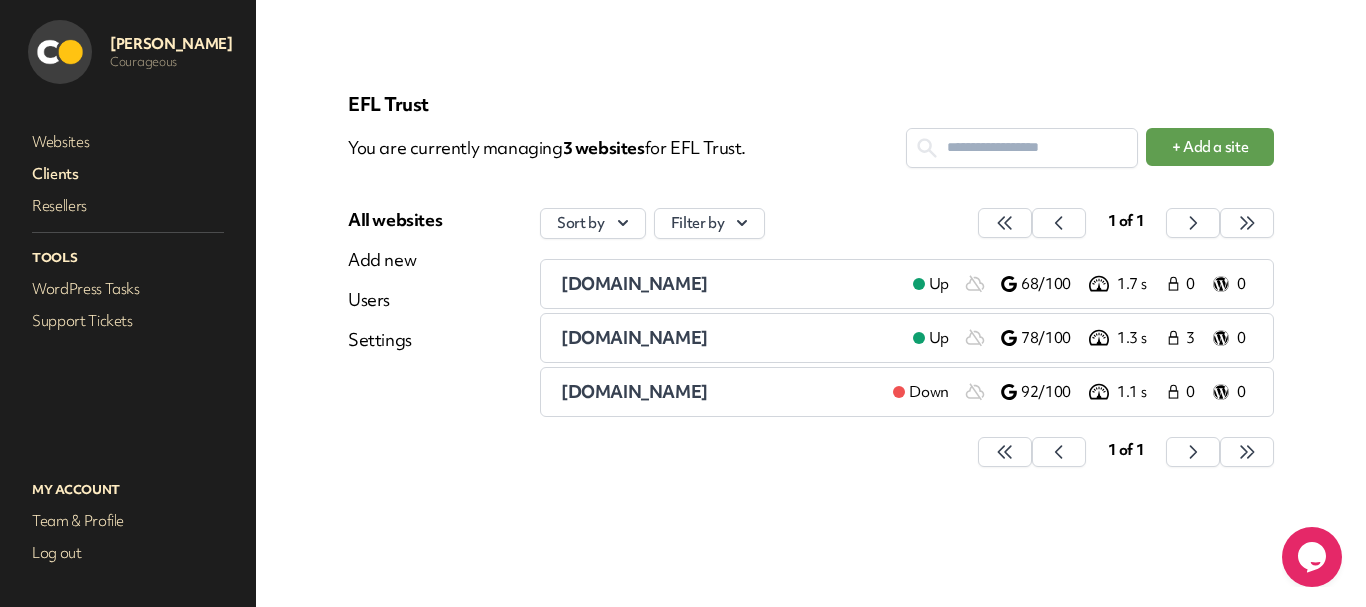 click on "0" at bounding box center [1233, 392] 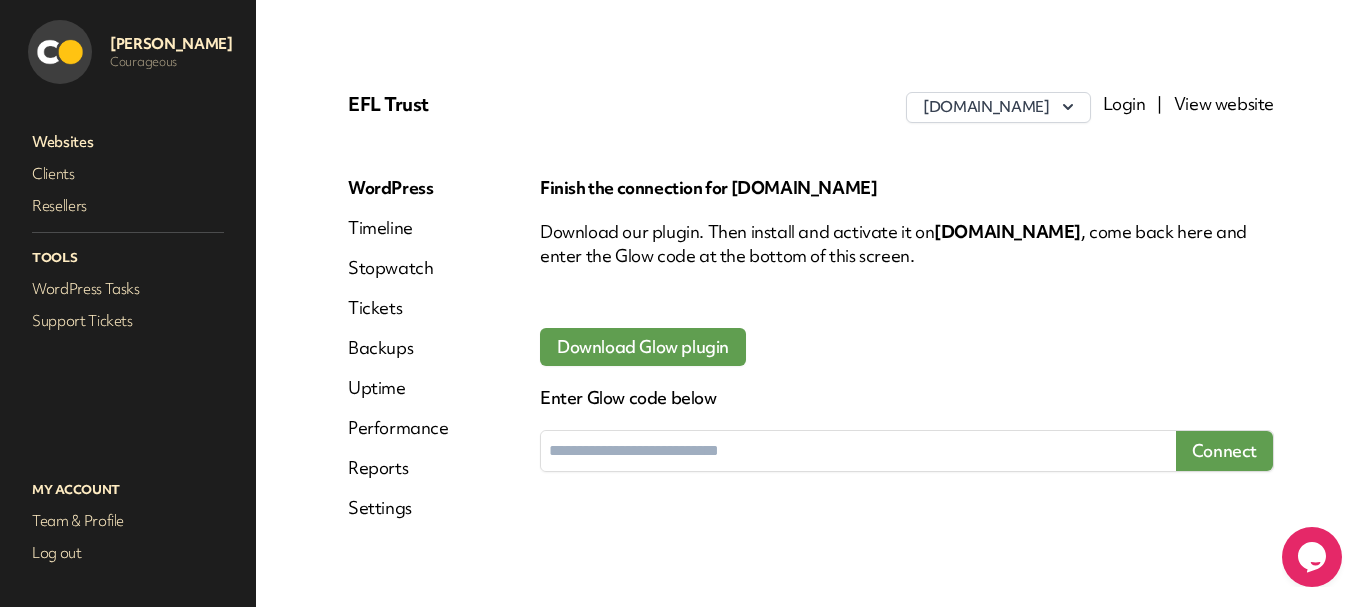 click on "Timeline" at bounding box center [398, 228] 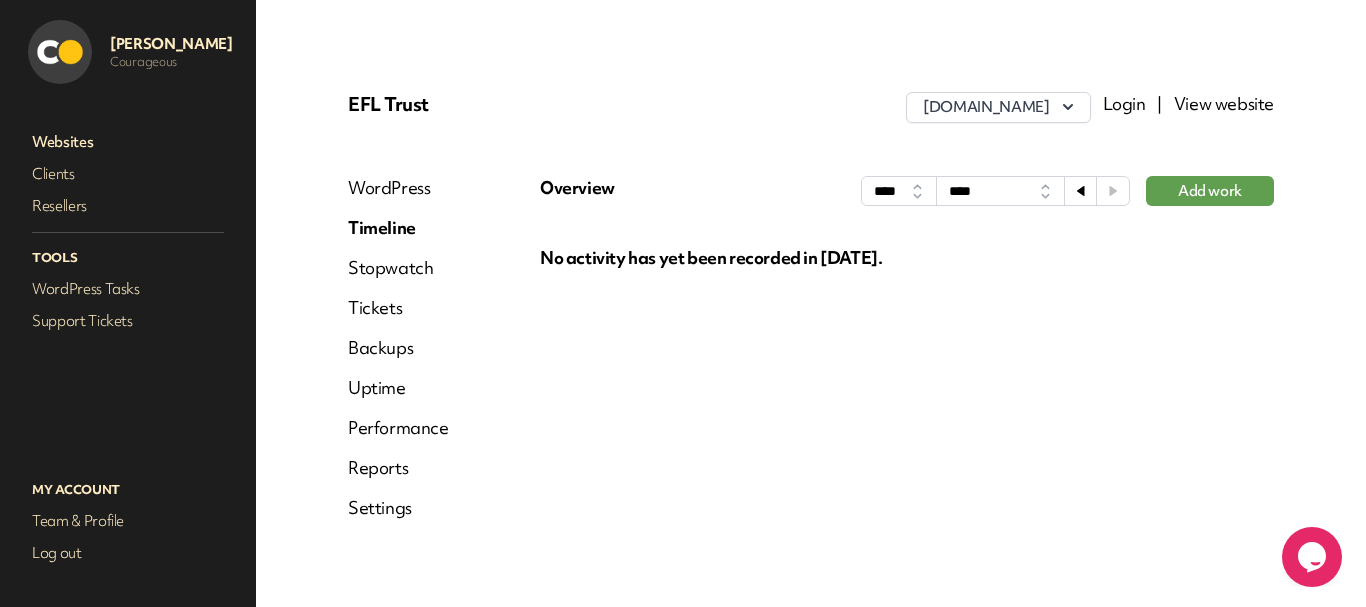 click on "Stopwatch" at bounding box center (398, 268) 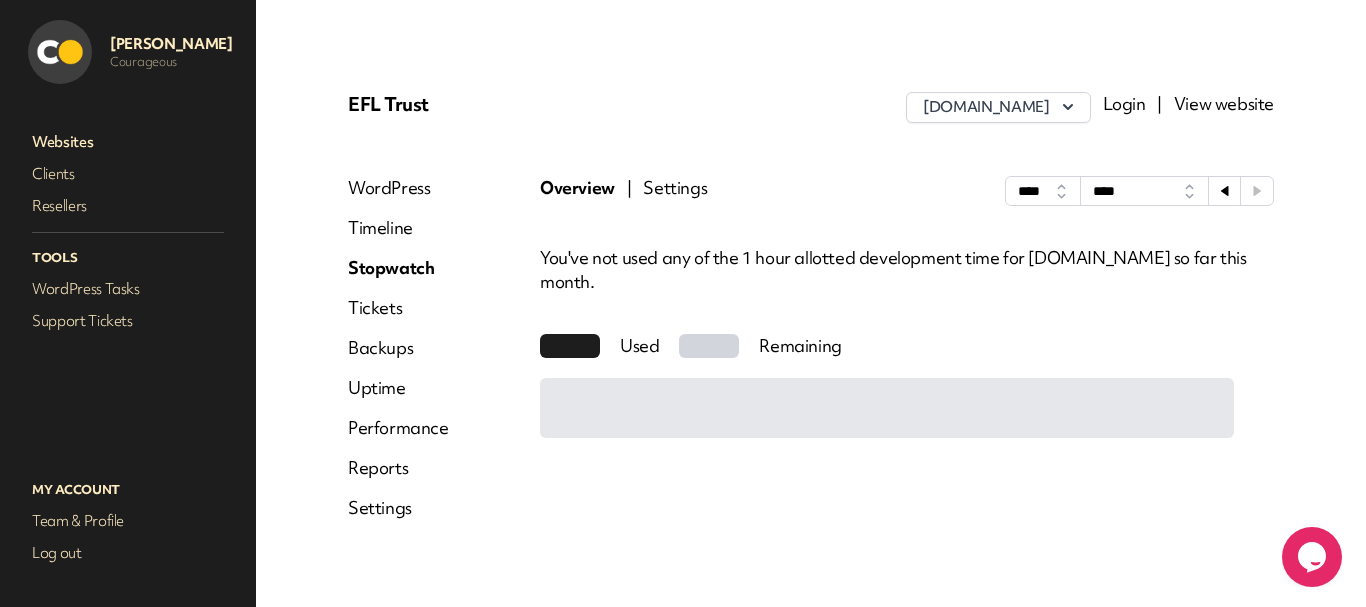 click on "Tickets" at bounding box center (398, 308) 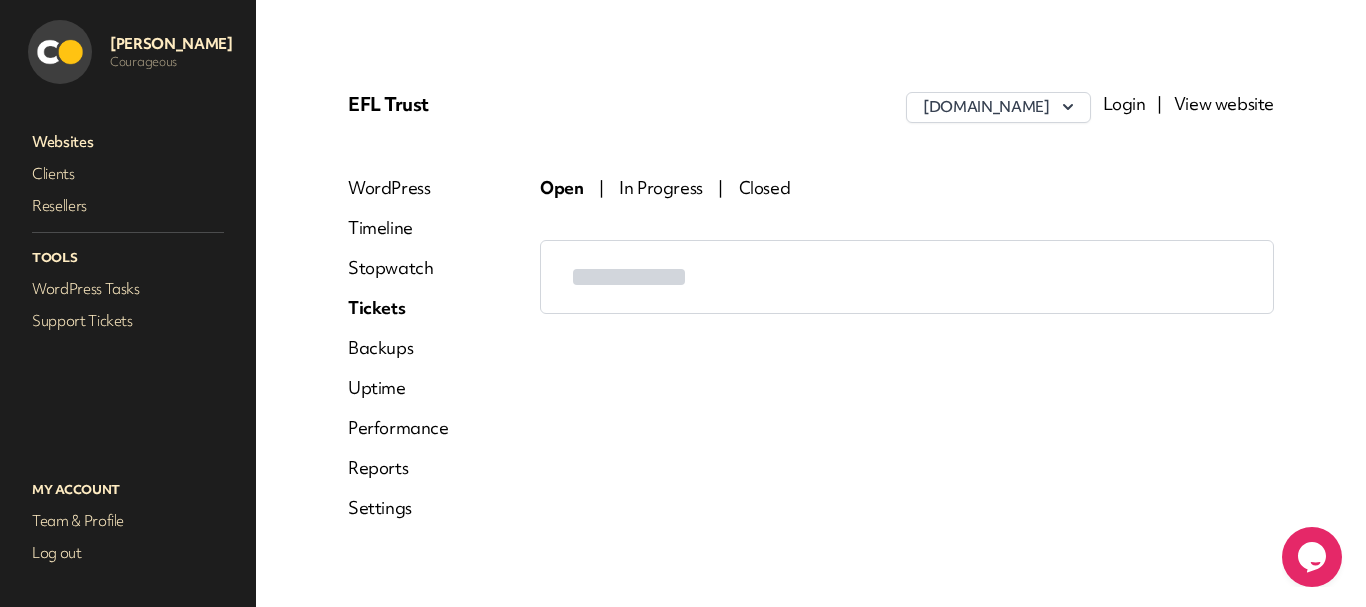 click on "Backups" at bounding box center [398, 348] 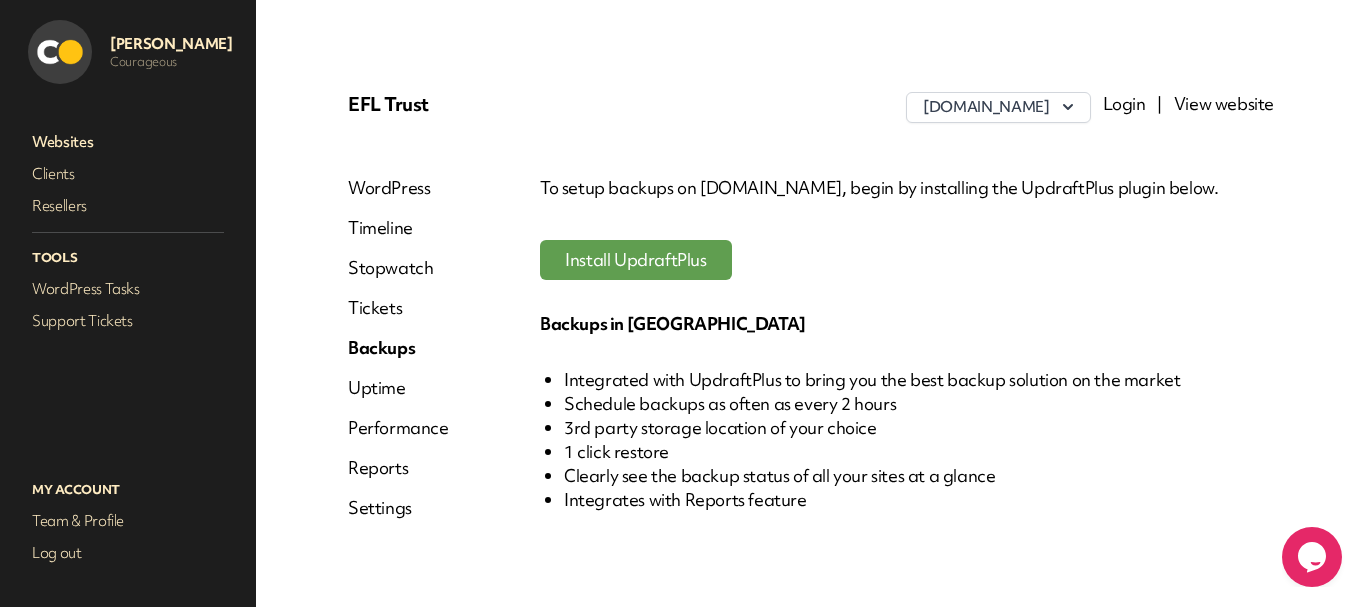 click on "WordPress
Timeline
Stopwatch
Tickets
Backups
Uptime
Performance
Reports
Settings" at bounding box center (398, 356) 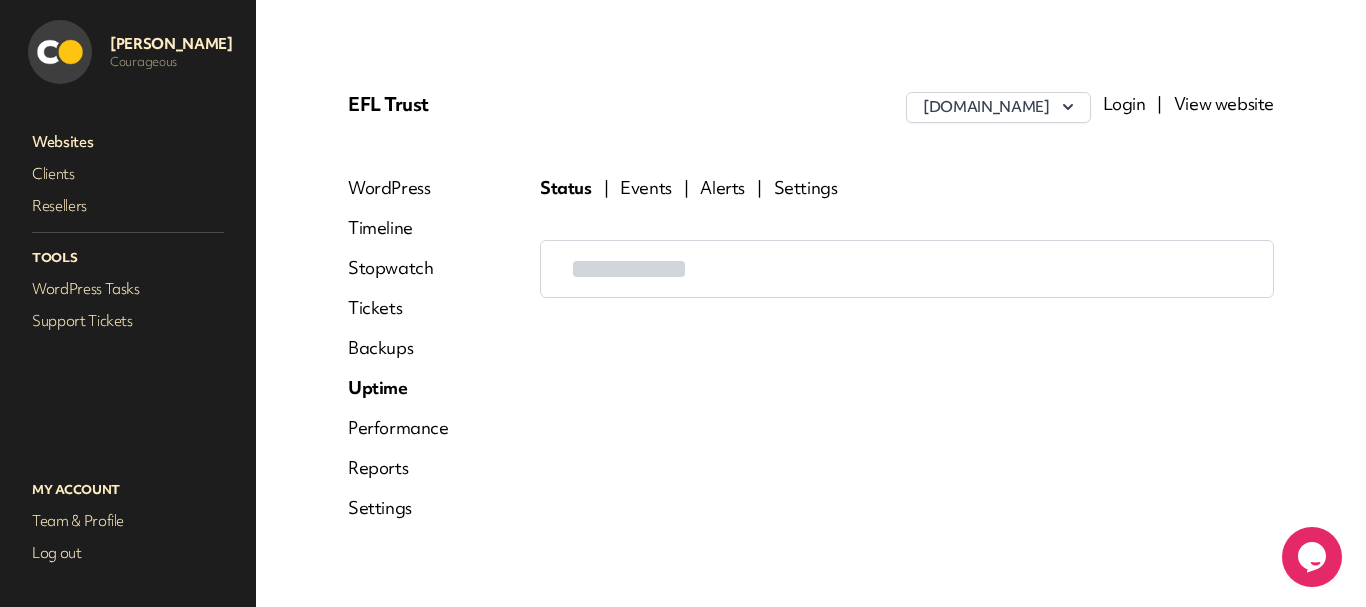 click on "Settings" at bounding box center [806, 188] 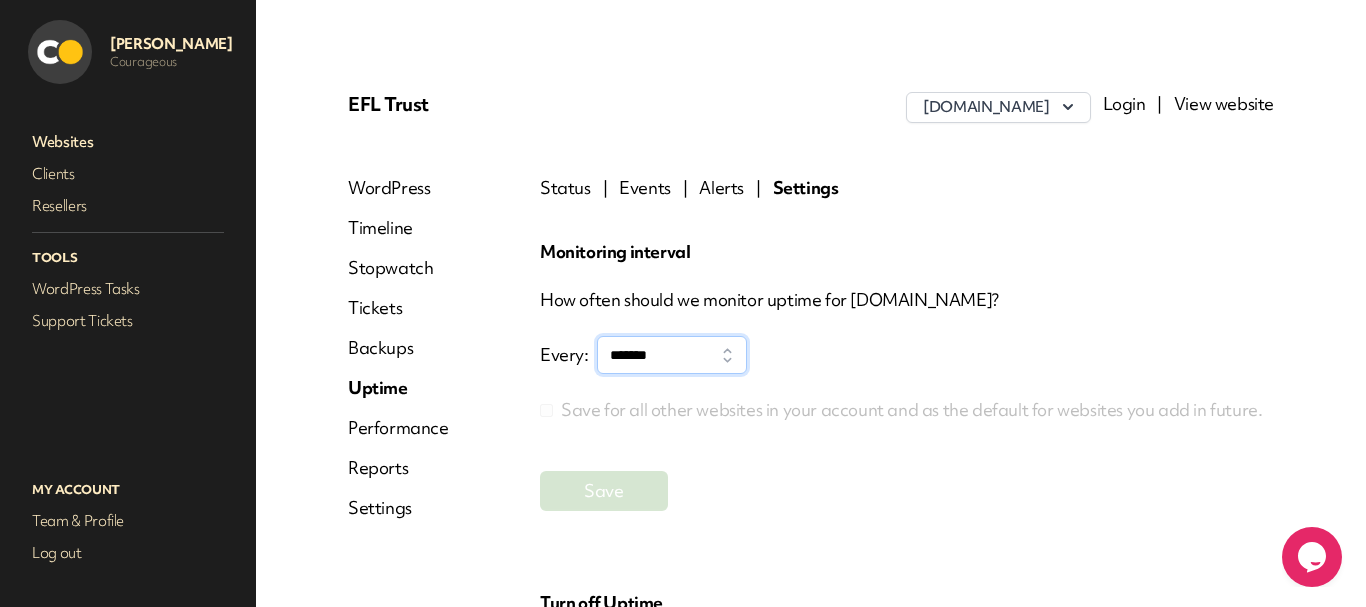 click on "******* ***** ****** ****** ****** ****** ******* ******* ******* ******* ******* ******* ******* ******* ****** ******* ******* ******* ******* ******* ******** ********" at bounding box center [672, 355] 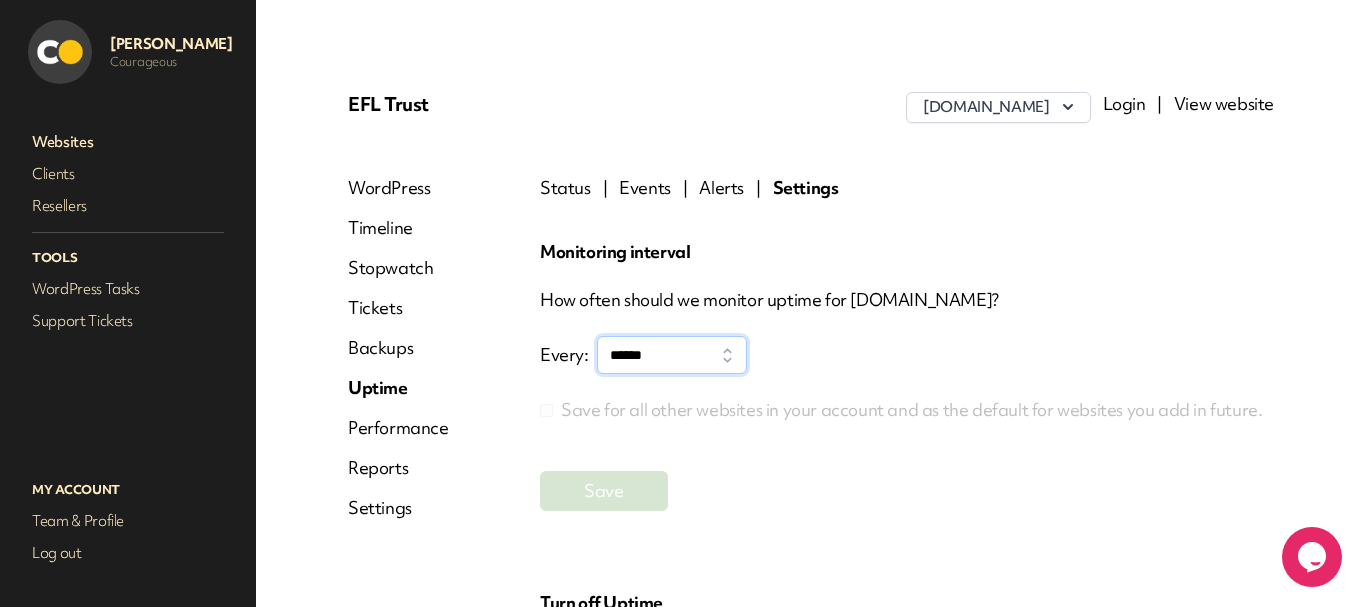 click on "******* ***** ****** ****** ****** ****** ******* ******* ******* ******* ******* ******* ******* ******* ****** ******* ******* ******* ******* ******* ******** ********" at bounding box center [672, 355] 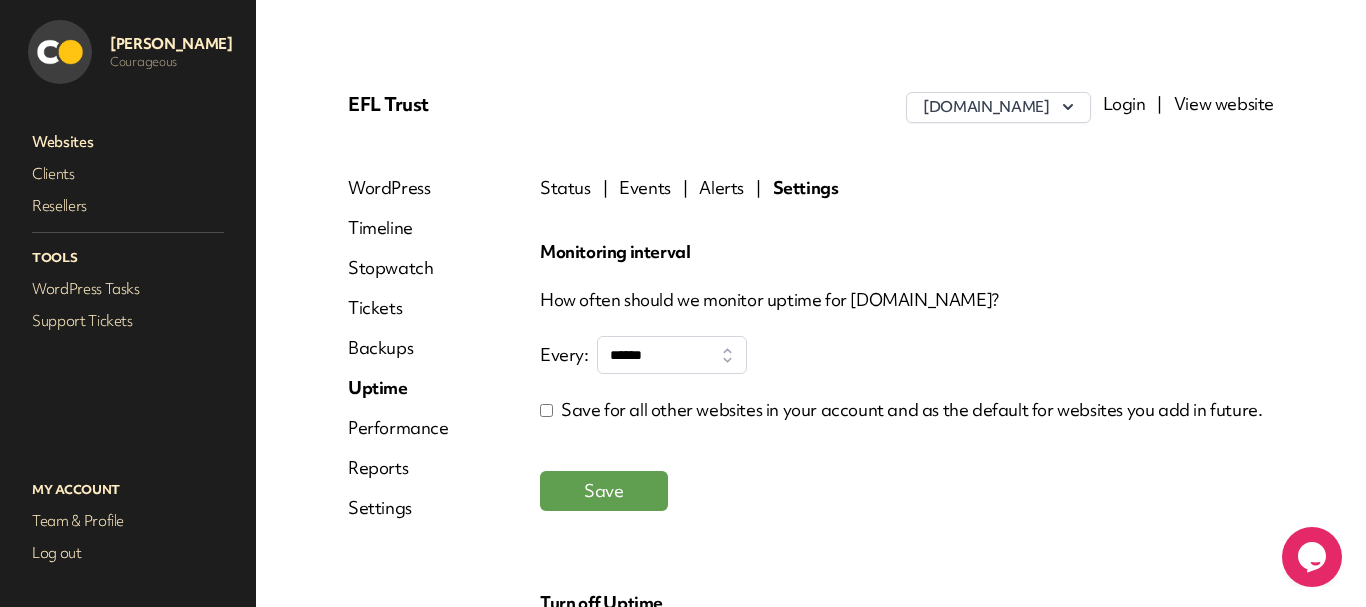 click on "Save" at bounding box center (603, 490) 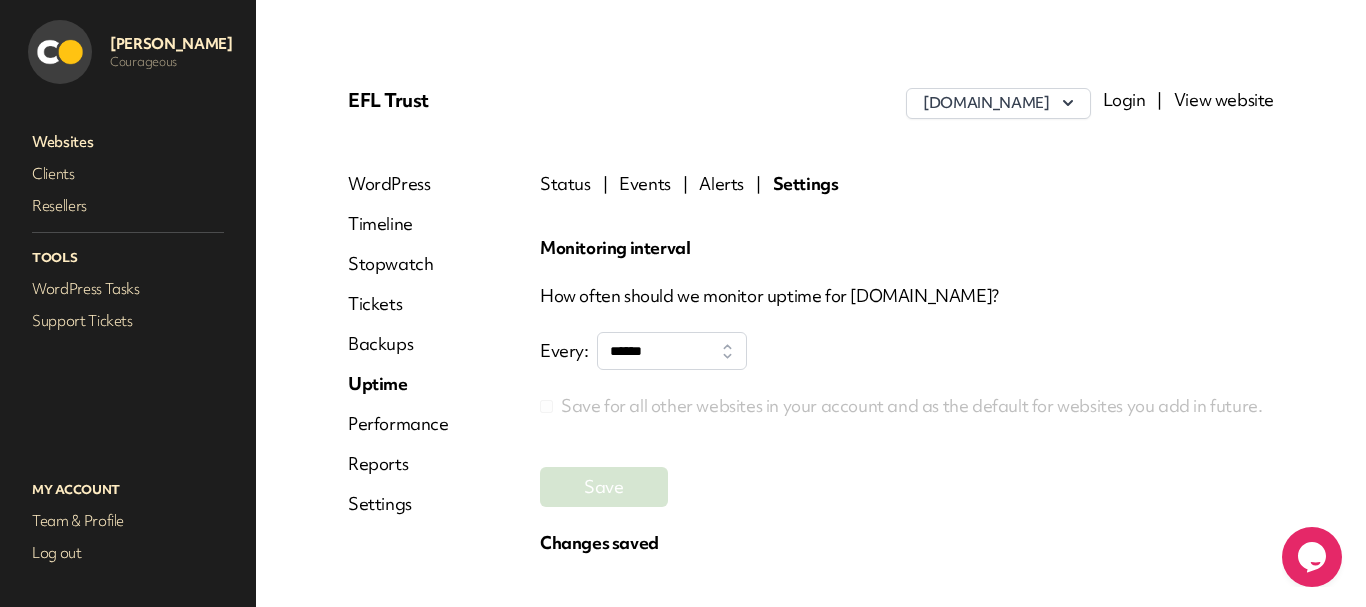 scroll, scrollTop: 0, scrollLeft: 0, axis: both 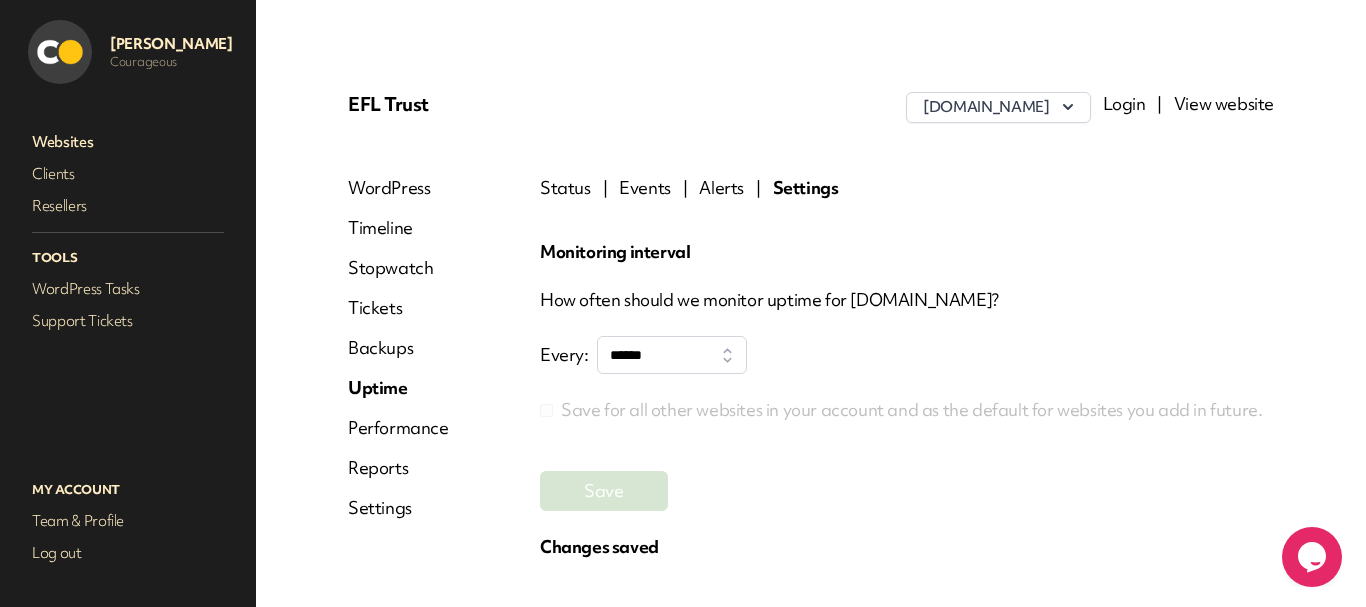 click on "Alerts" at bounding box center (721, 188) 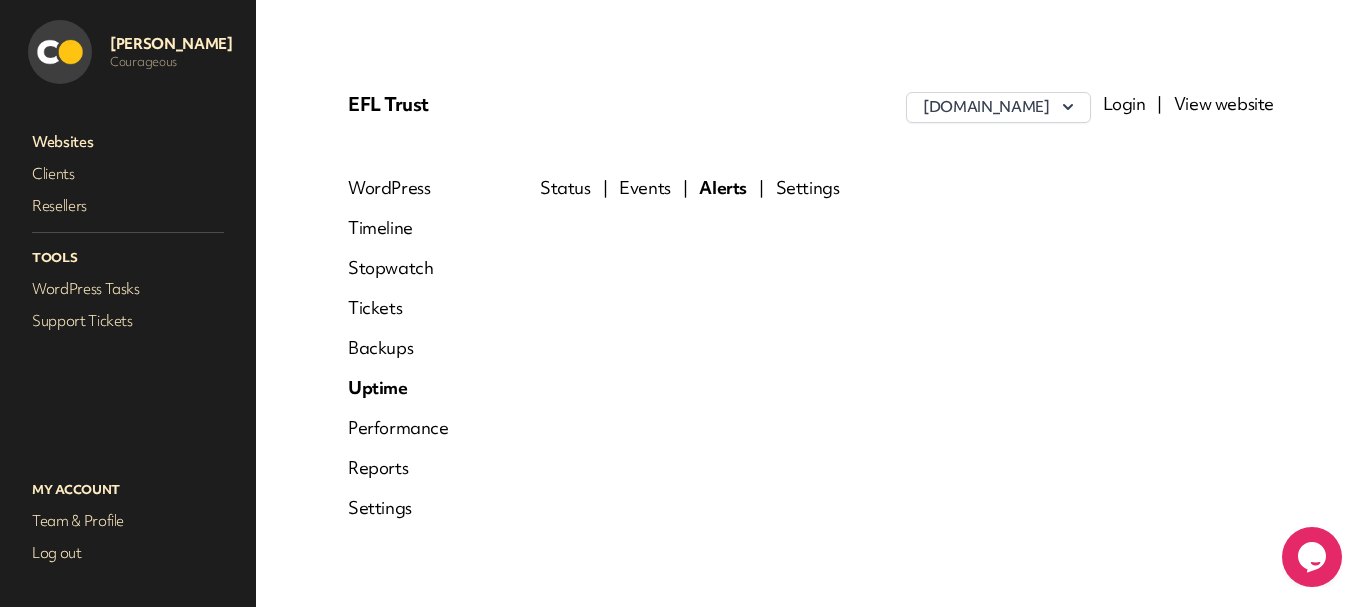 select on "*" 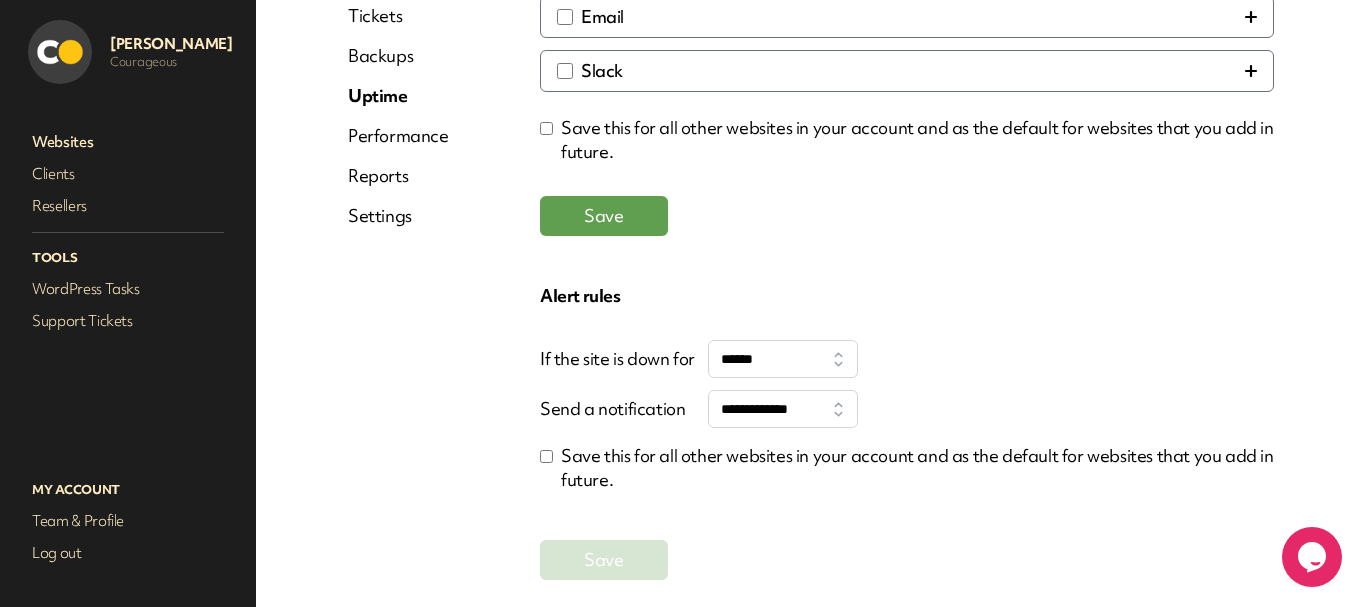 scroll, scrollTop: 300, scrollLeft: 0, axis: vertical 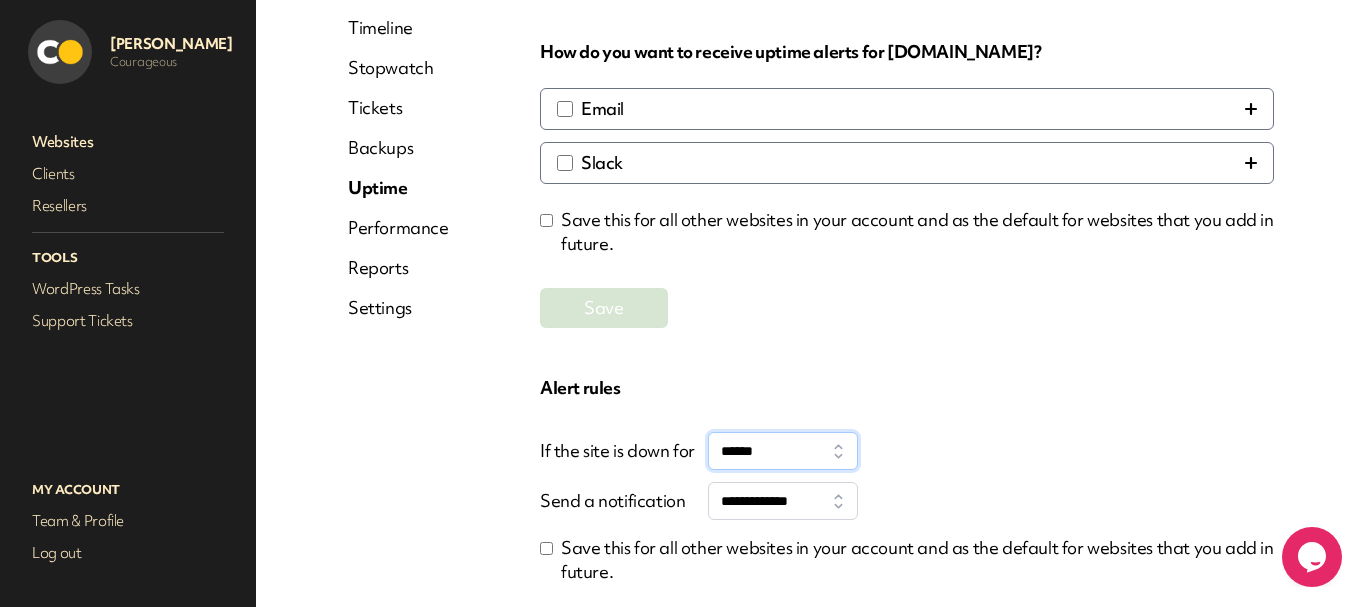 click on "****** ****** ****** ****** ****** ****** ****** ****** ****** ****** ******* ******* ******* ******* ******* ******" at bounding box center (783, 451) 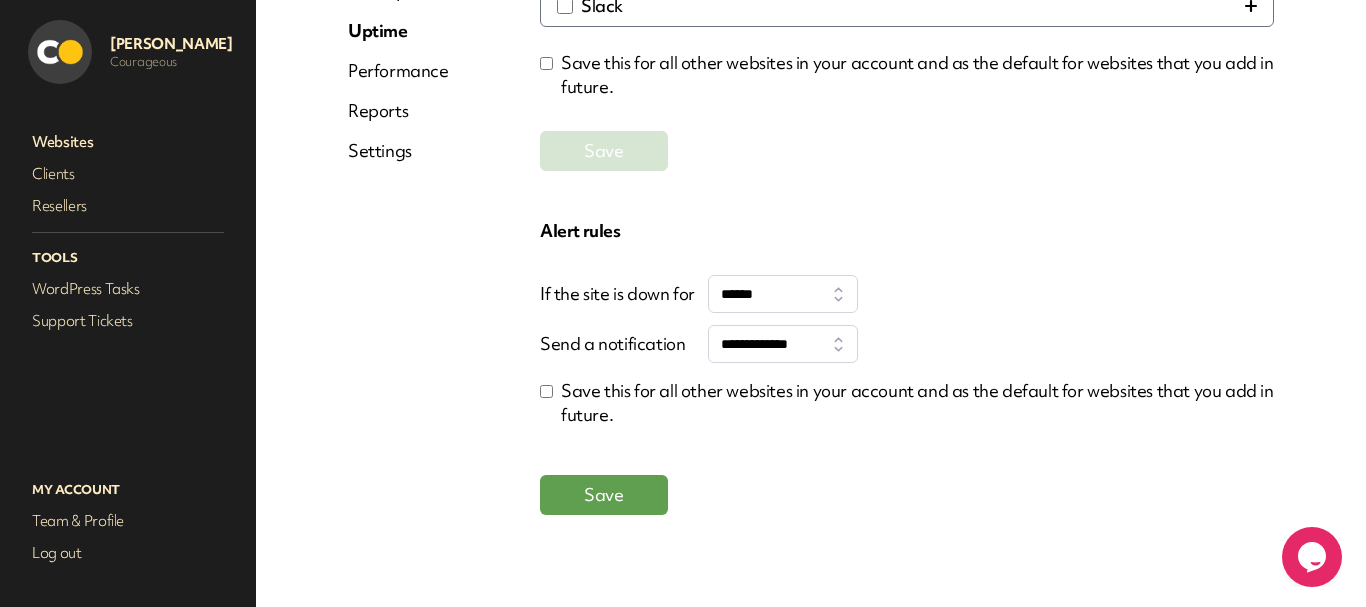 click on "Save" at bounding box center [604, 495] 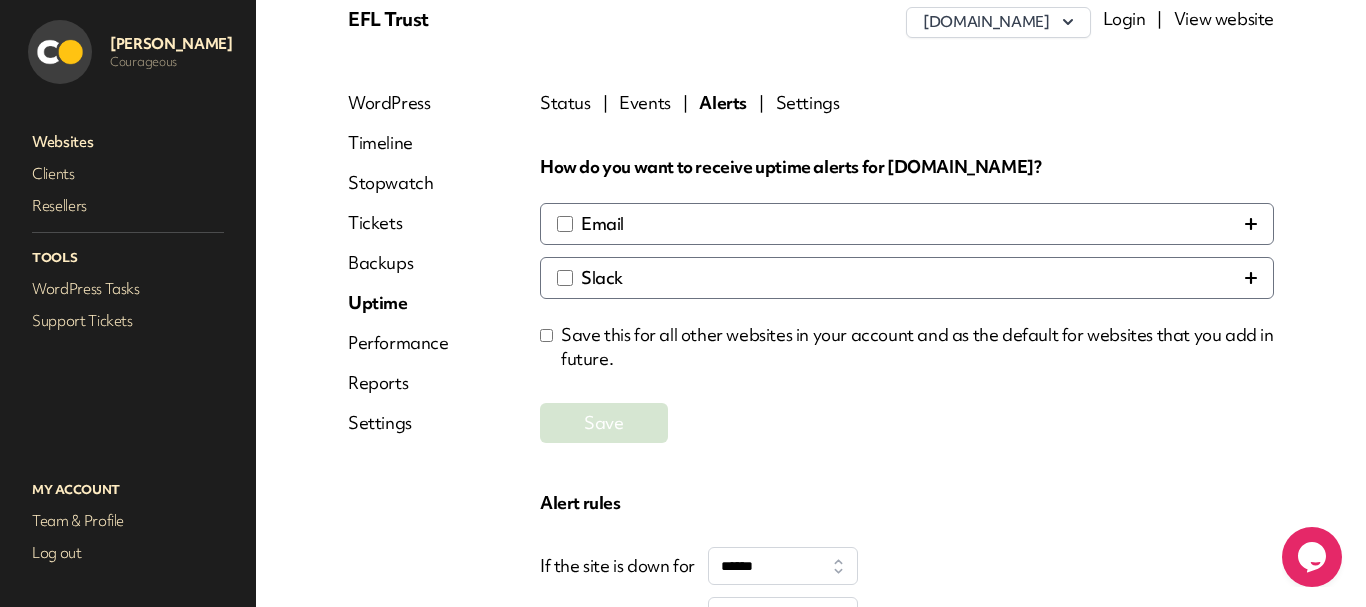 scroll, scrollTop: 57, scrollLeft: 0, axis: vertical 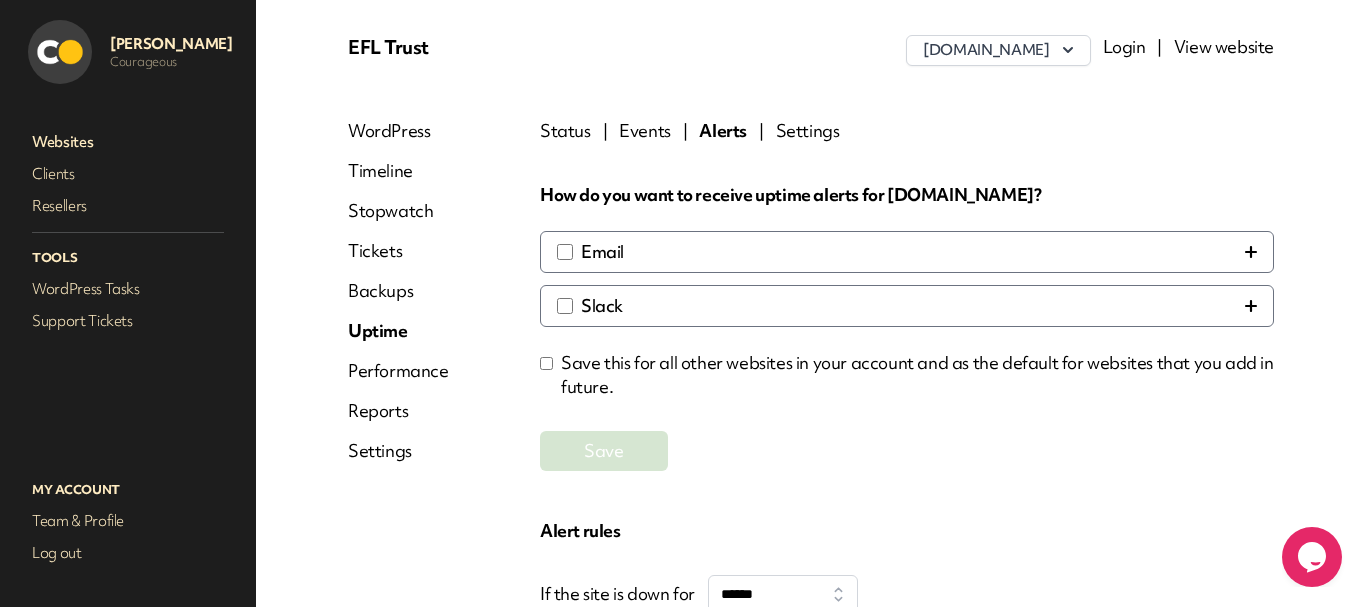 click on "Events" at bounding box center [645, 131] 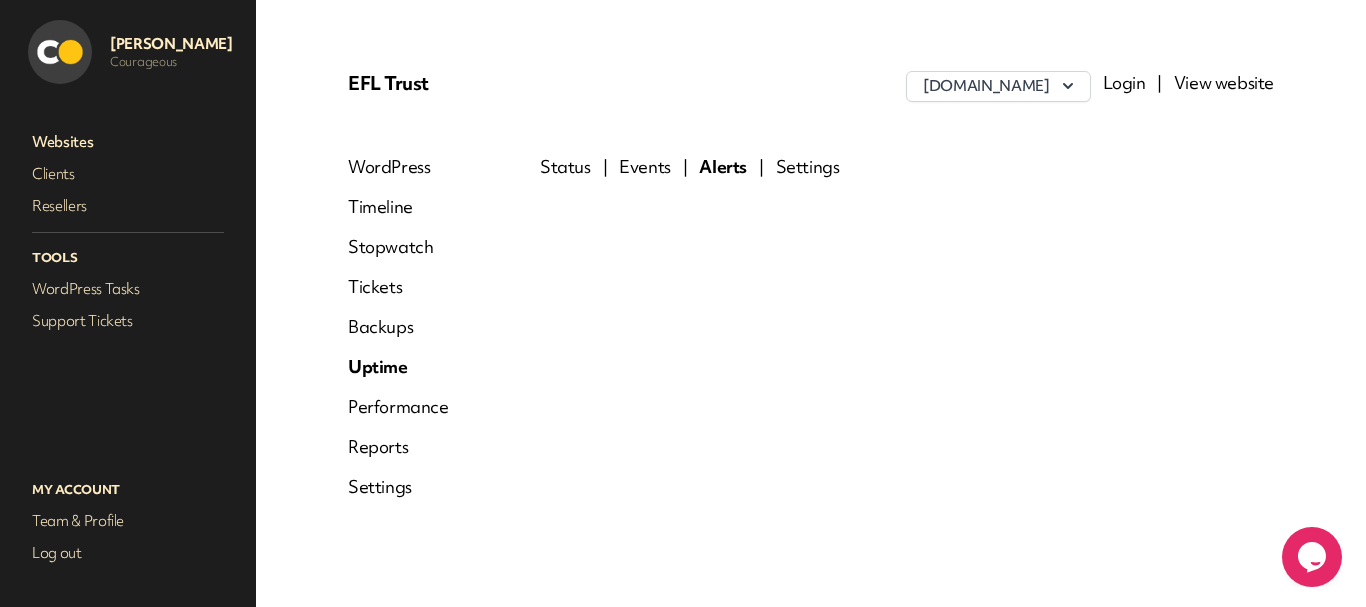 select on "***" 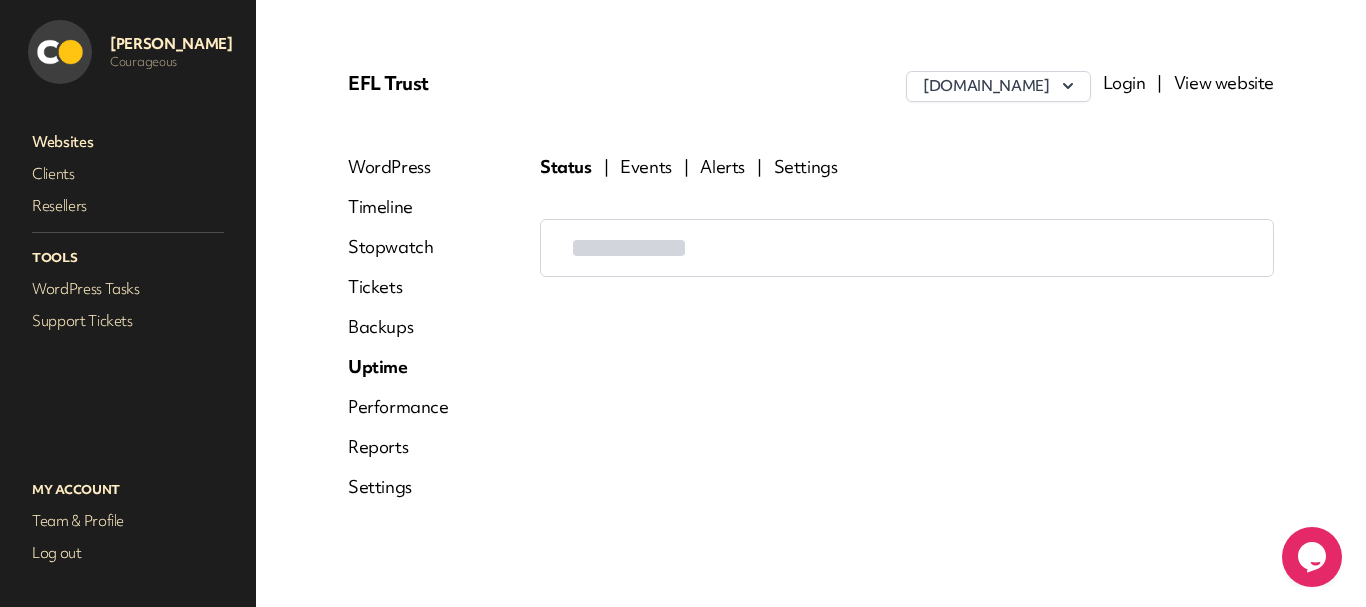 scroll, scrollTop: 21, scrollLeft: 0, axis: vertical 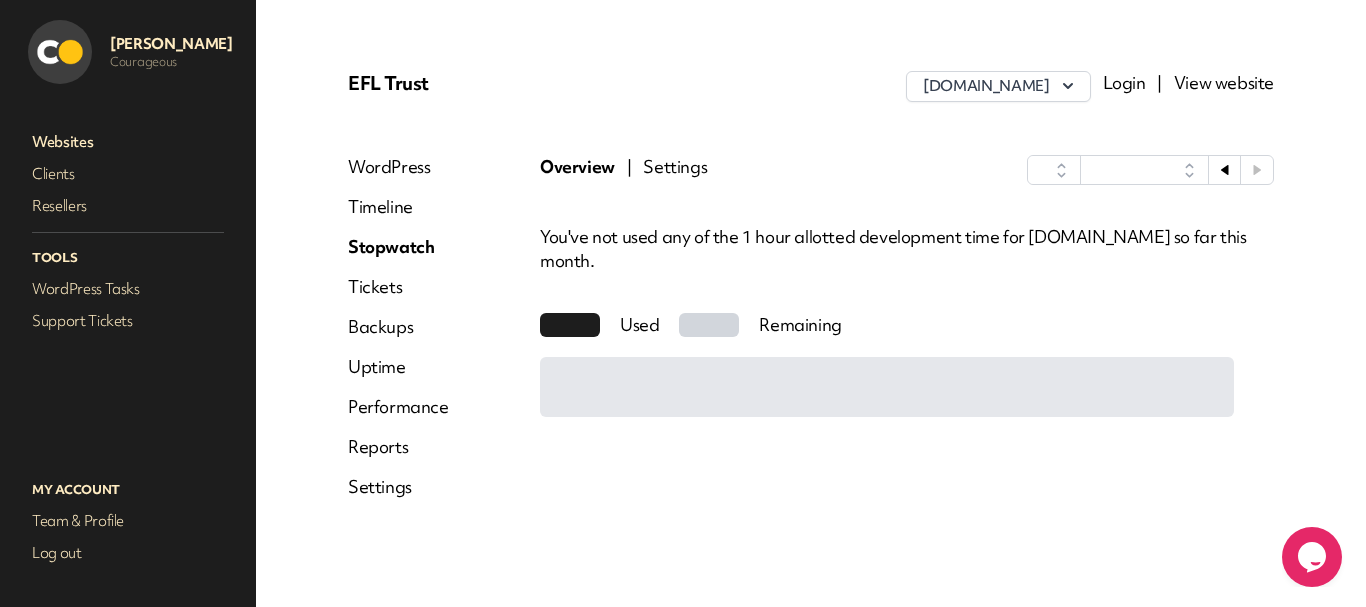 select on "****" 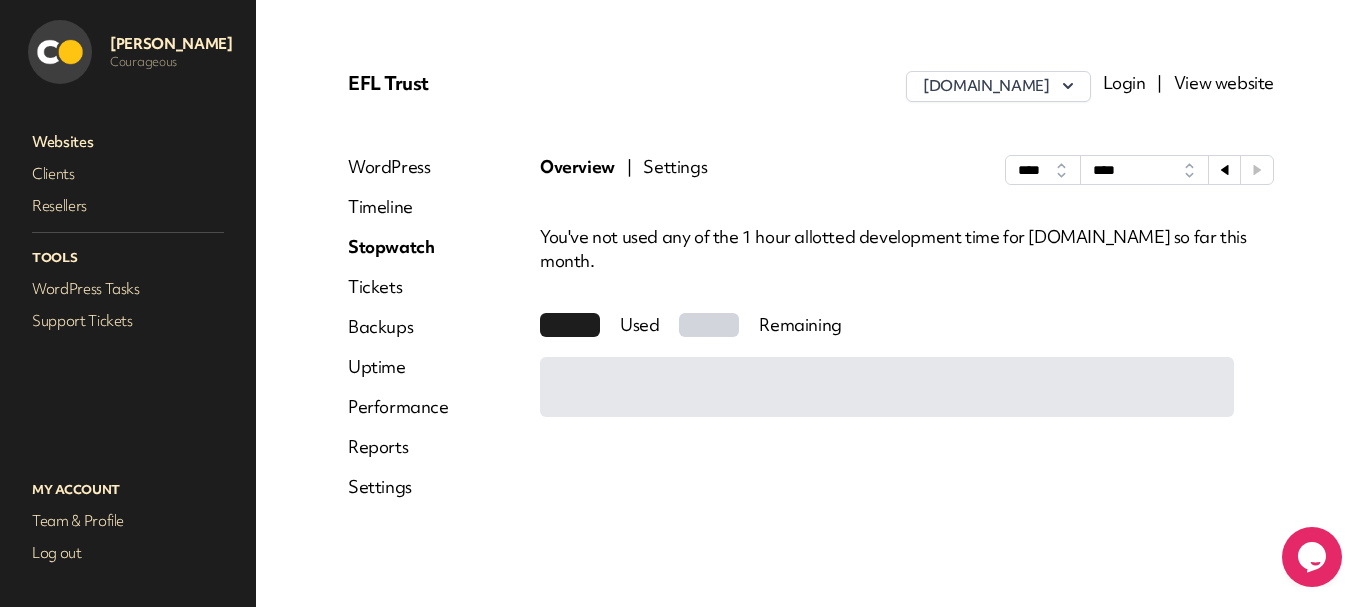 select on "****" 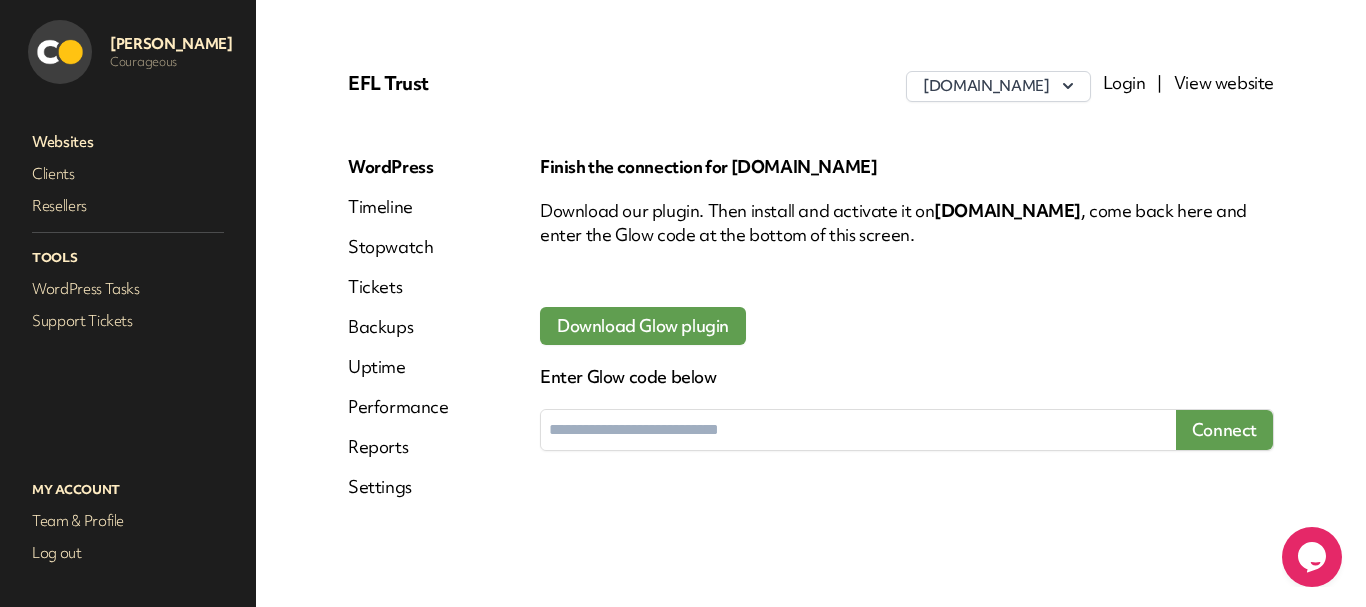 scroll, scrollTop: 0, scrollLeft: 0, axis: both 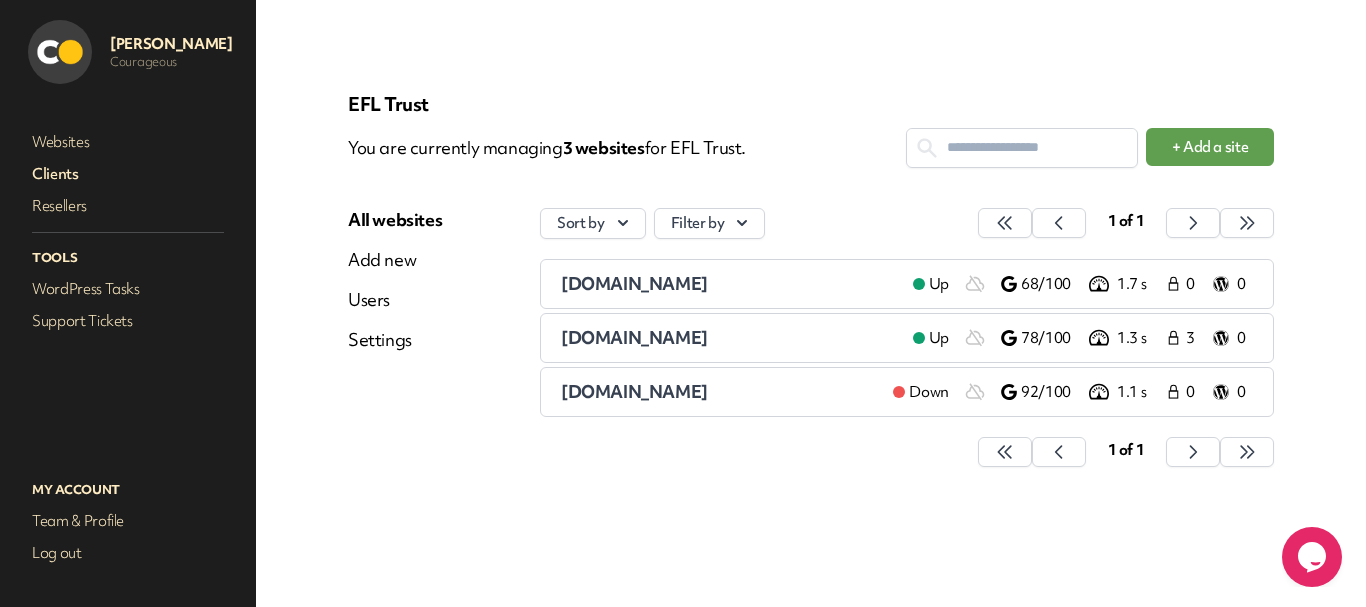 click 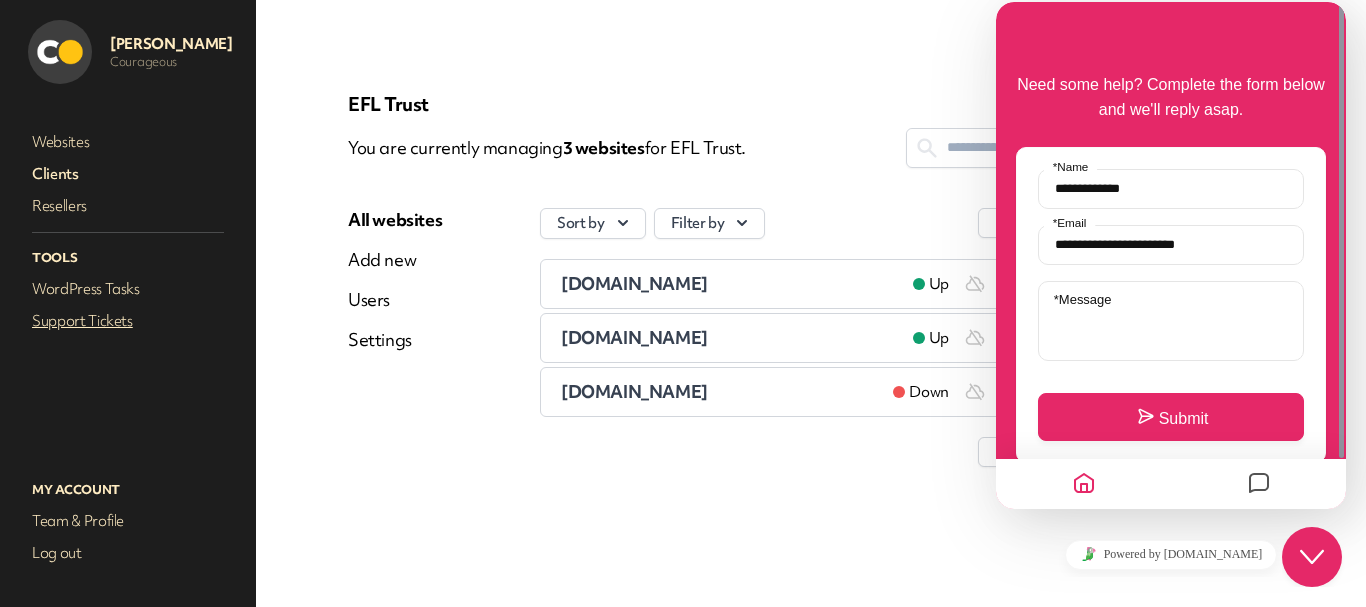 click on "Support Tickets" at bounding box center (128, 321) 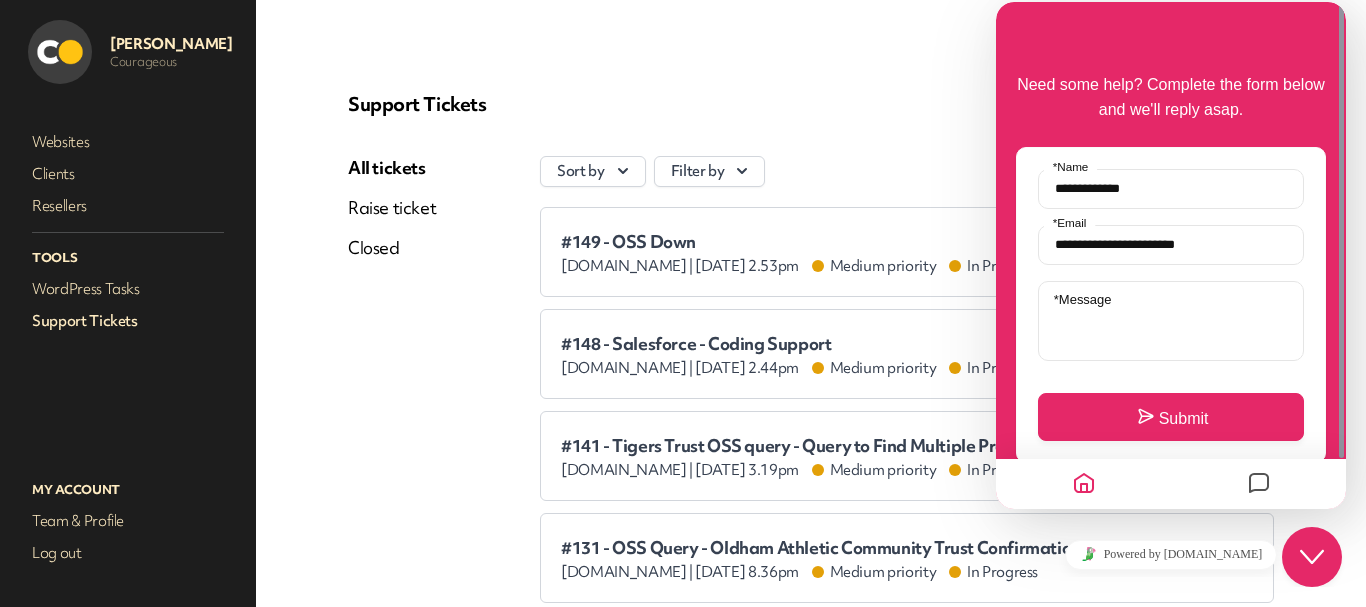 drag, startPoint x: 441, startPoint y: 322, endPoint x: 546, endPoint y: 346, distance: 107.70794 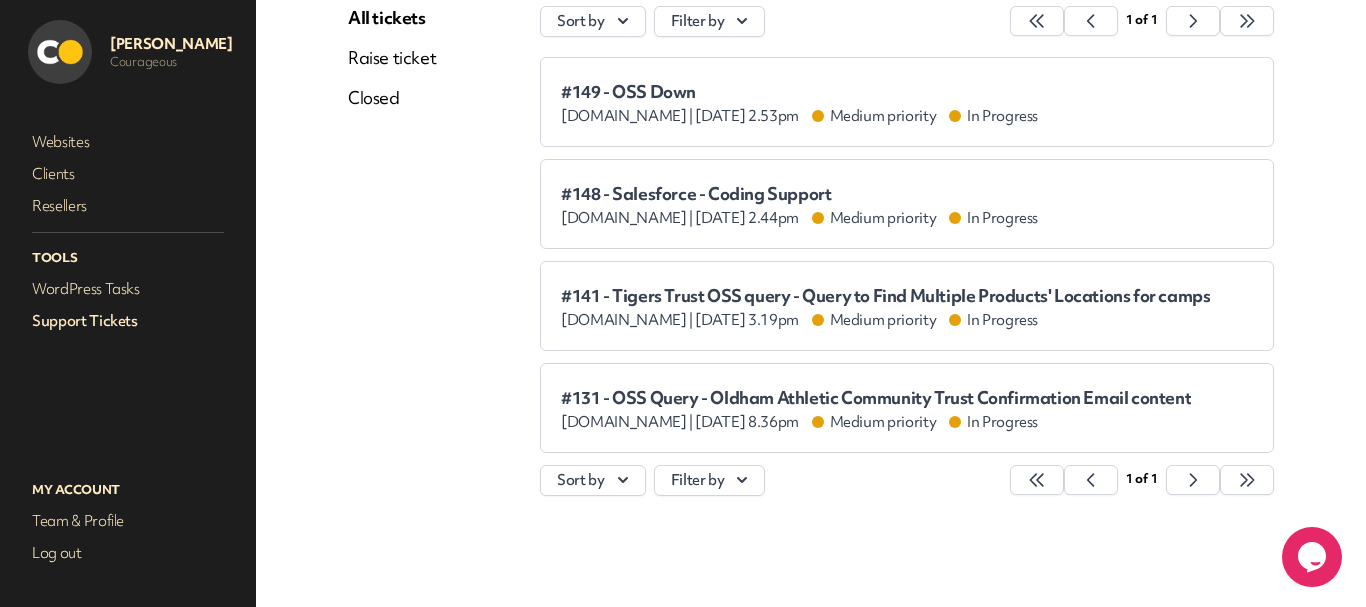 scroll, scrollTop: 151, scrollLeft: 0, axis: vertical 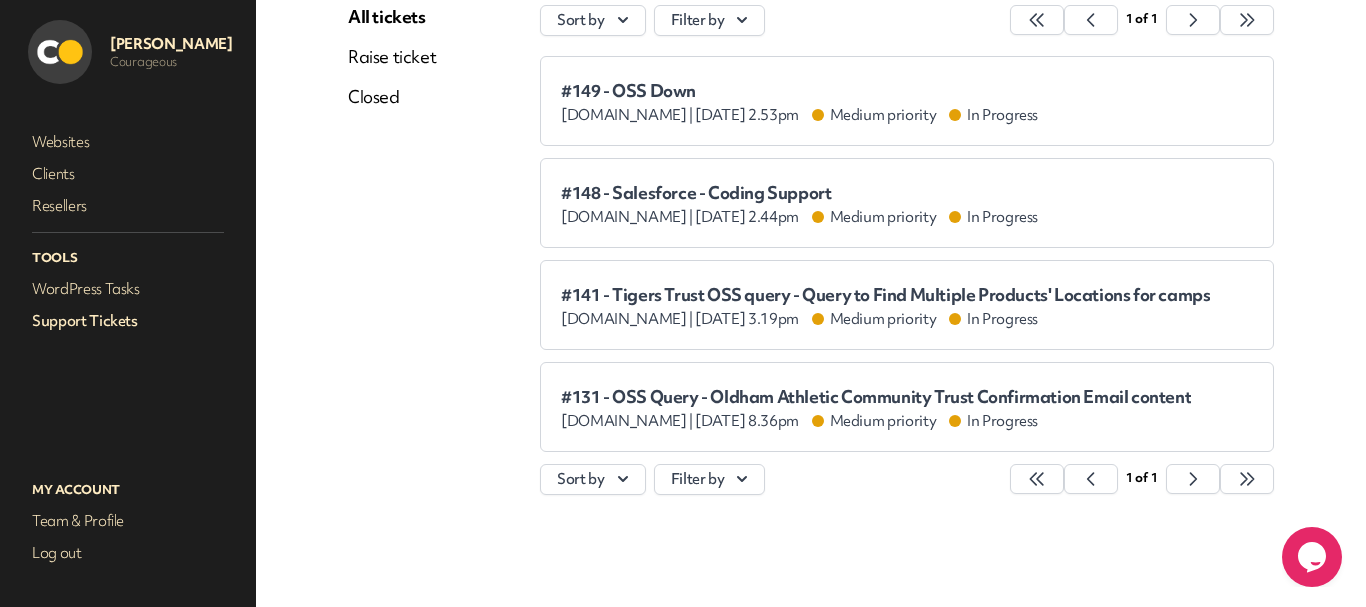 click on "#148 - Salesforce - Coding Support" at bounding box center (799, 193) 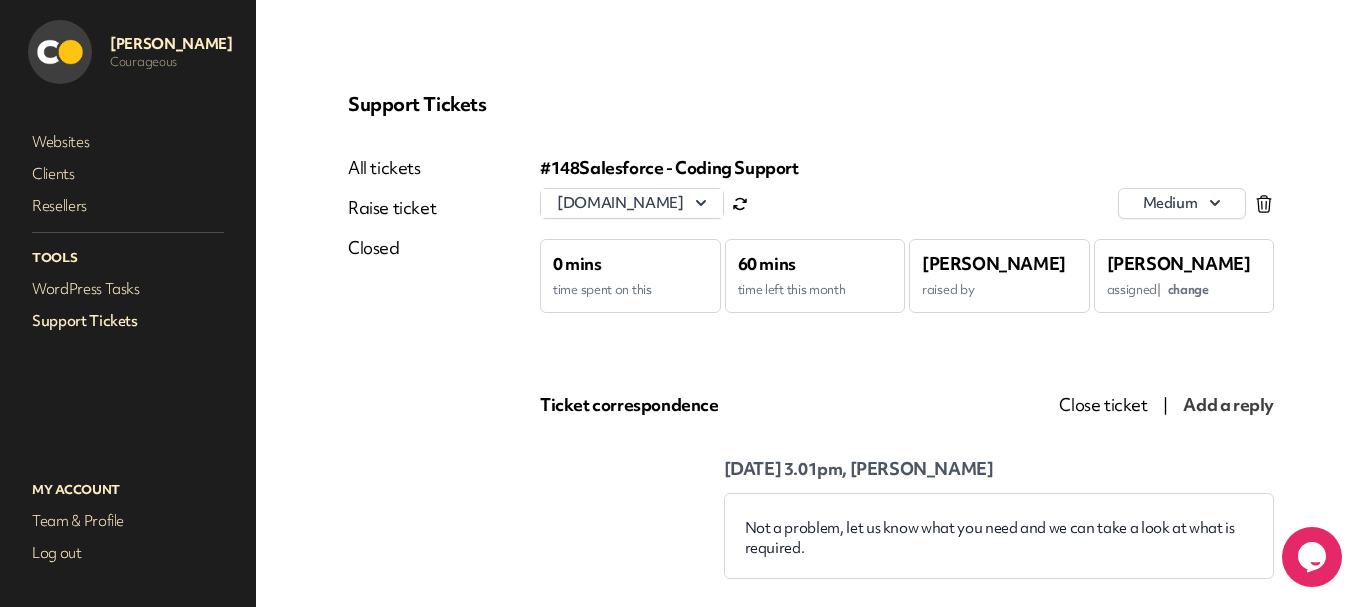 scroll, scrollTop: 0, scrollLeft: 0, axis: both 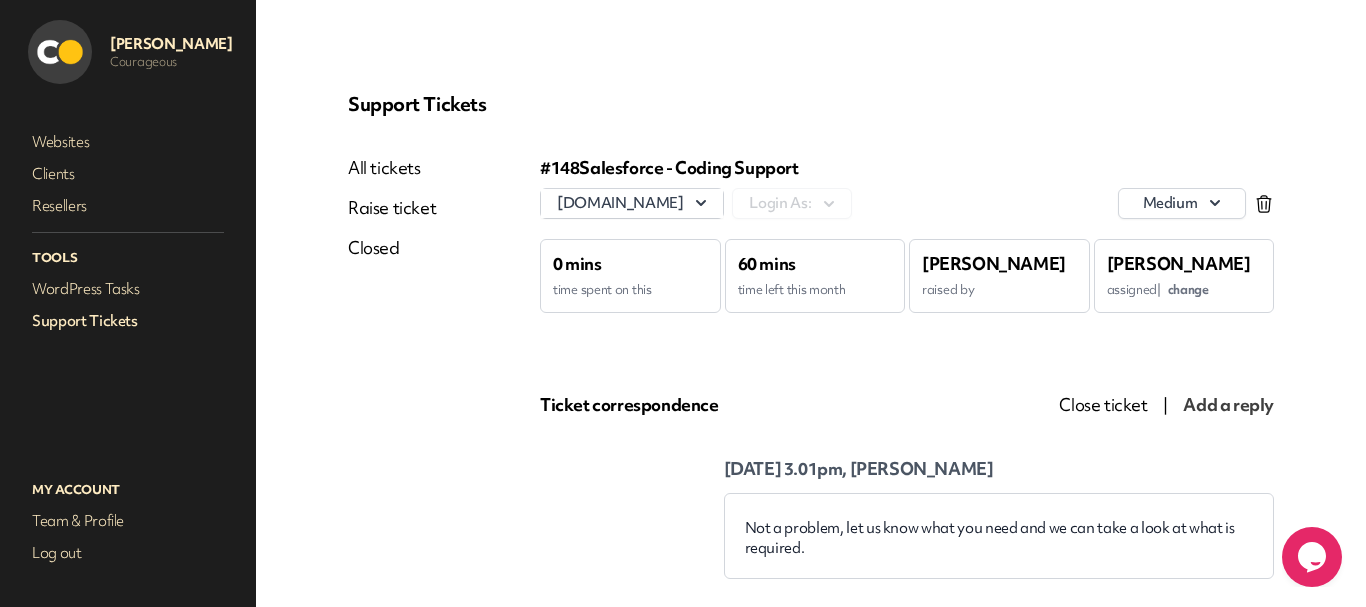 click on "All tickets" at bounding box center (392, 168) 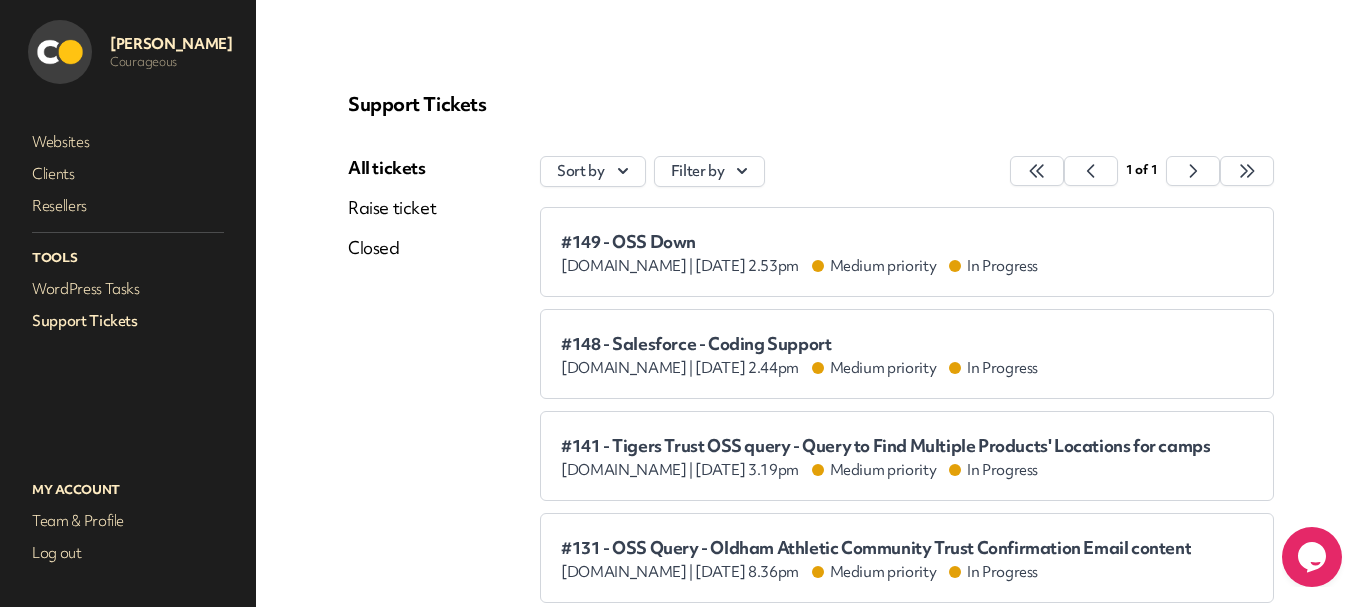 scroll, scrollTop: 151, scrollLeft: 0, axis: vertical 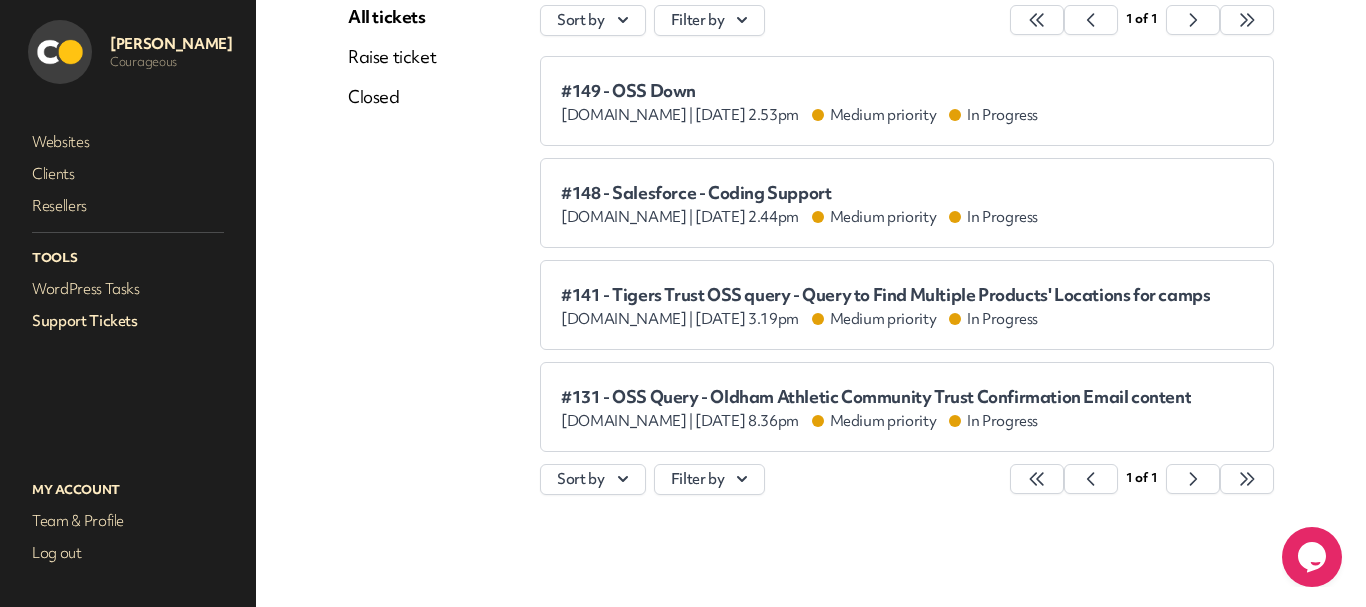 click 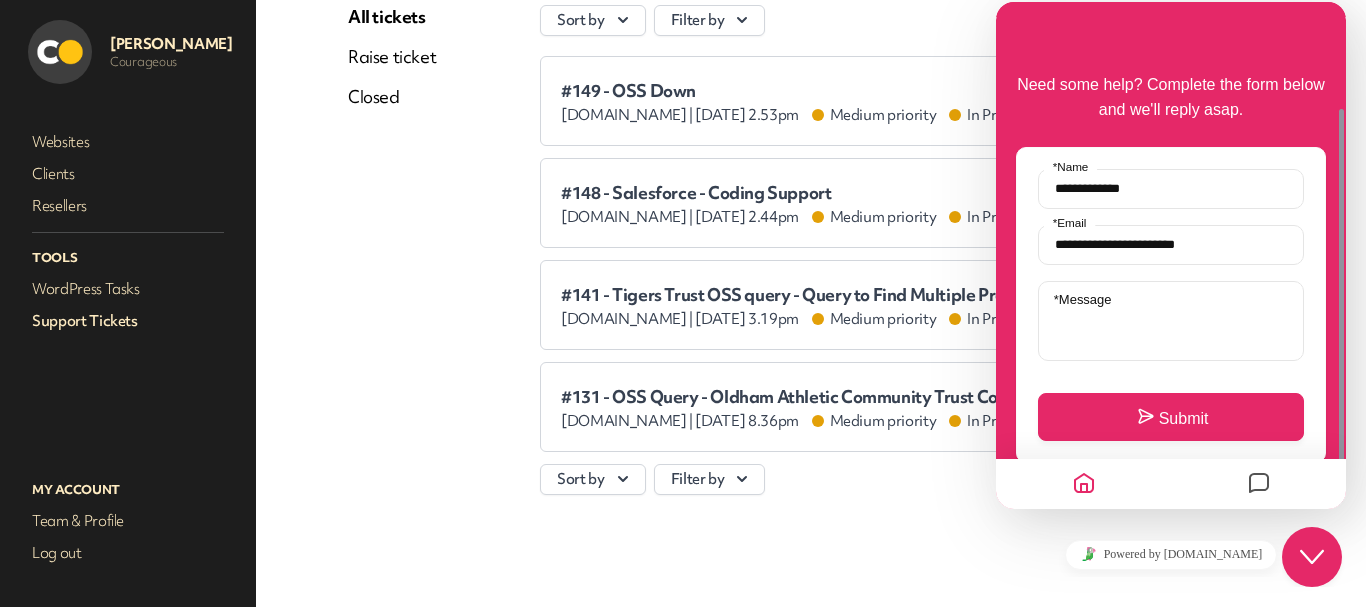 scroll, scrollTop: 56, scrollLeft: 0, axis: vertical 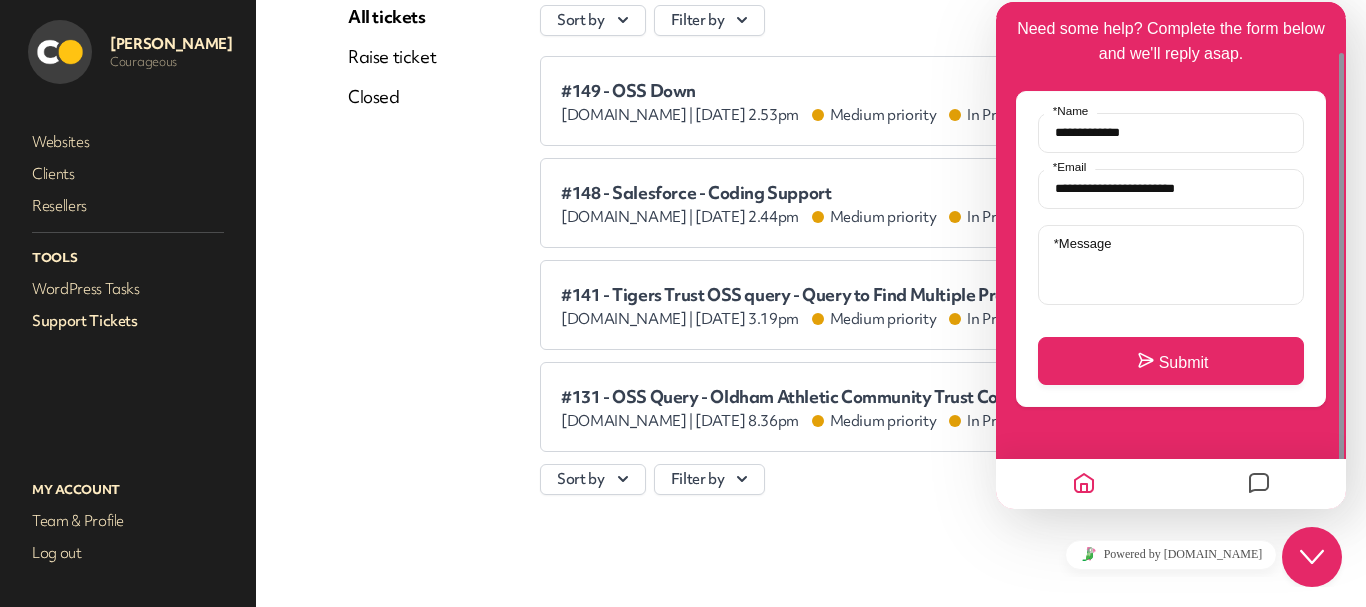click at bounding box center [1259, 484] 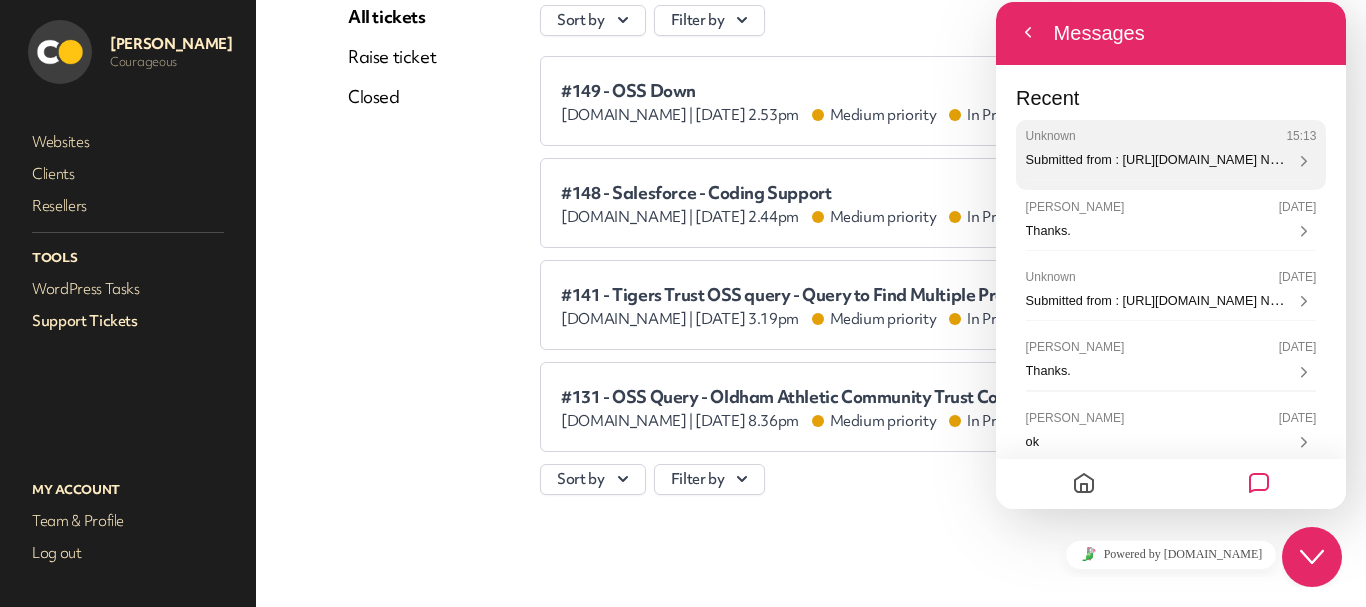 click on "Unknown 15:13" at bounding box center [1171, 649] 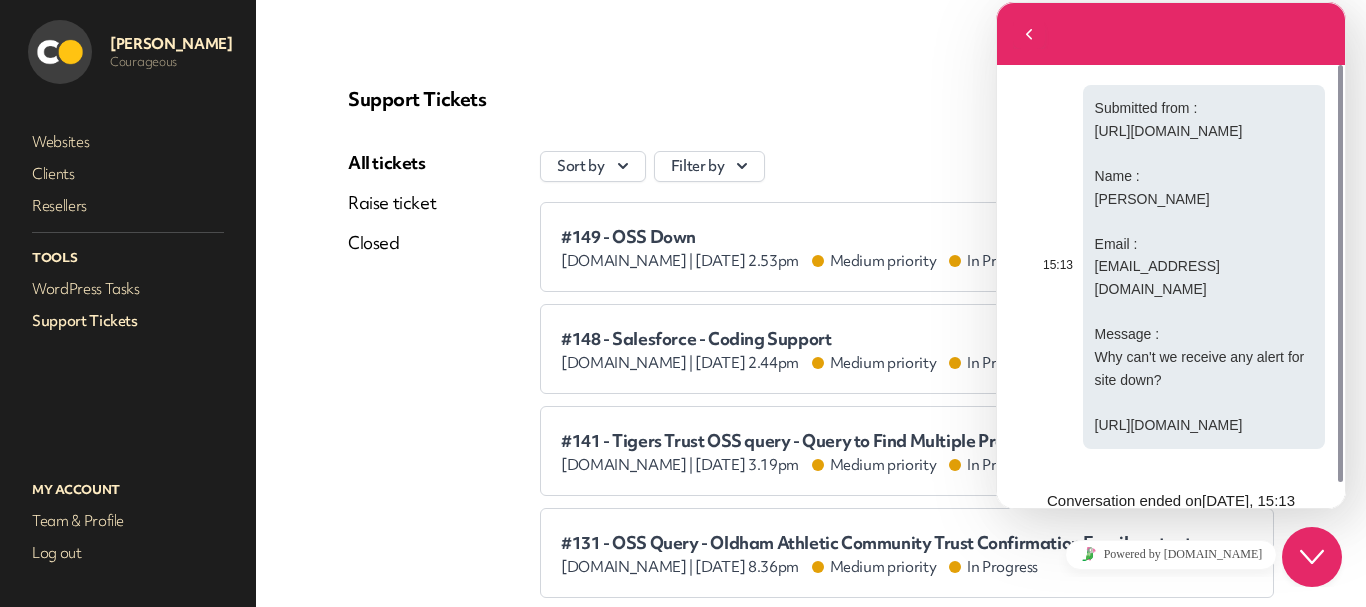 scroll, scrollTop: 0, scrollLeft: 0, axis: both 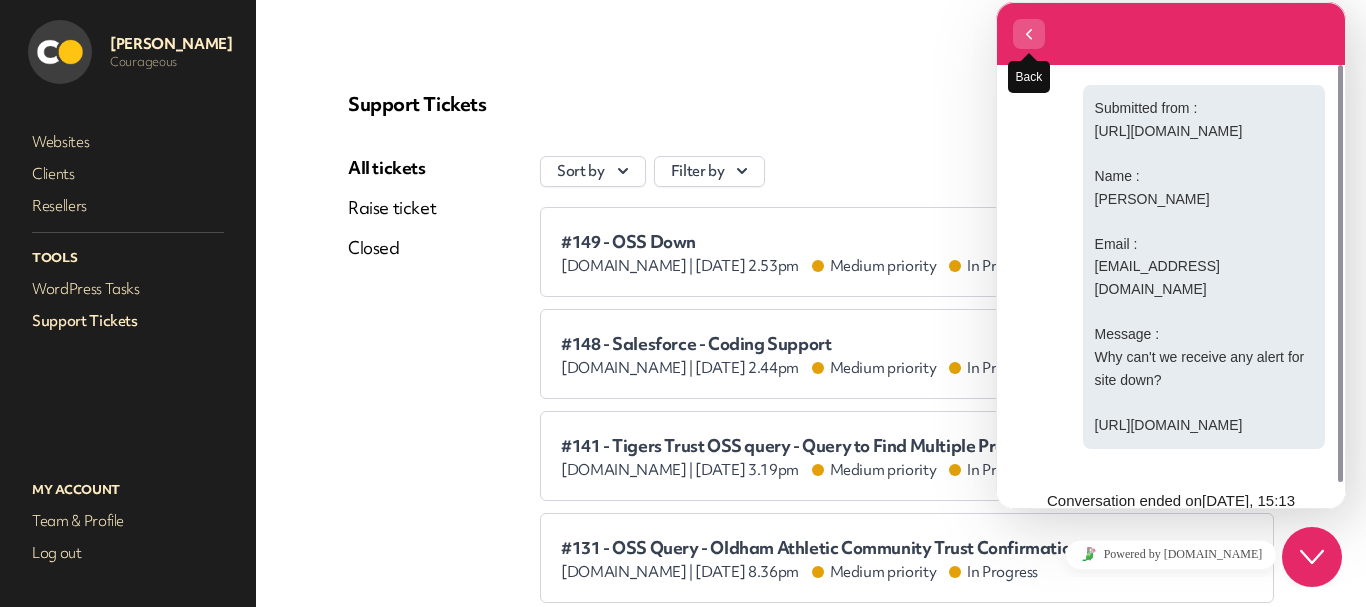 click at bounding box center [1029, 53] 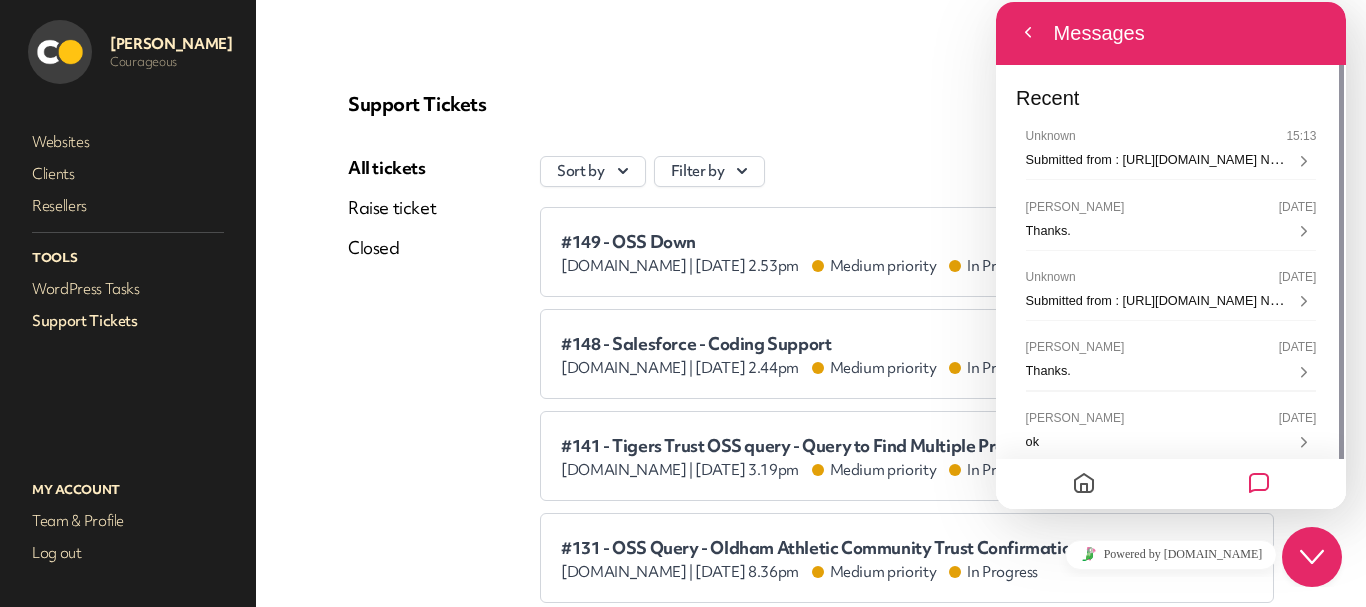 click on "Close Chat This icon closes the chat window." 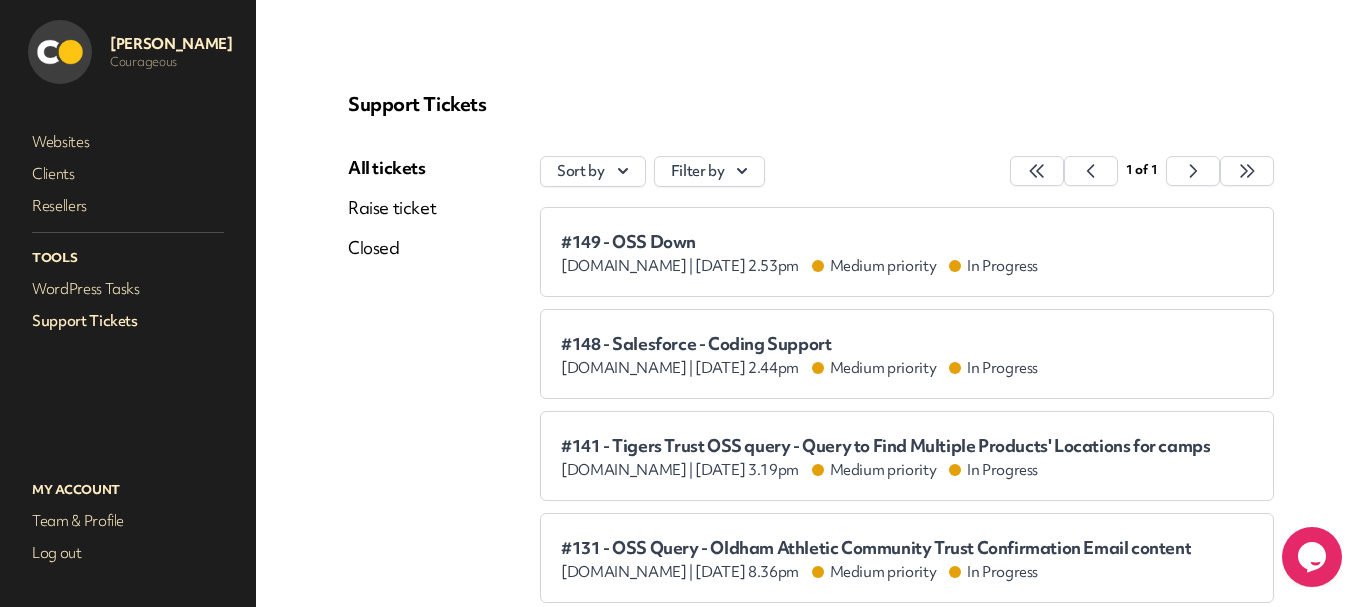 click on "Raise ticket" at bounding box center (392, 208) 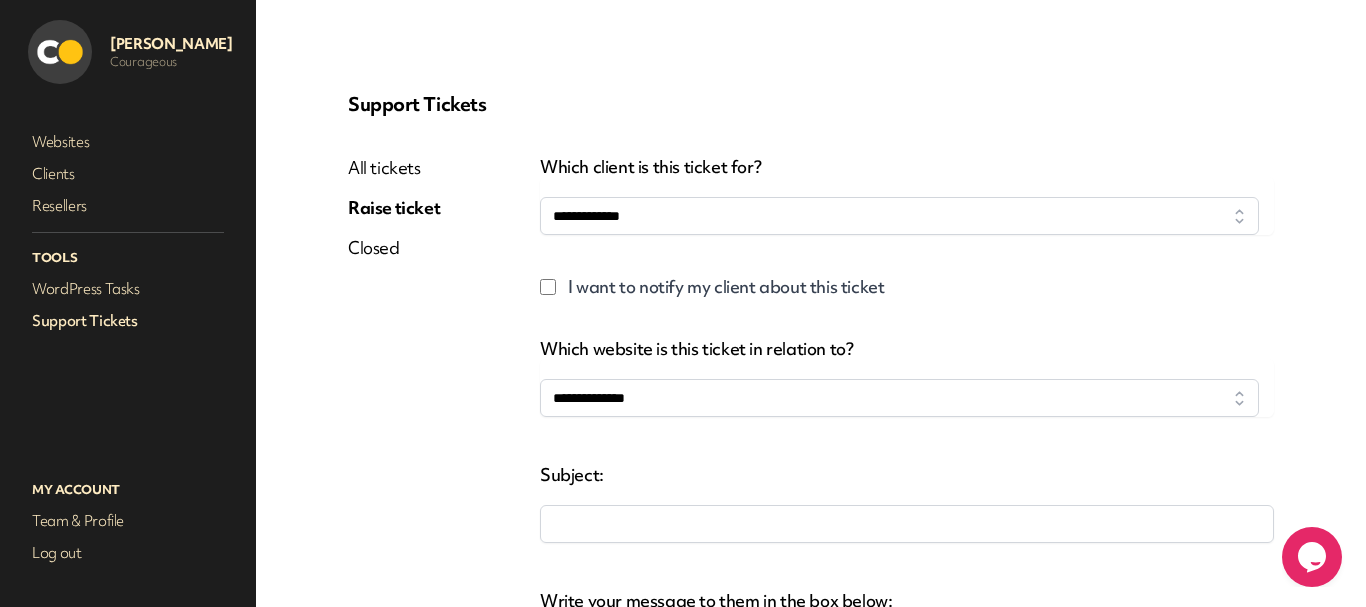 click on "All tickets" at bounding box center [394, 168] 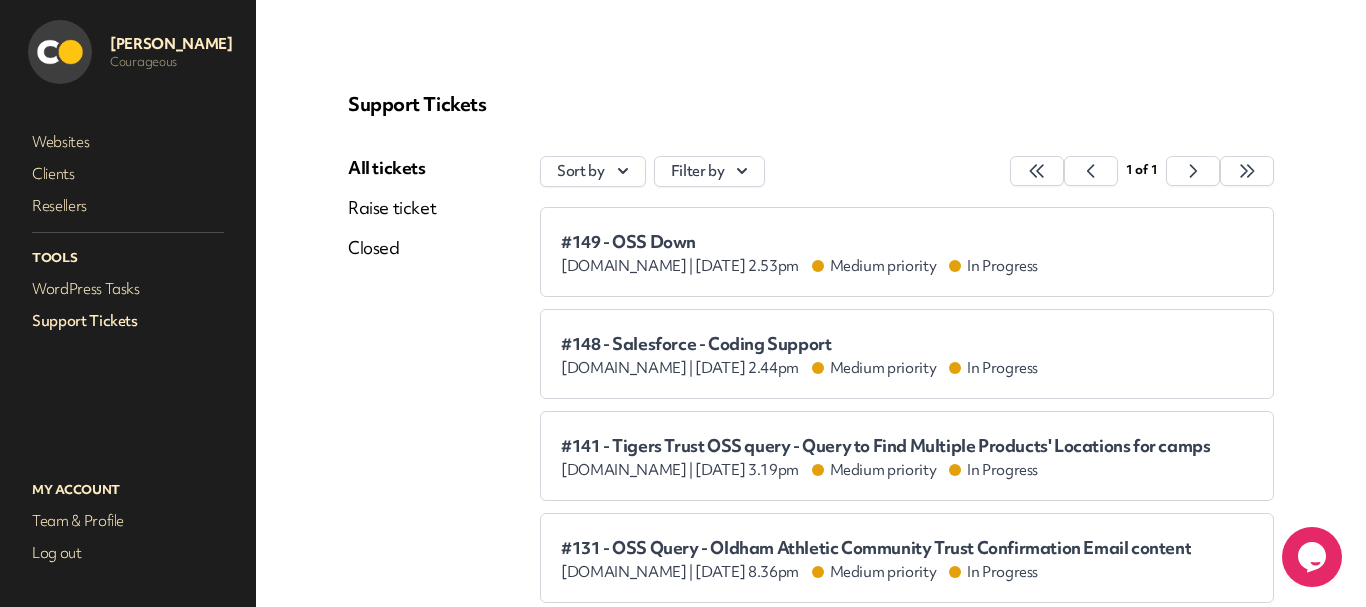 click 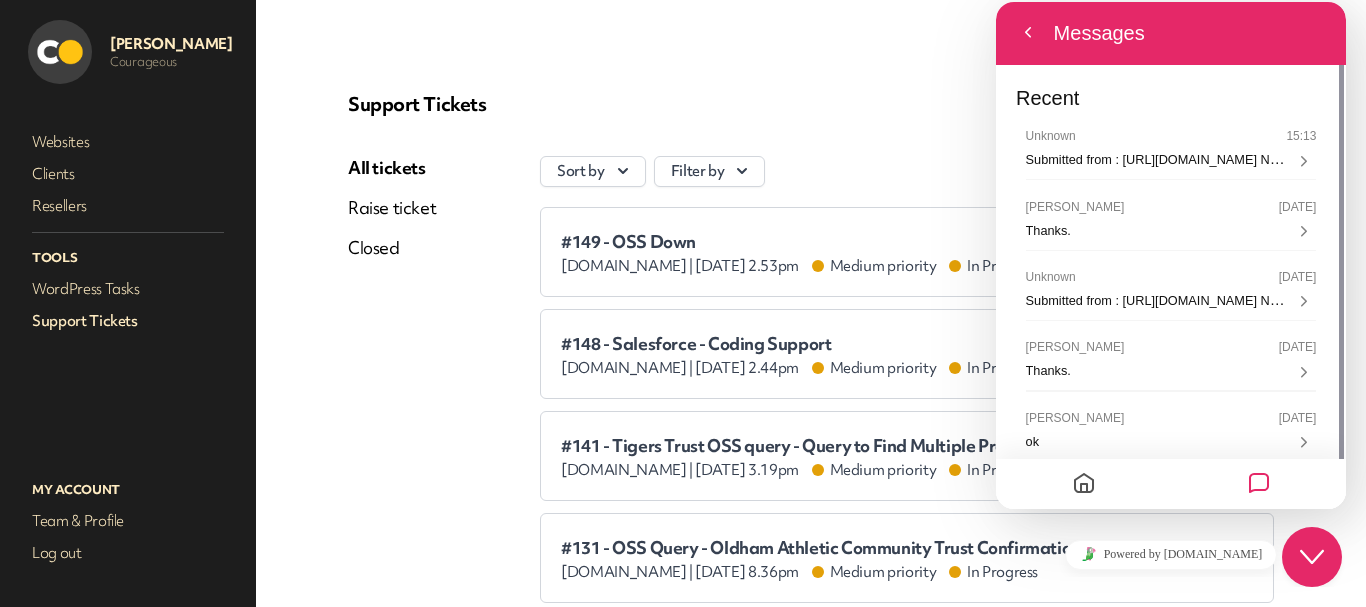 click at bounding box center [1084, 484] 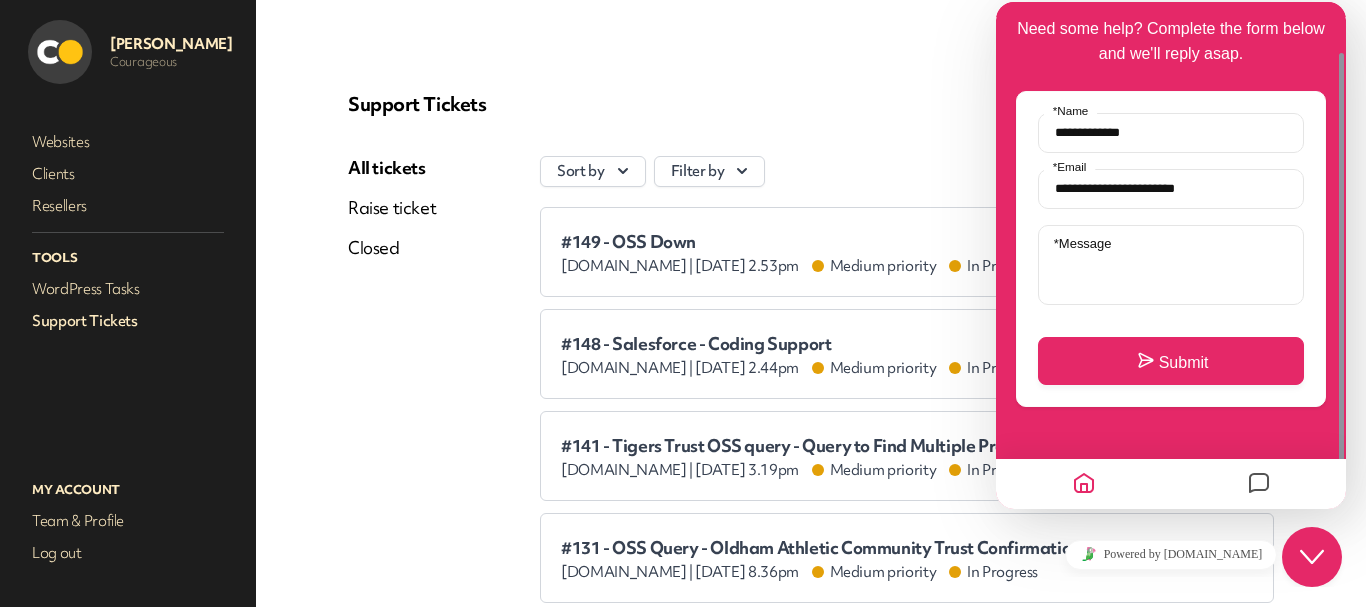 click on "Close Chat This icon closes the chat window." at bounding box center [1312, 557] 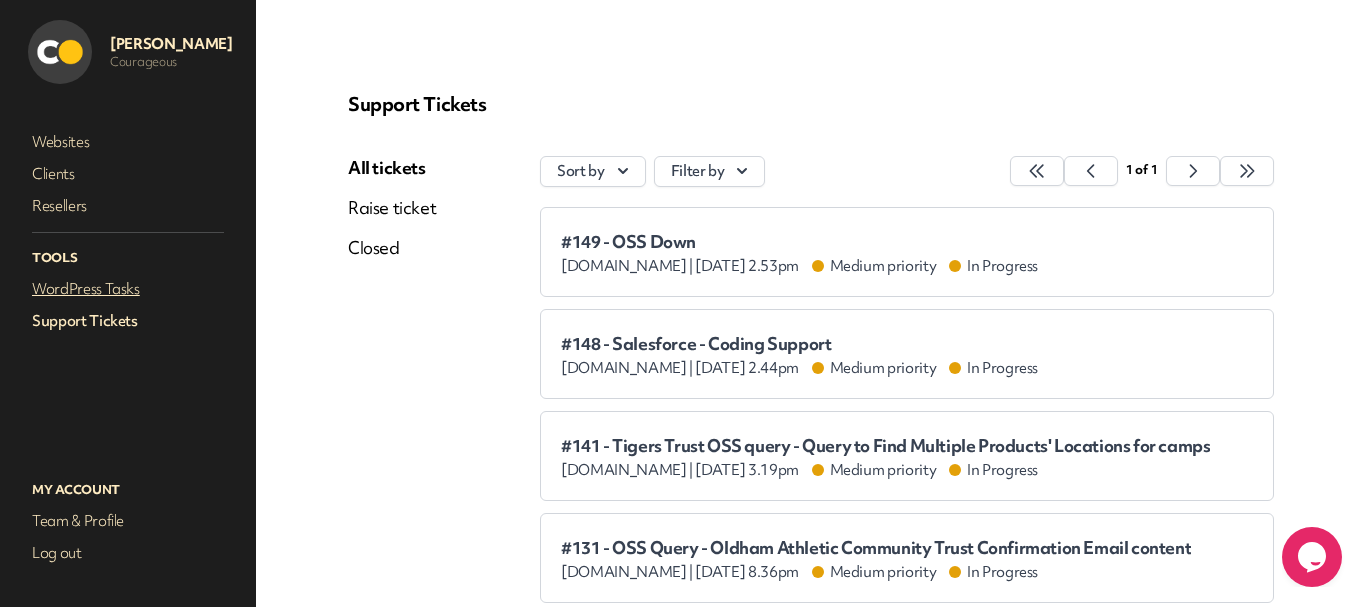 click on "WordPress Tasks" at bounding box center [128, 289] 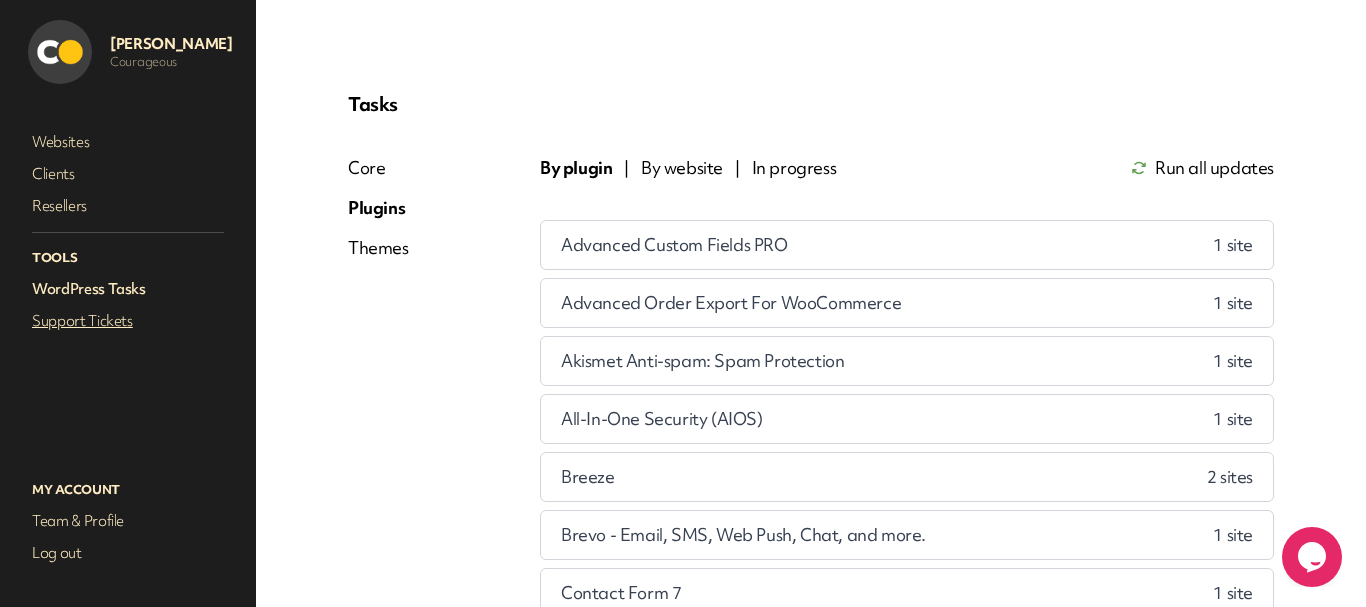 click on "Support Tickets" at bounding box center (128, 321) 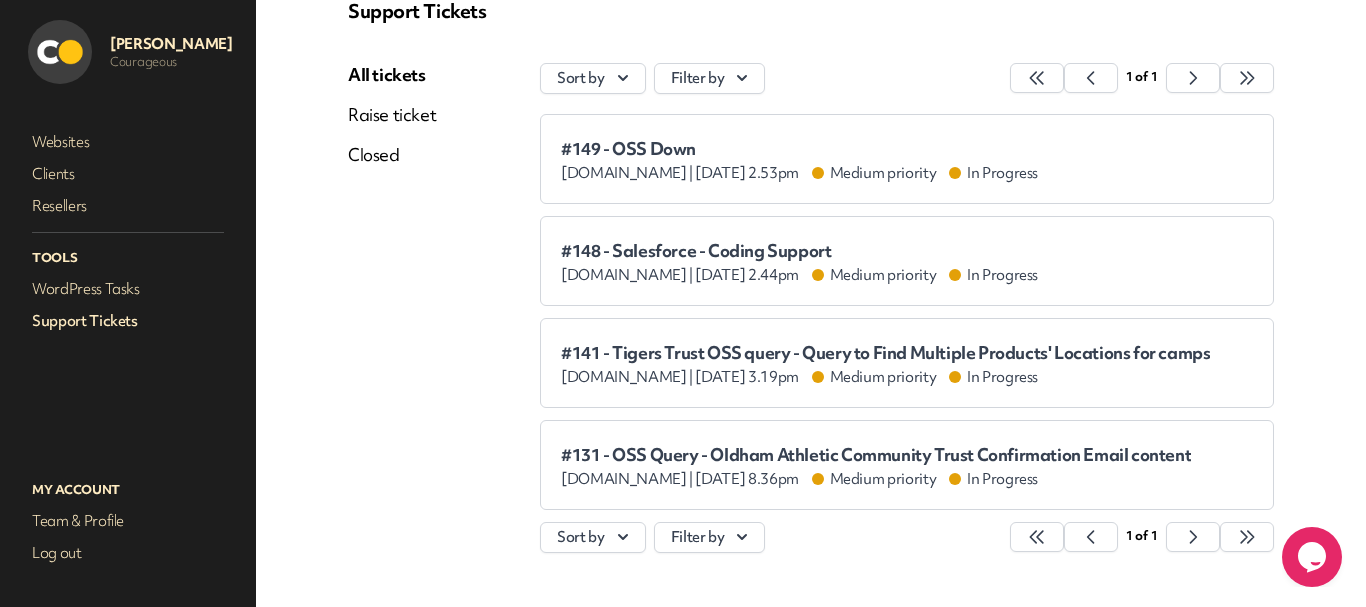 scroll, scrollTop: 151, scrollLeft: 0, axis: vertical 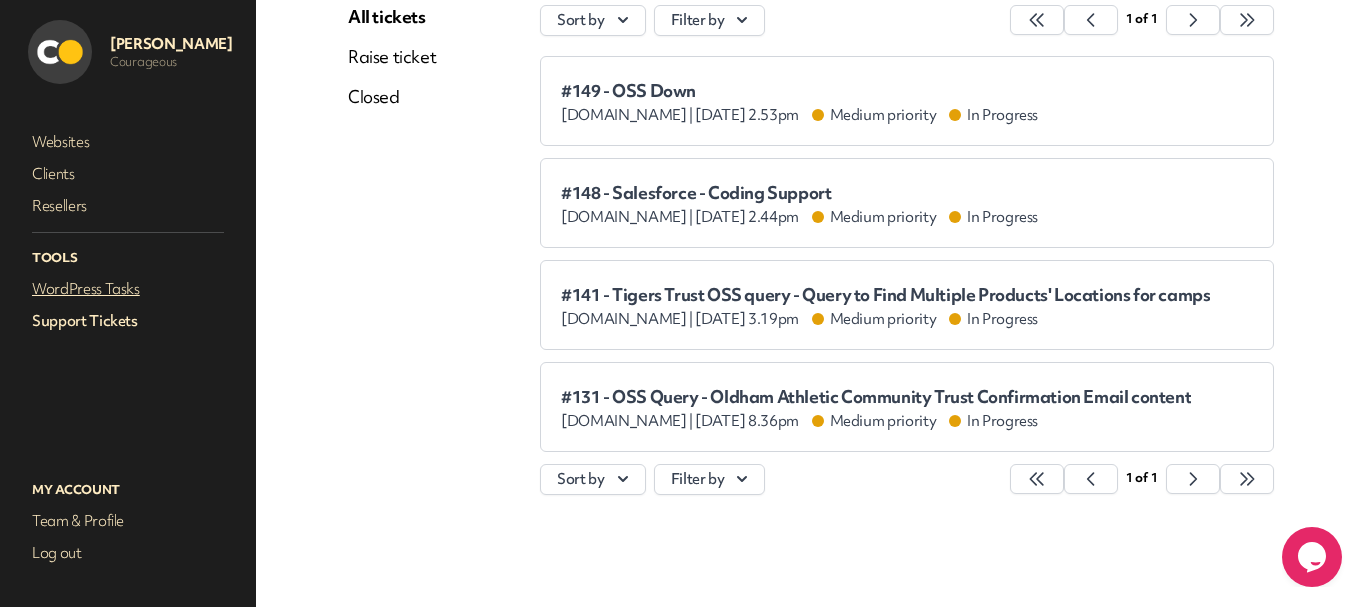 click on "WordPress Tasks" at bounding box center (128, 289) 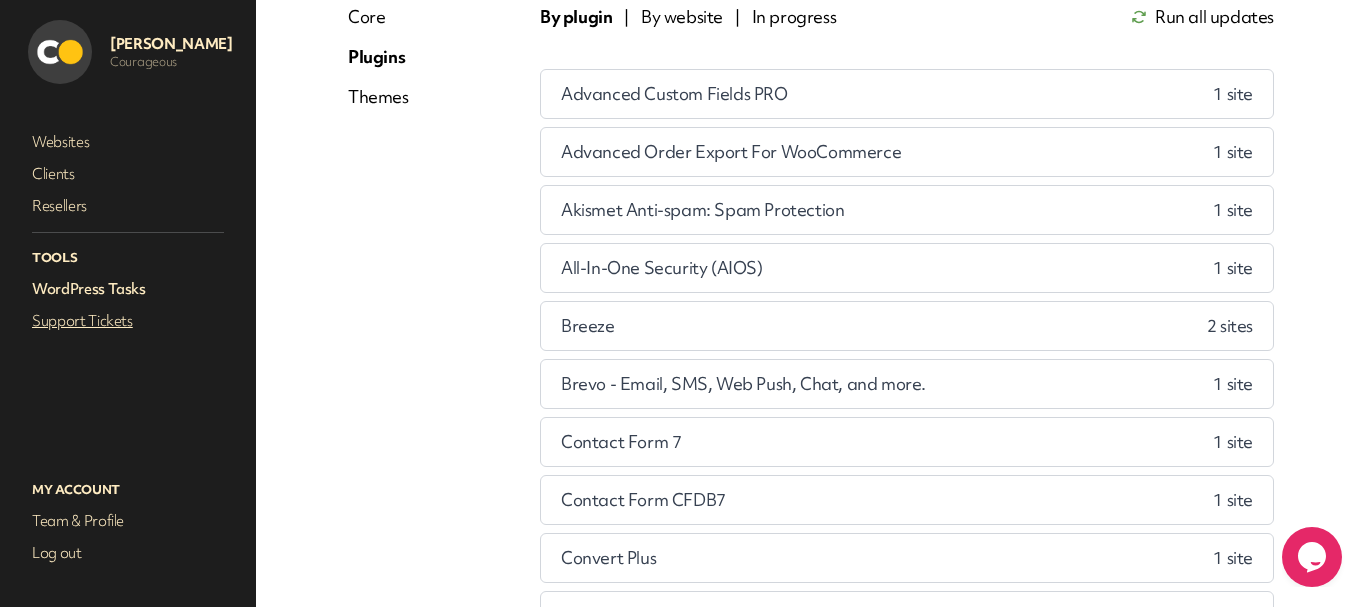 click on "Support Tickets" at bounding box center (128, 321) 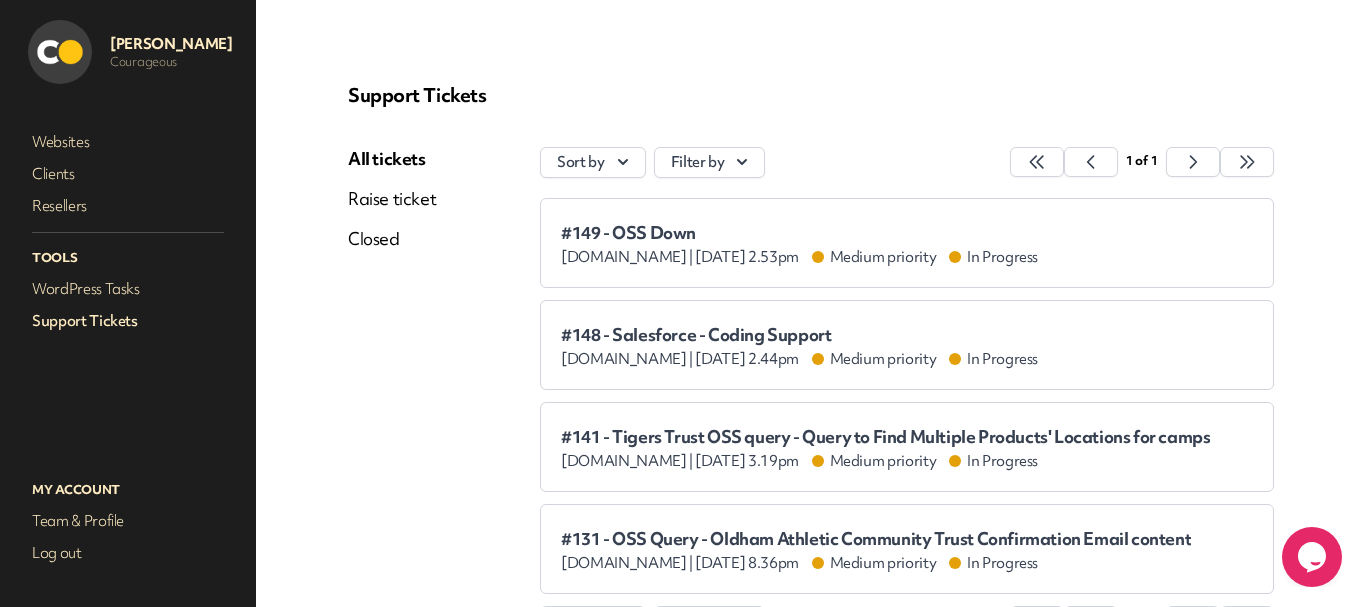 scroll, scrollTop: 0, scrollLeft: 0, axis: both 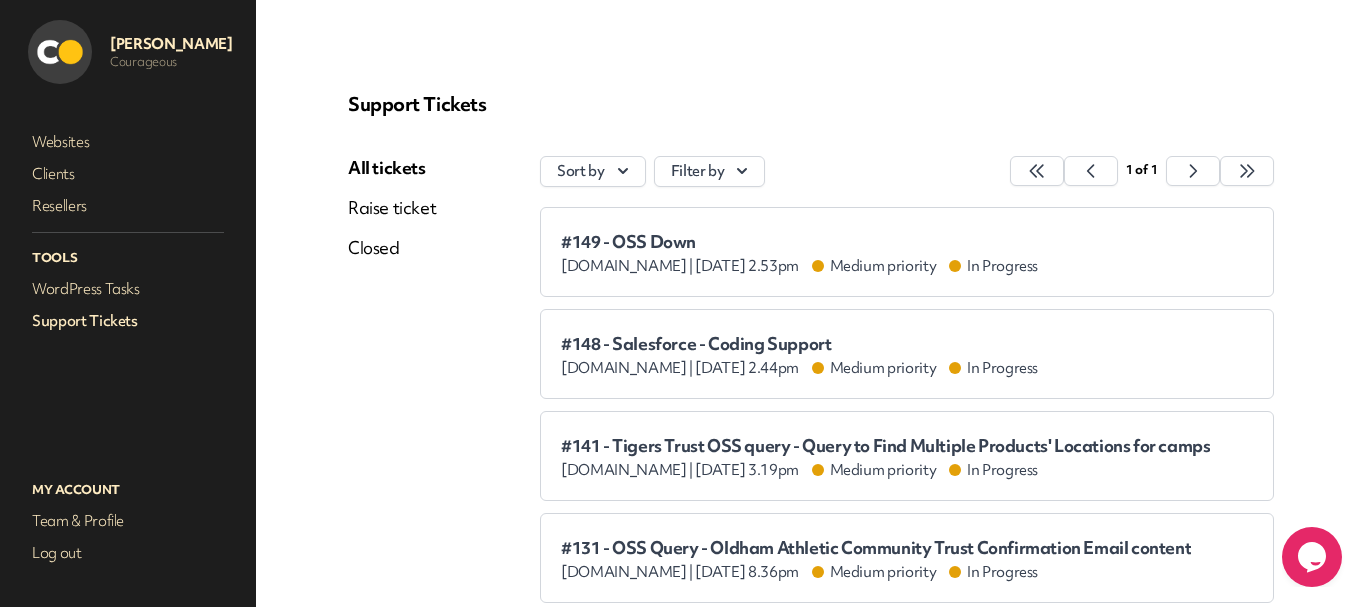 click on "#148 - Salesforce - Coding Support" at bounding box center [799, 344] 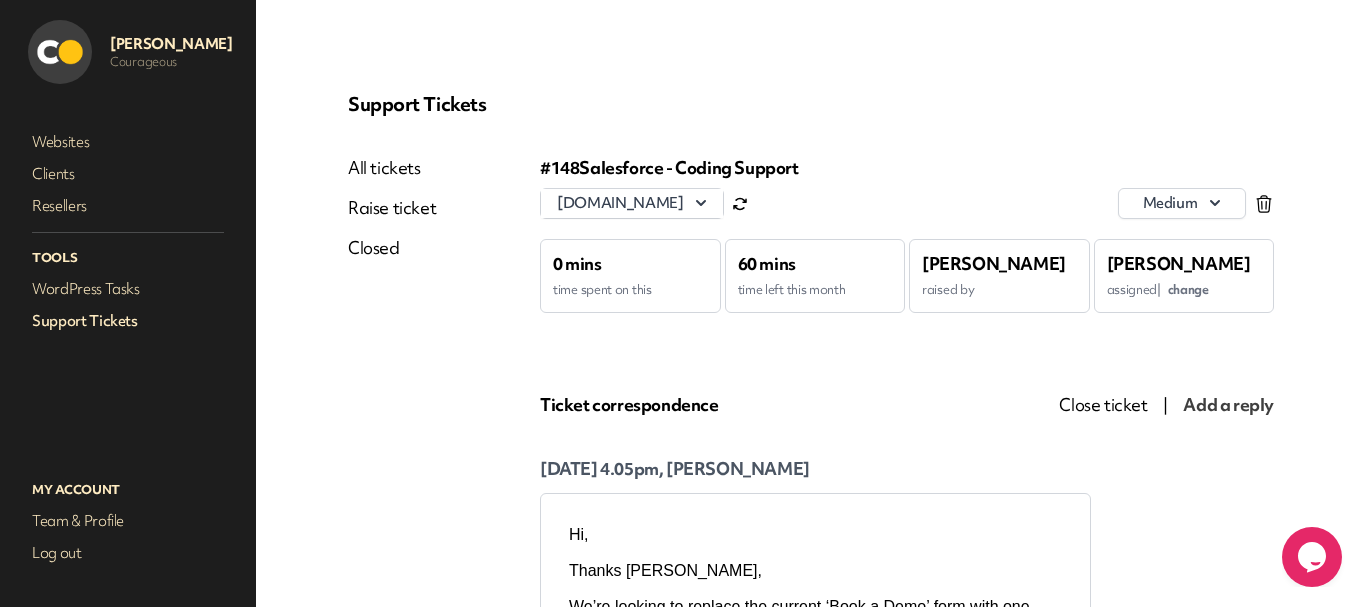 scroll, scrollTop: 0, scrollLeft: 0, axis: both 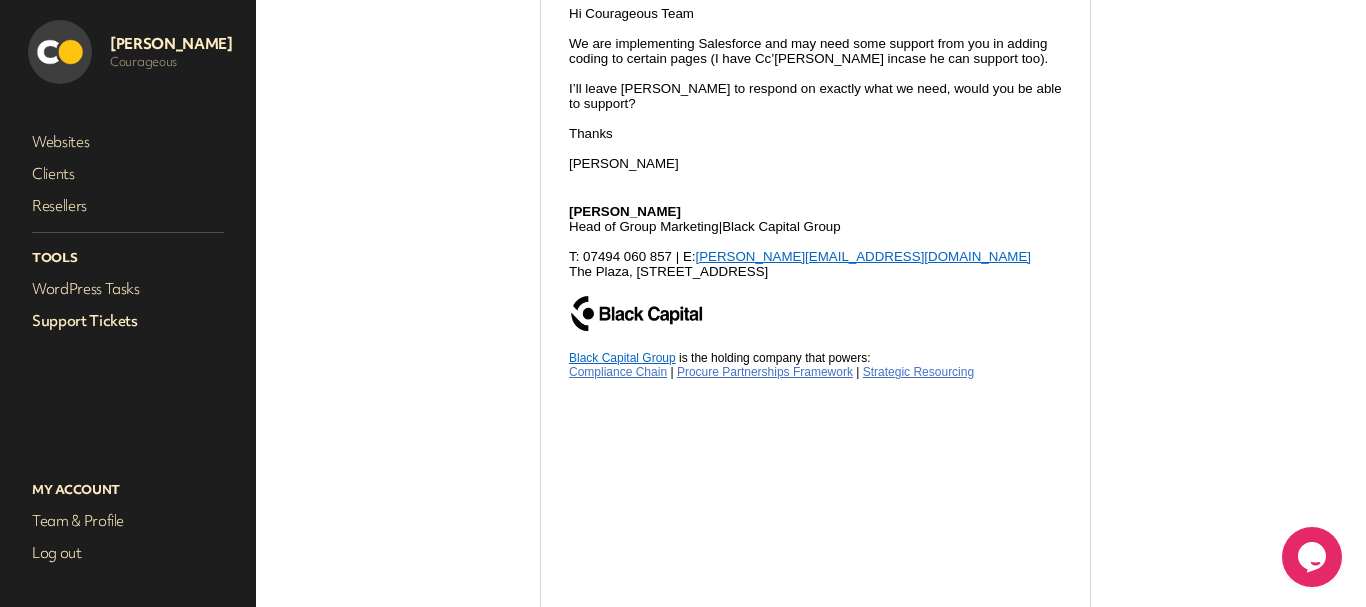 click on "Support Tickets" at bounding box center (128, 321) 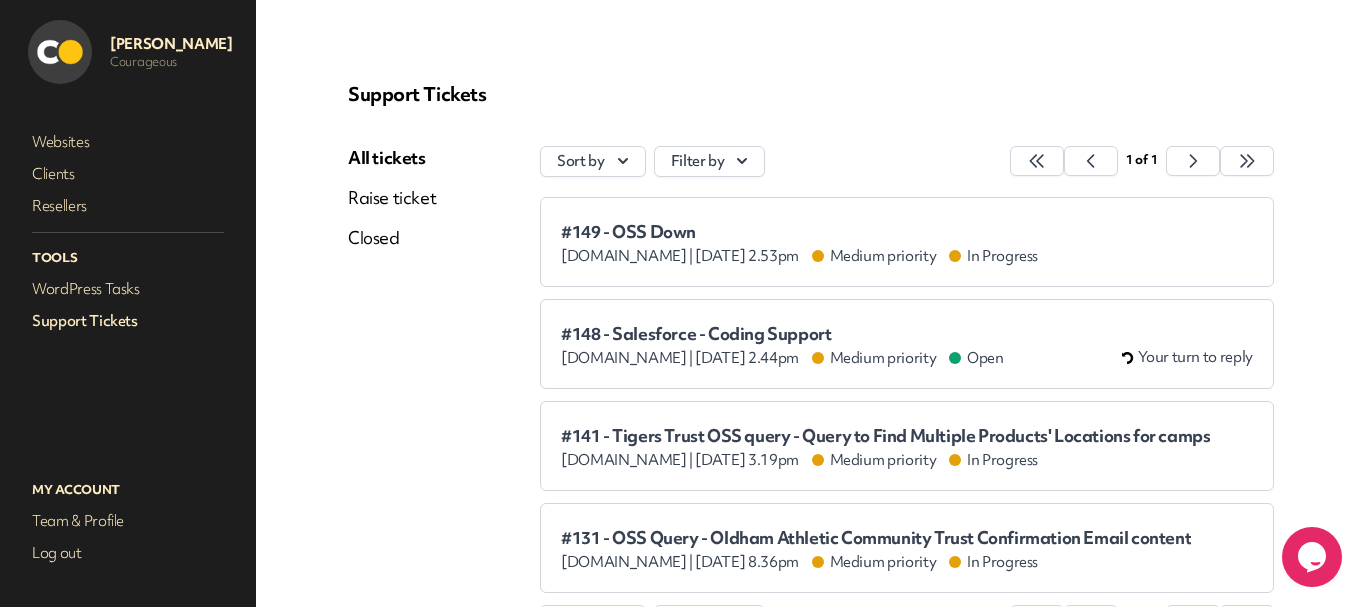 scroll, scrollTop: 0, scrollLeft: 0, axis: both 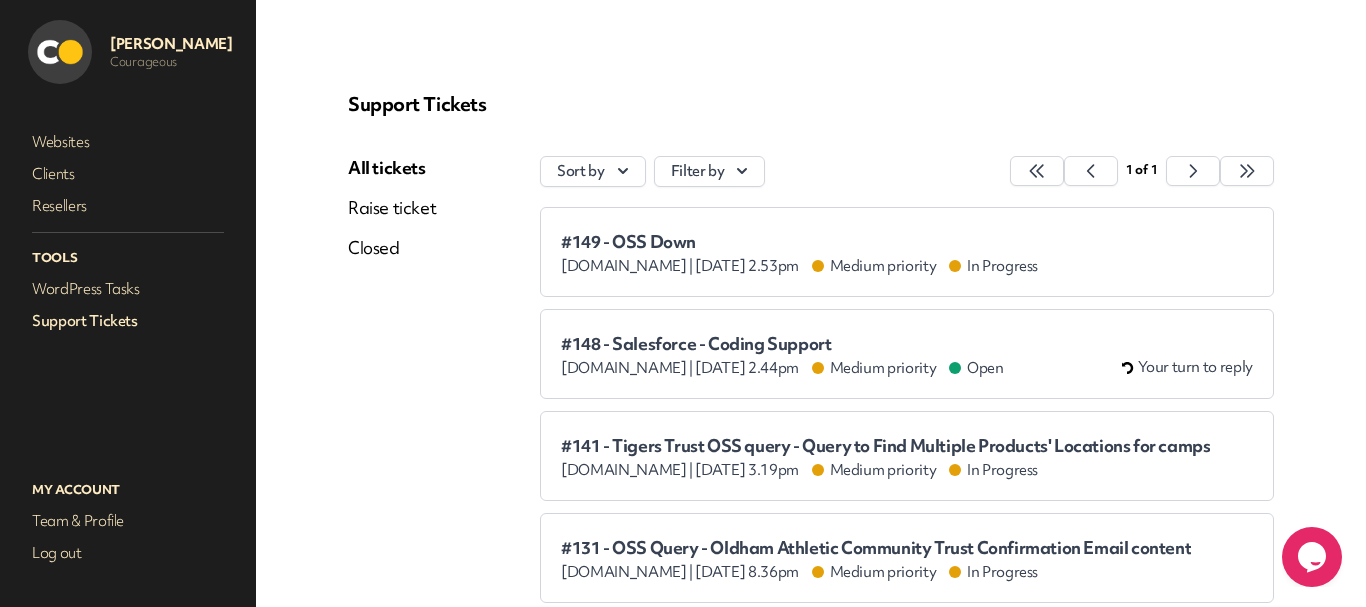click on "#148 - Salesforce - Coding Support" at bounding box center (782, 344) 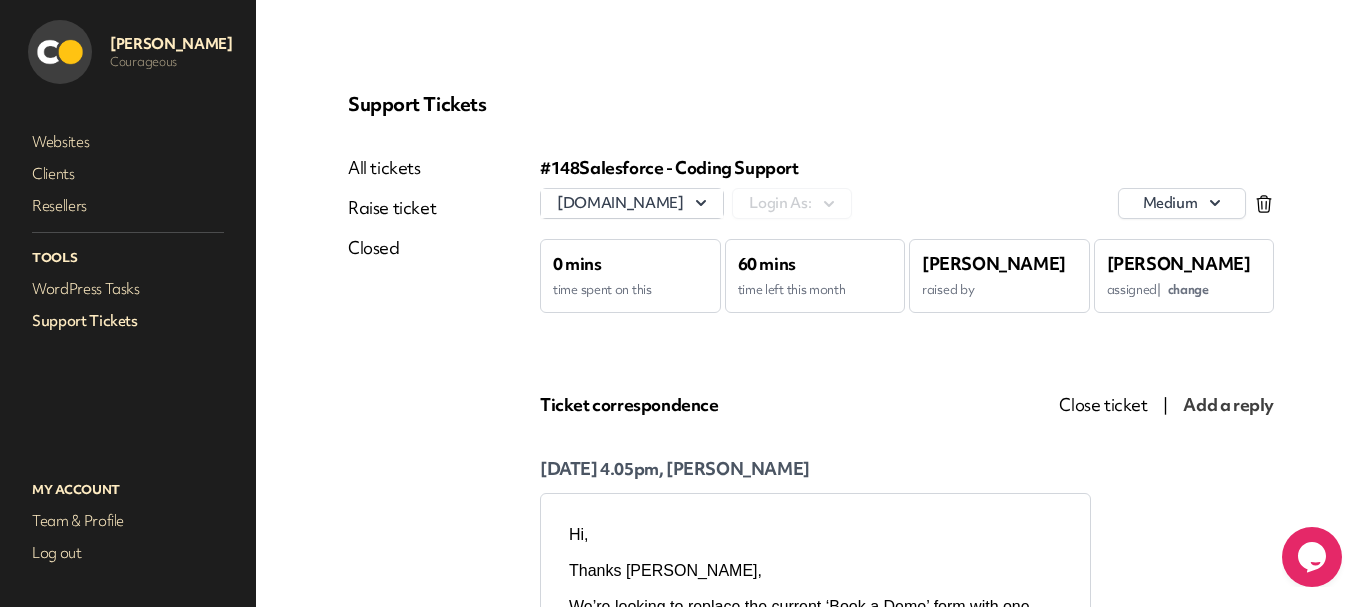 scroll, scrollTop: 0, scrollLeft: 0, axis: both 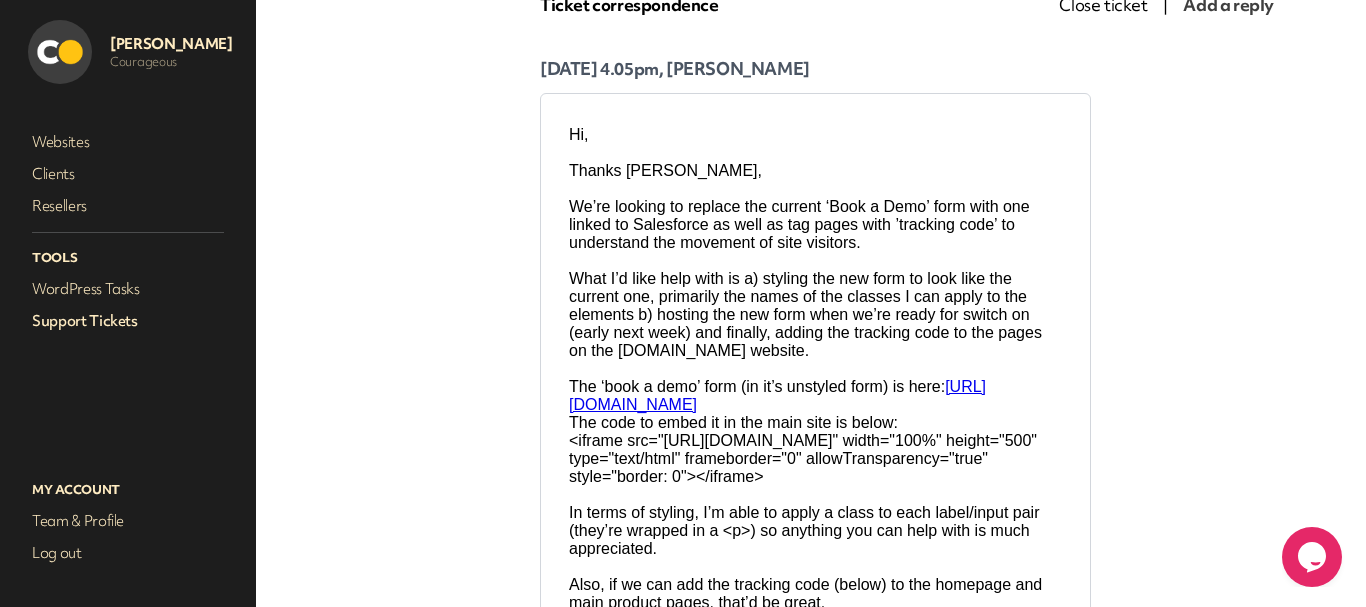 click on "Support Tickets" at bounding box center (128, 321) 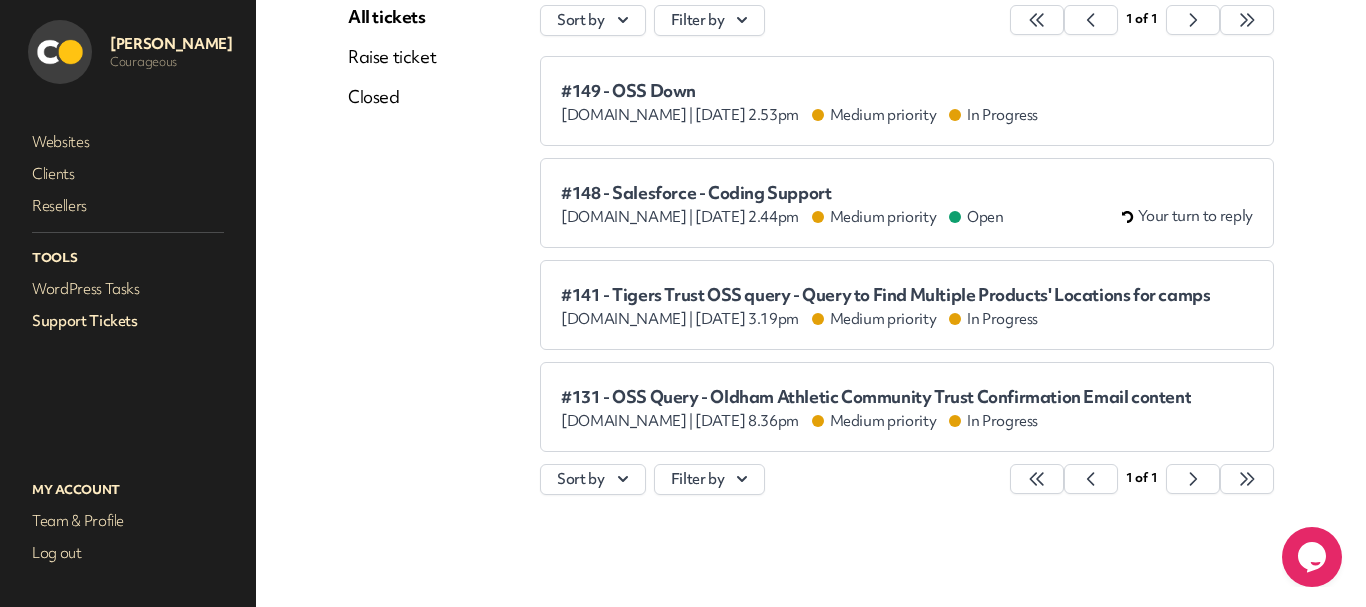 scroll, scrollTop: 151, scrollLeft: 0, axis: vertical 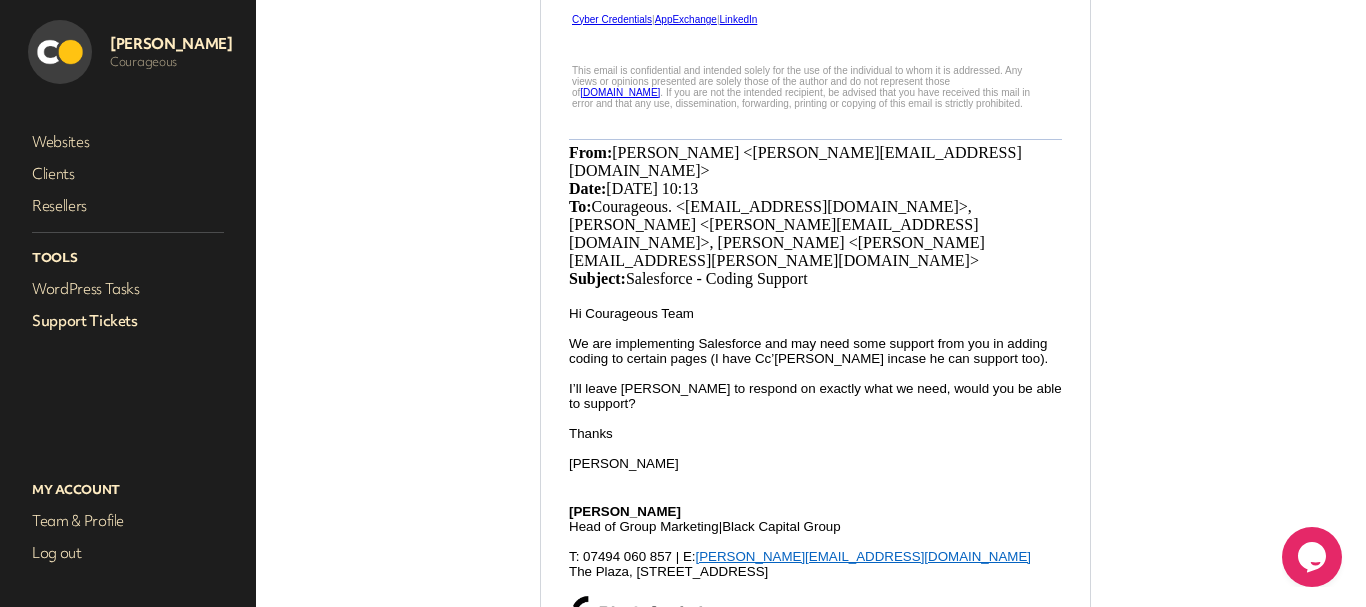 click on "Support Tickets" at bounding box center [128, 321] 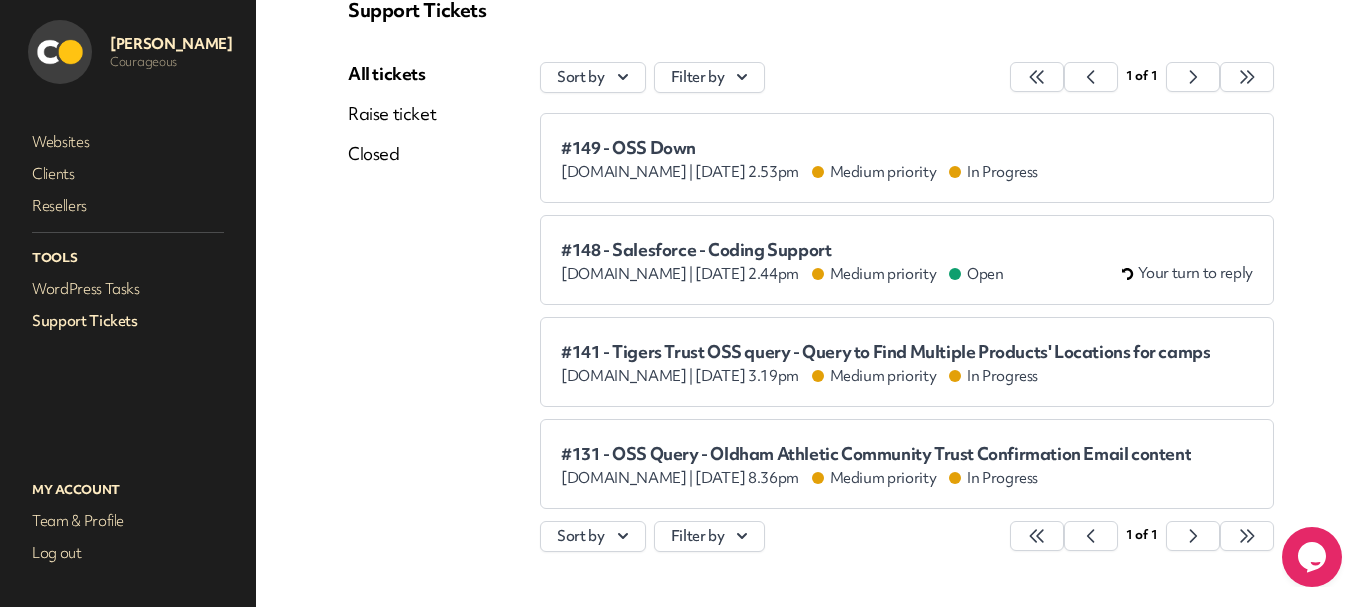 scroll, scrollTop: 0, scrollLeft: 0, axis: both 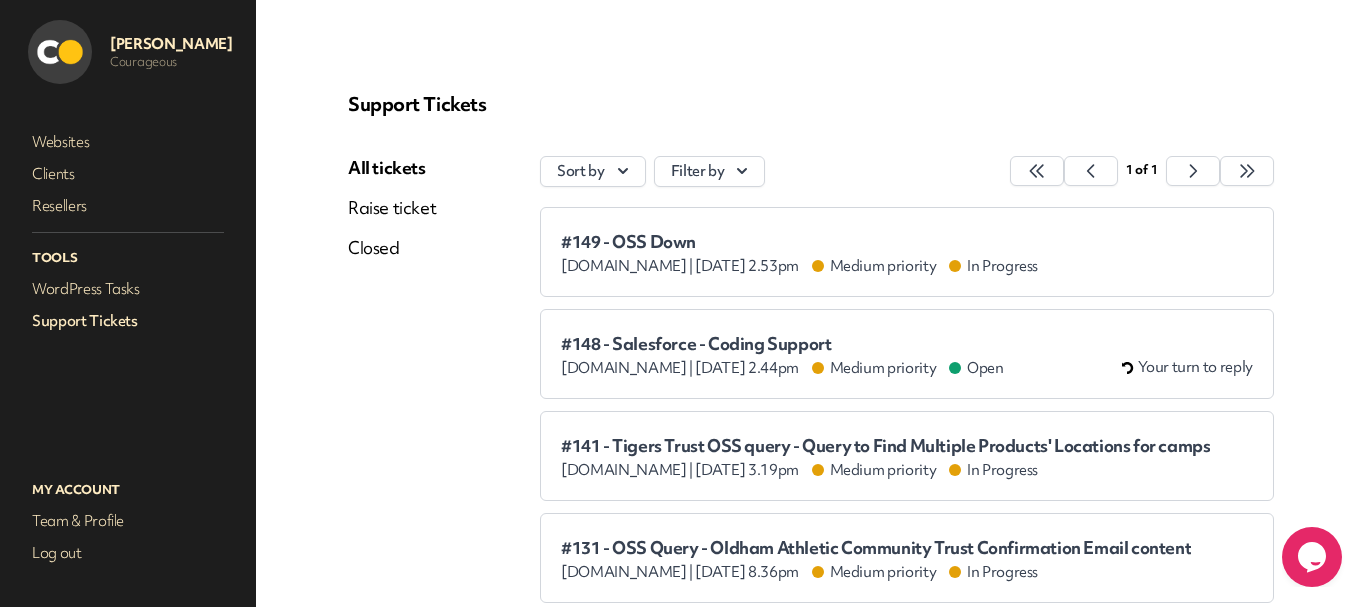 click on "Support Tickets" at bounding box center (128, 321) 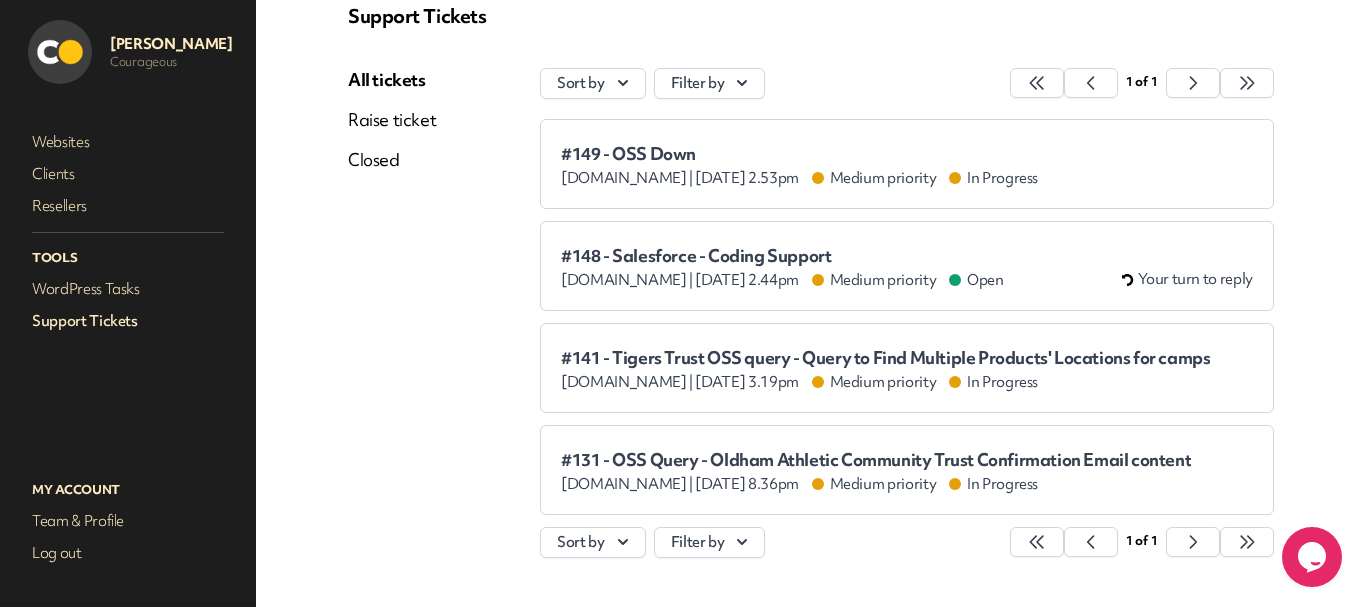 scroll, scrollTop: 151, scrollLeft: 0, axis: vertical 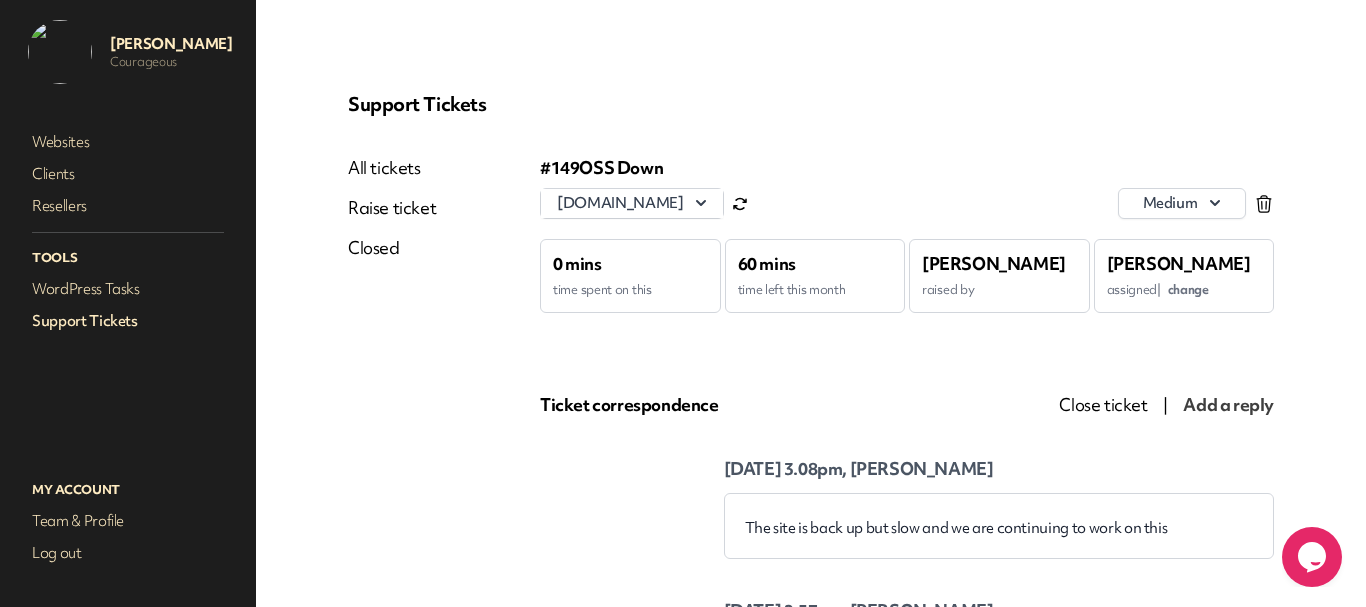 click on "change" at bounding box center (1188, 289) 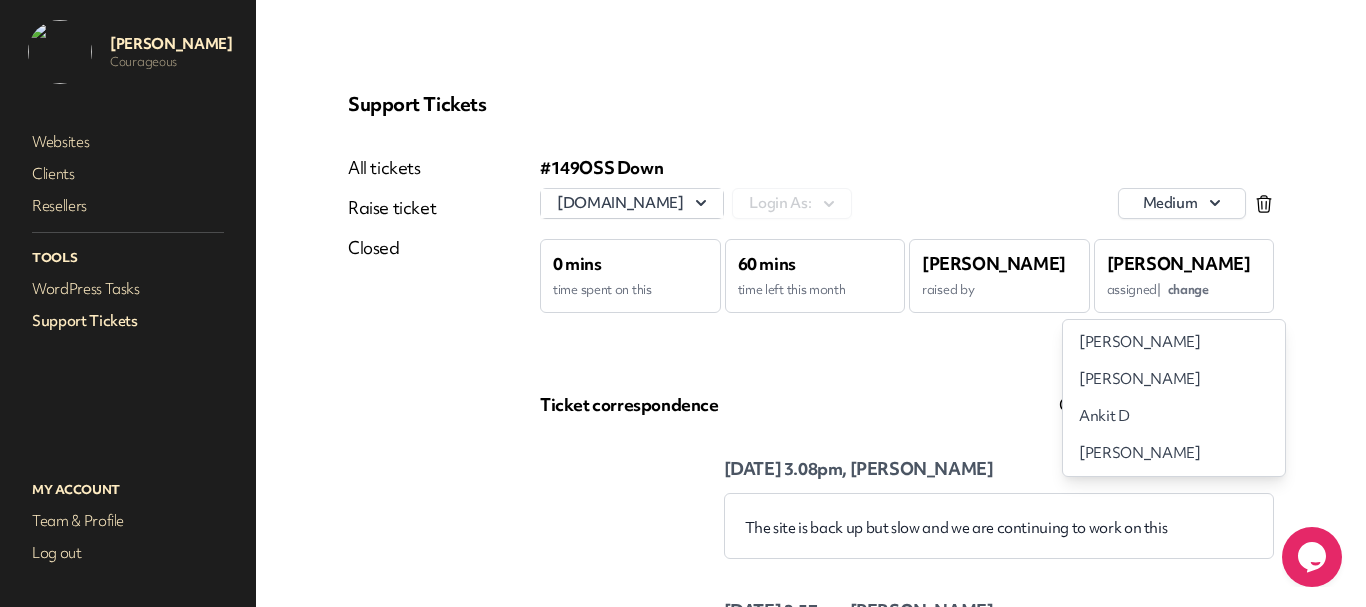 click on "Support Tickets
All tickets
Raise ticket
Closed
#149  OSS Down
[DOMAIN_NAME]
Login As:
medium
0 mins   time spent on this   60 mins   time left this month   [PERSON_NAME]   raised by   [PERSON_NAME]   assigned
|
change
[PERSON_NAME]   [PERSON_NAME]   Ankit D   [PERSON_NAME]       Ticket correspondence   Close ticket     |       Add a reply
[DATE] 3.08pm, [PERSON_NAME]
The site is back up but slow and we are continuing to work on this
[DATE] 2.57pm, [PERSON_NAME]
There appears to be a problem with Cloudflare we are looking at it now." at bounding box center (811, 744) 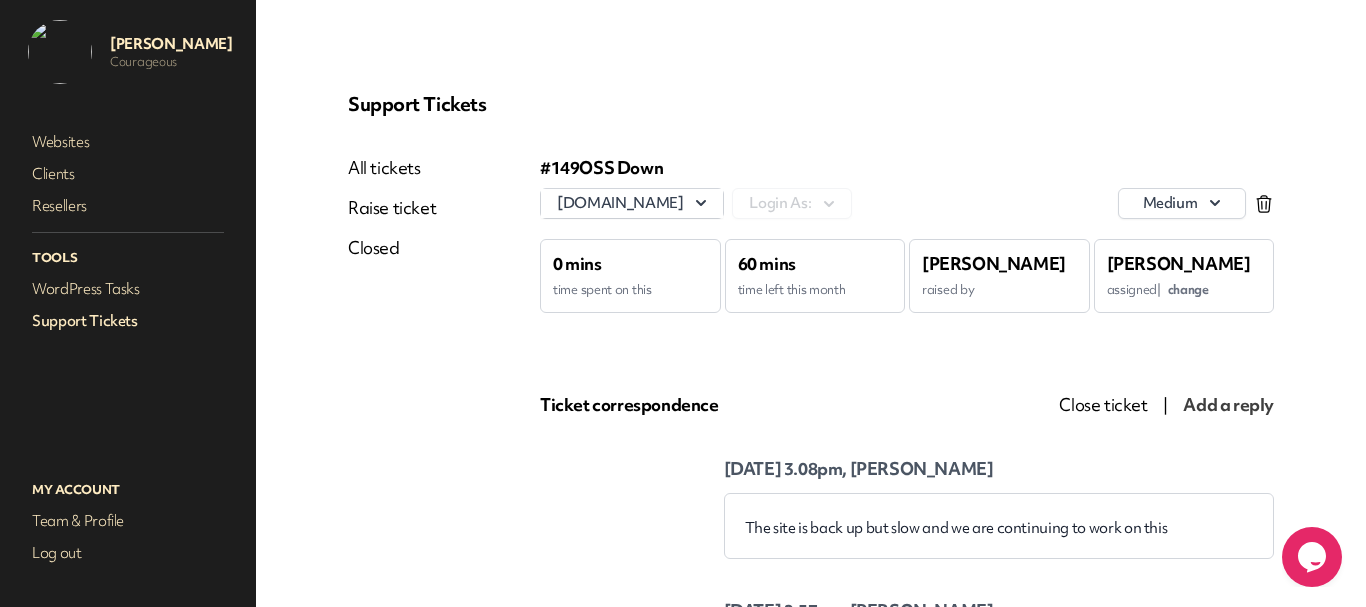 click on "change" at bounding box center [1188, 289] 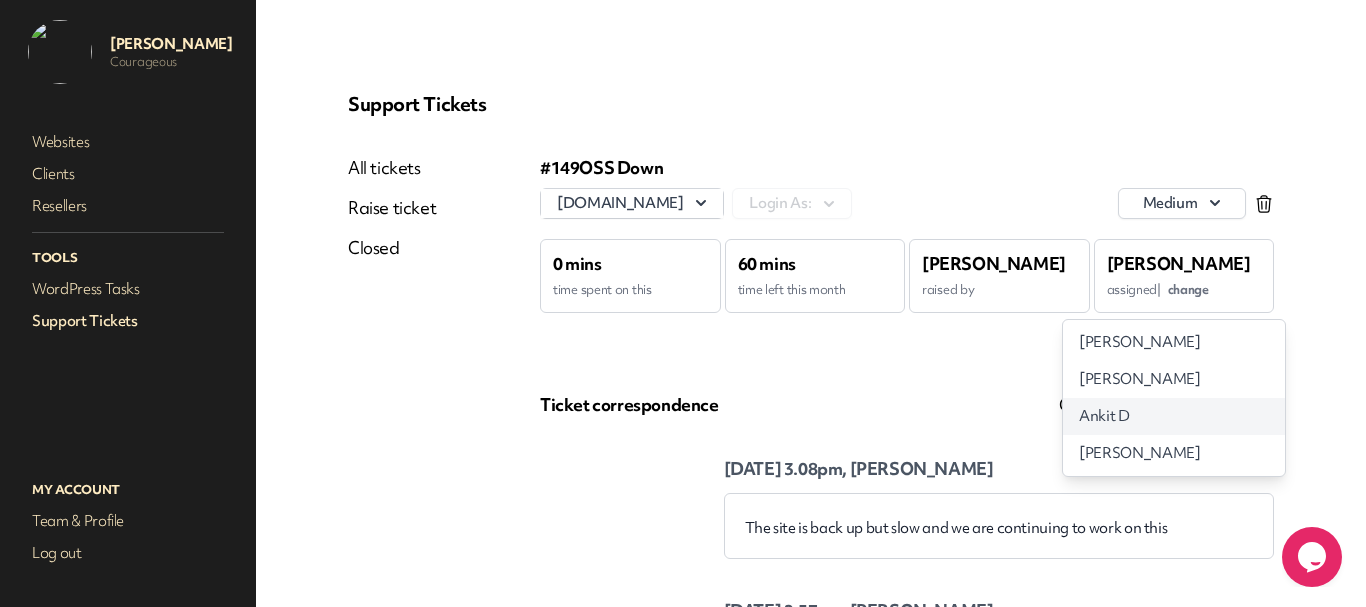 click on "Ankit D" at bounding box center (1174, 416) 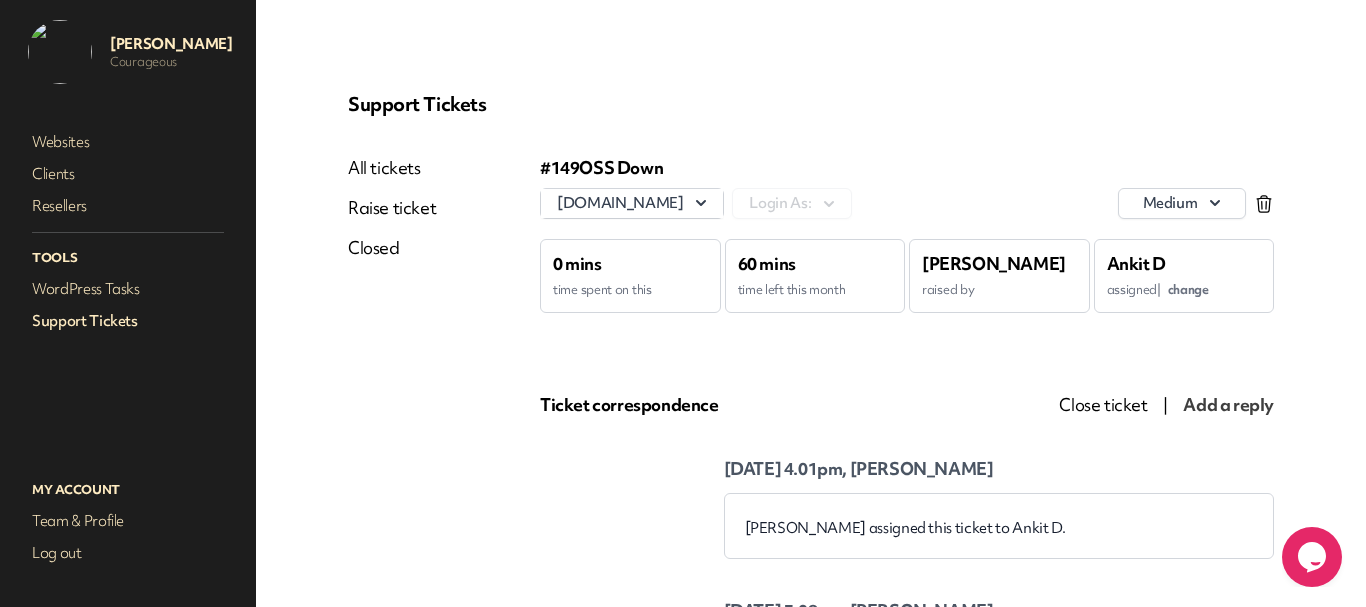 click on "All tickets" at bounding box center (392, 168) 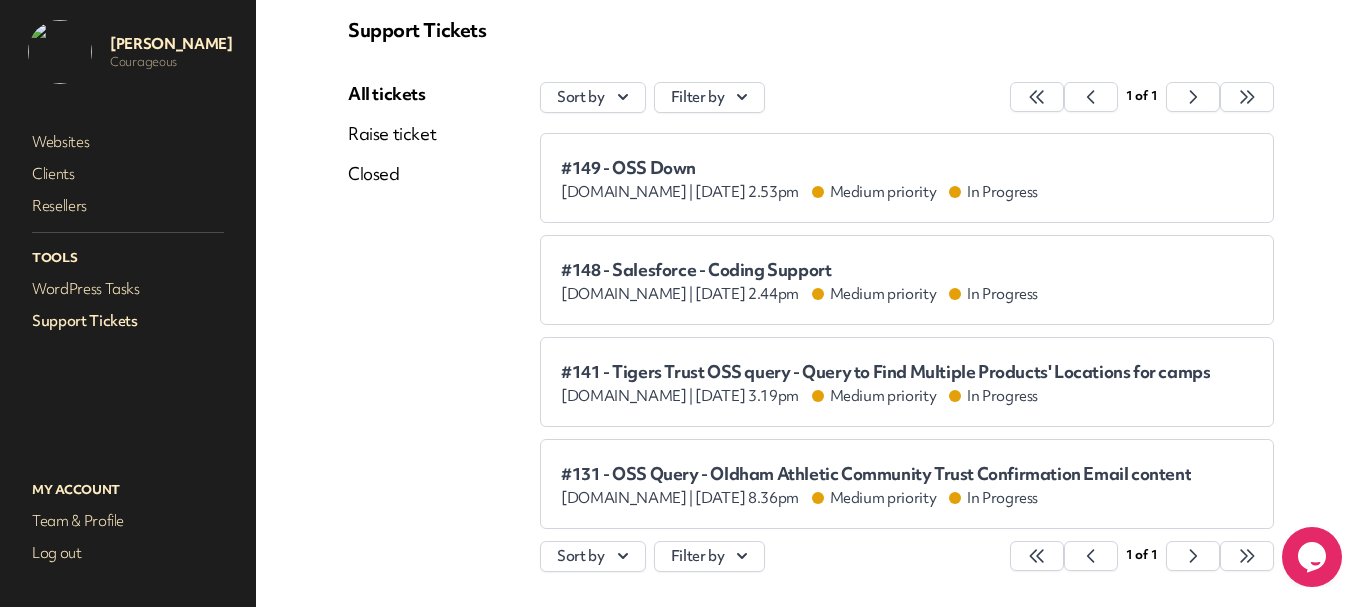 scroll, scrollTop: 151, scrollLeft: 0, axis: vertical 